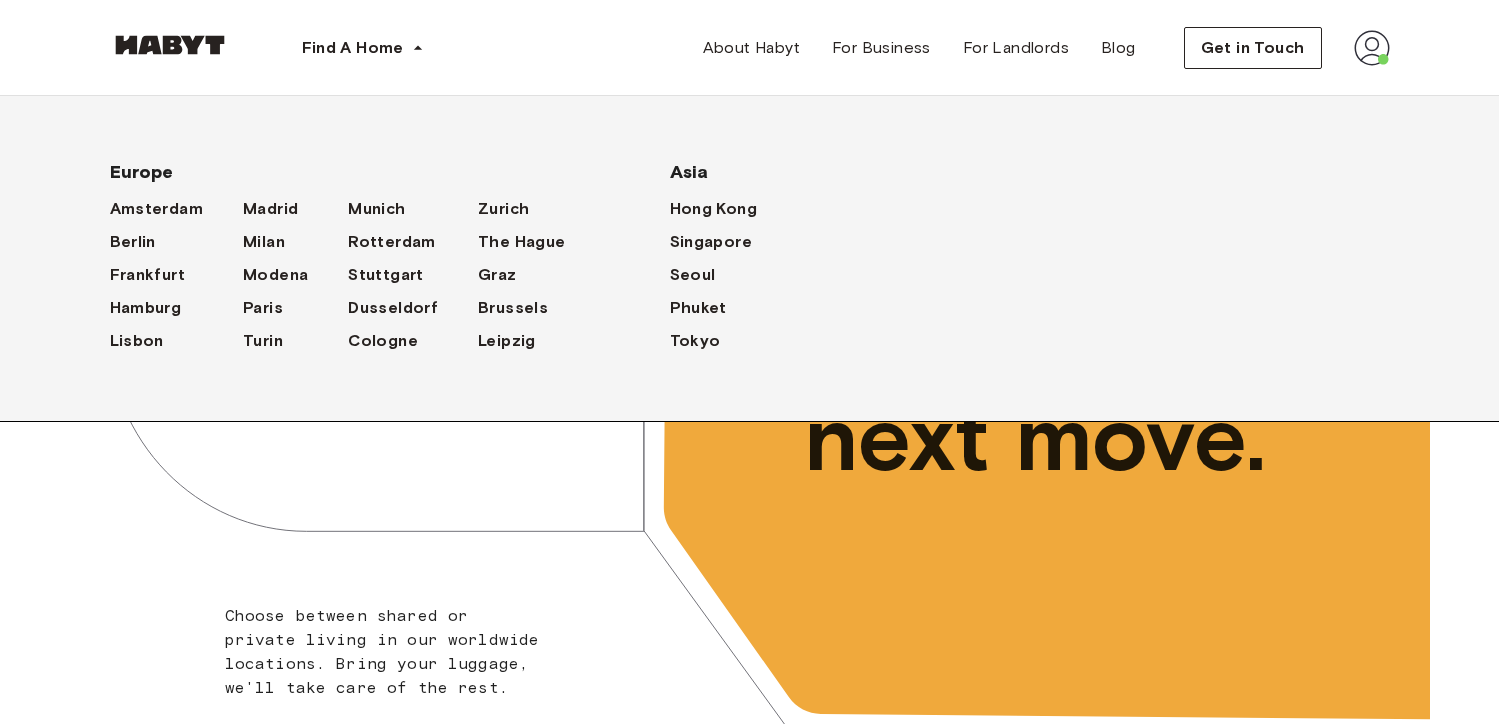 scroll, scrollTop: 0, scrollLeft: 0, axis: both 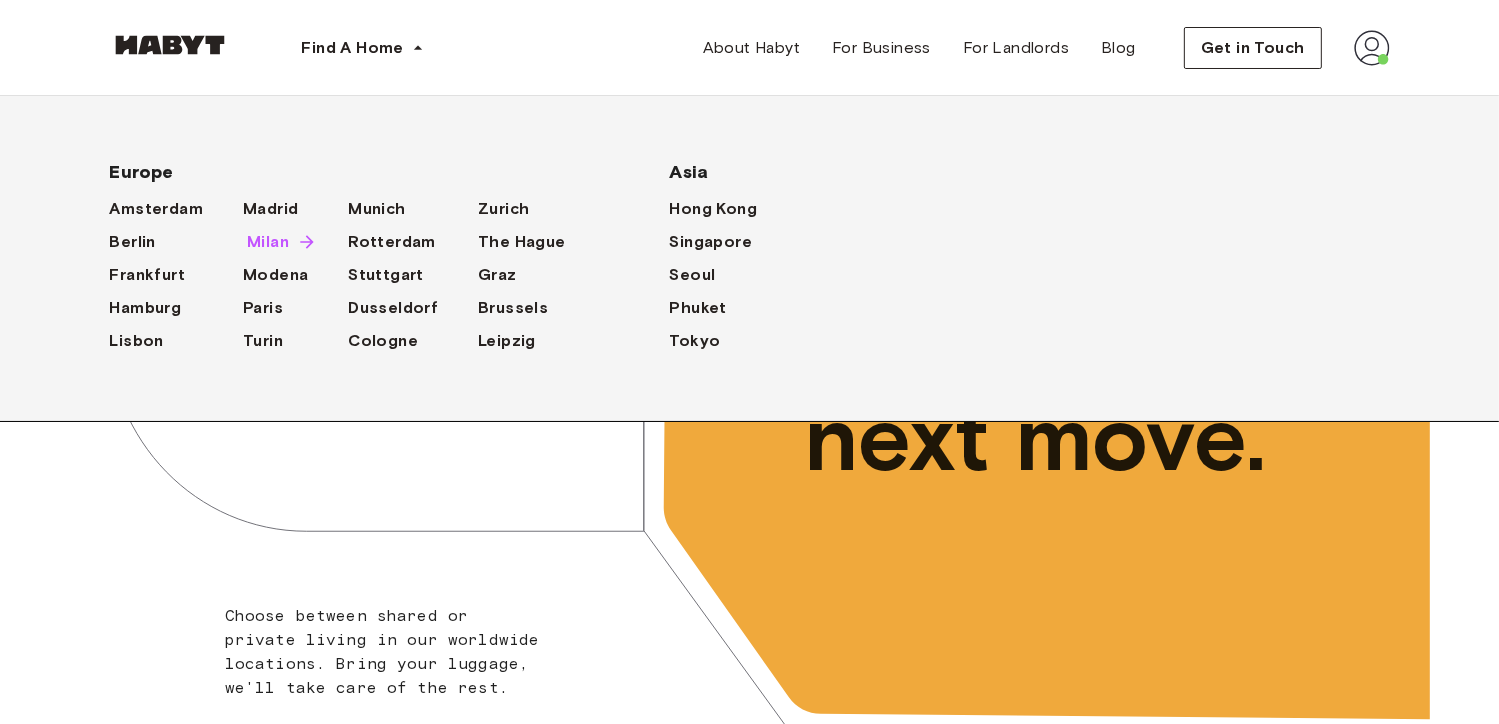 click on "Milan" at bounding box center [268, 242] 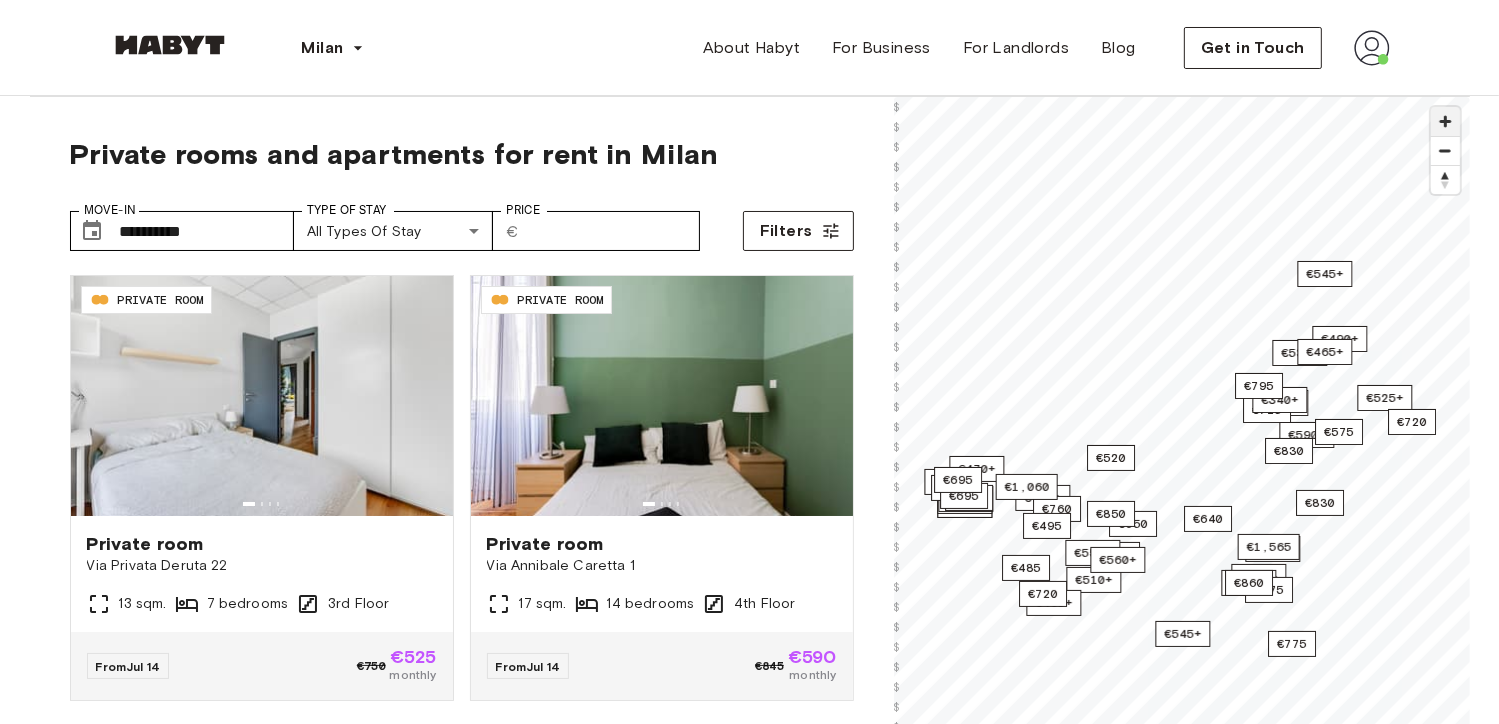 click at bounding box center [1445, 121] 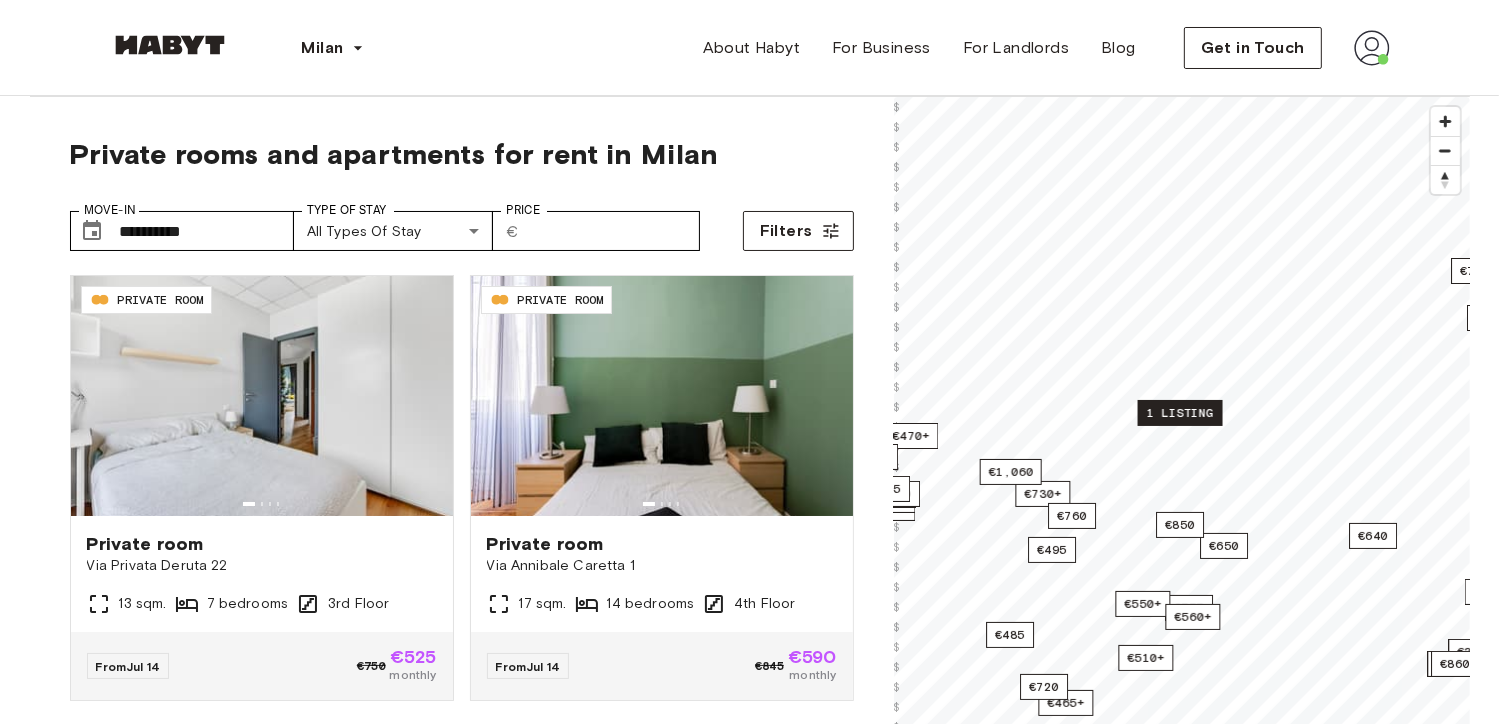 click on "1 listing" at bounding box center (1179, 413) 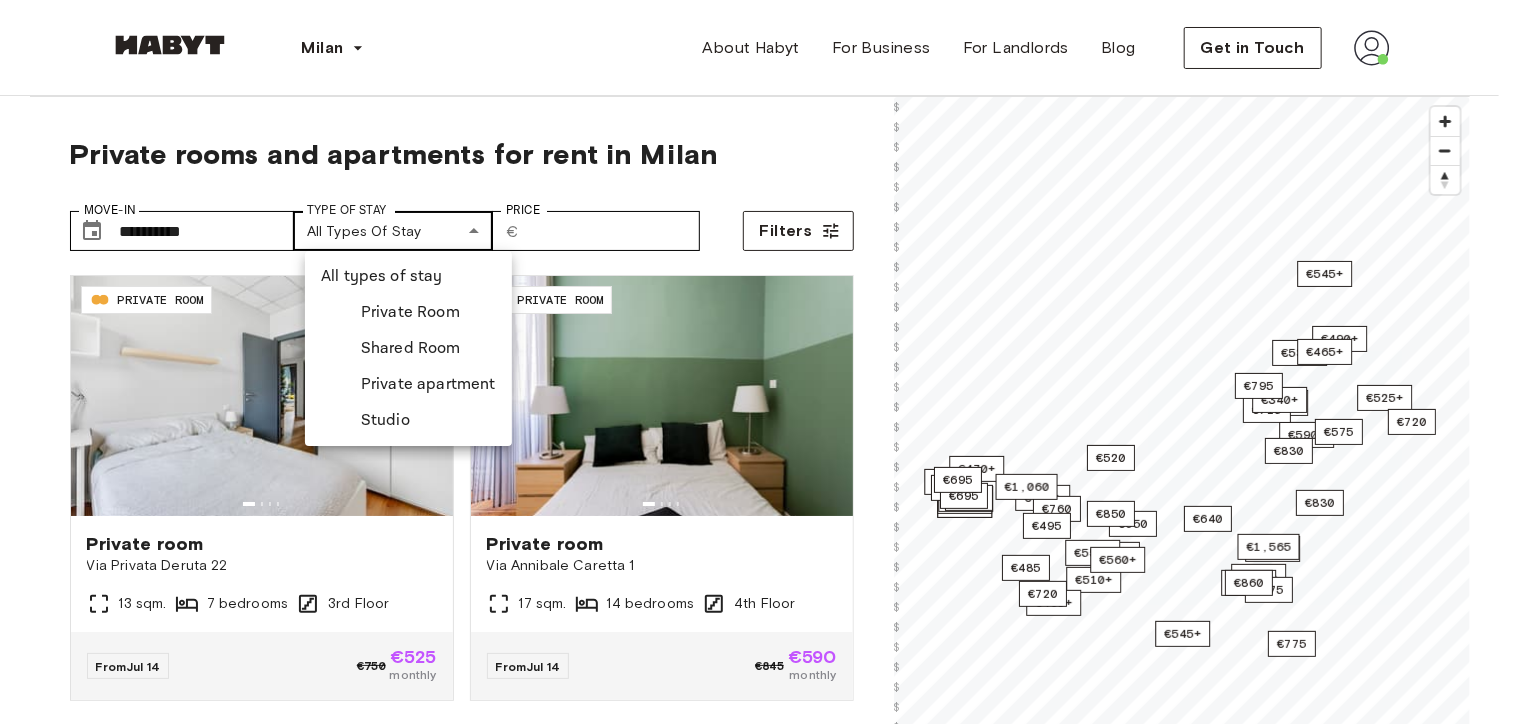 click on "Via Privata Deruta 22 13 sqm. 7 bedrooms 3rd Floor From Jul 14 €750 €525 monthly IT-14-053-001-12H PRIVATE ROOM Private room Via Annibale Caretta 1 17 sqm. 14 bedrooms 4th Floor From Jul 14 €845 €590 monthly IT-14-106-001-003 PRIVATE ROOM Private room Via Carlo Marx, 5, 20153 [CITY], [COUNTRY] 11.6 sqm. 5 bedrooms 7th Floor From Jul 14 €645 monthly IT-14-111-001-004 PRIVATE ROOM Private room Via Carlo Marx, 6, 20153 [CITY], [COUNTRY] 11.2 sqm. 6 bedrooms 4th Floor From Jul 14 €645 €450 monthly IT-14-029-003-04H SHARED ROOM Private room Via Orti 29" at bounding box center [757, 2393] 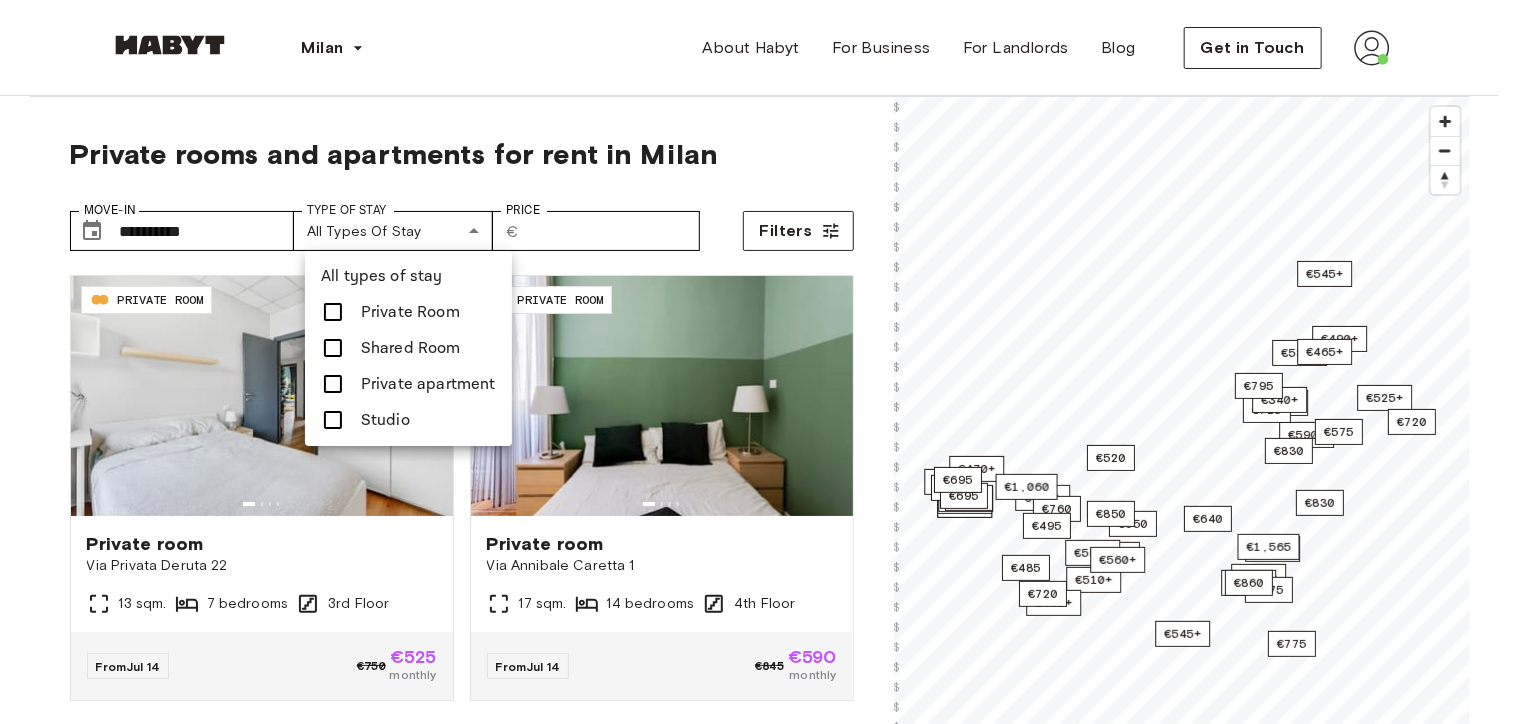 click on "Private Room" at bounding box center (410, 312) 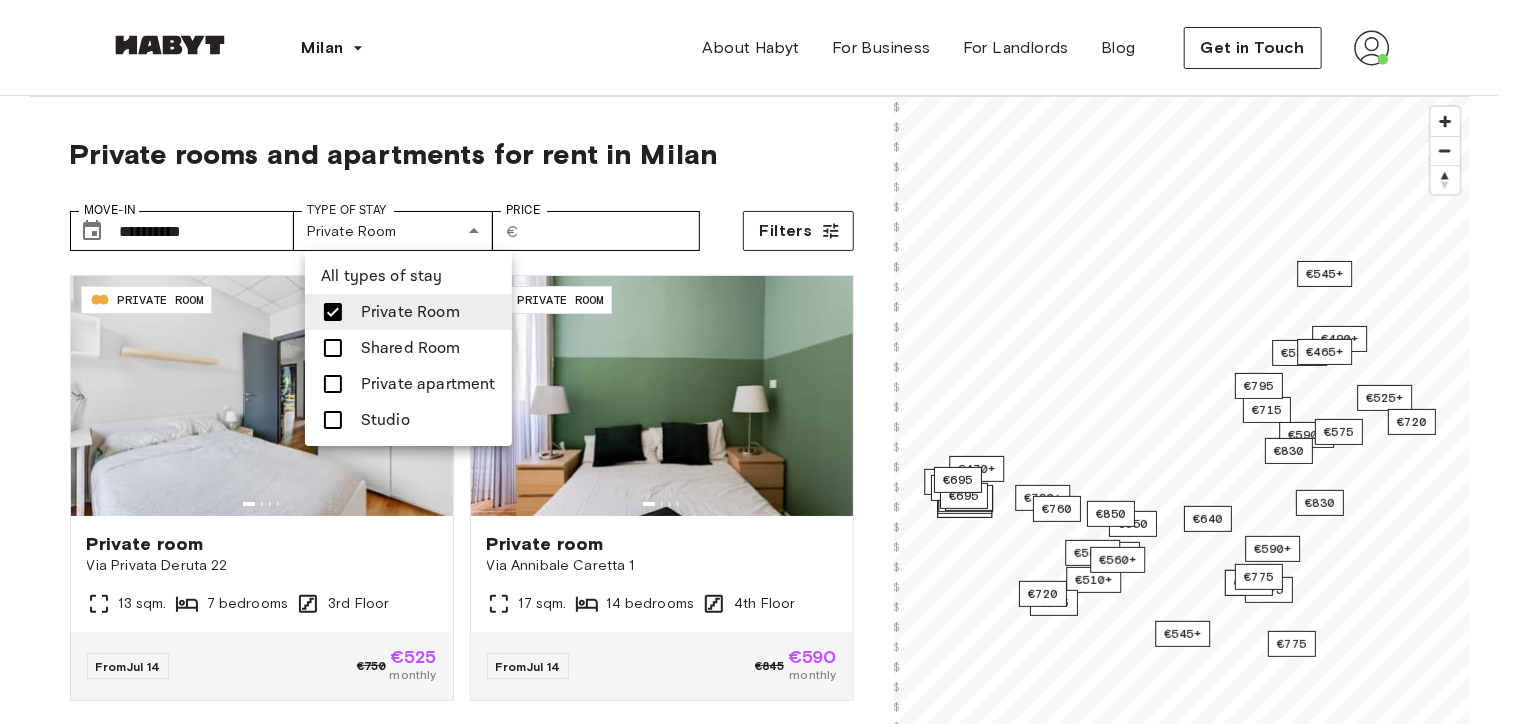drag, startPoint x: 952, startPoint y: 417, endPoint x: 1137, endPoint y: 254, distance: 246.56439 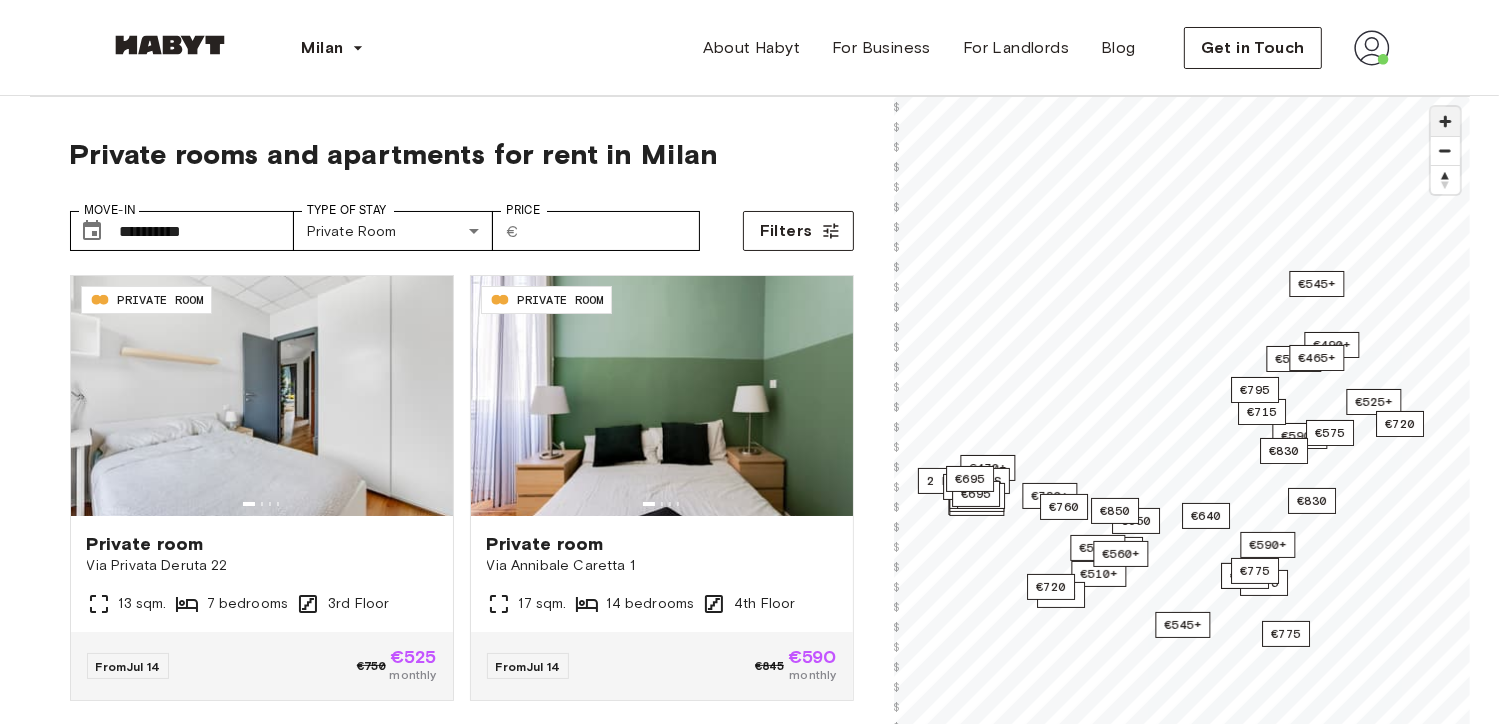 click at bounding box center (1445, 121) 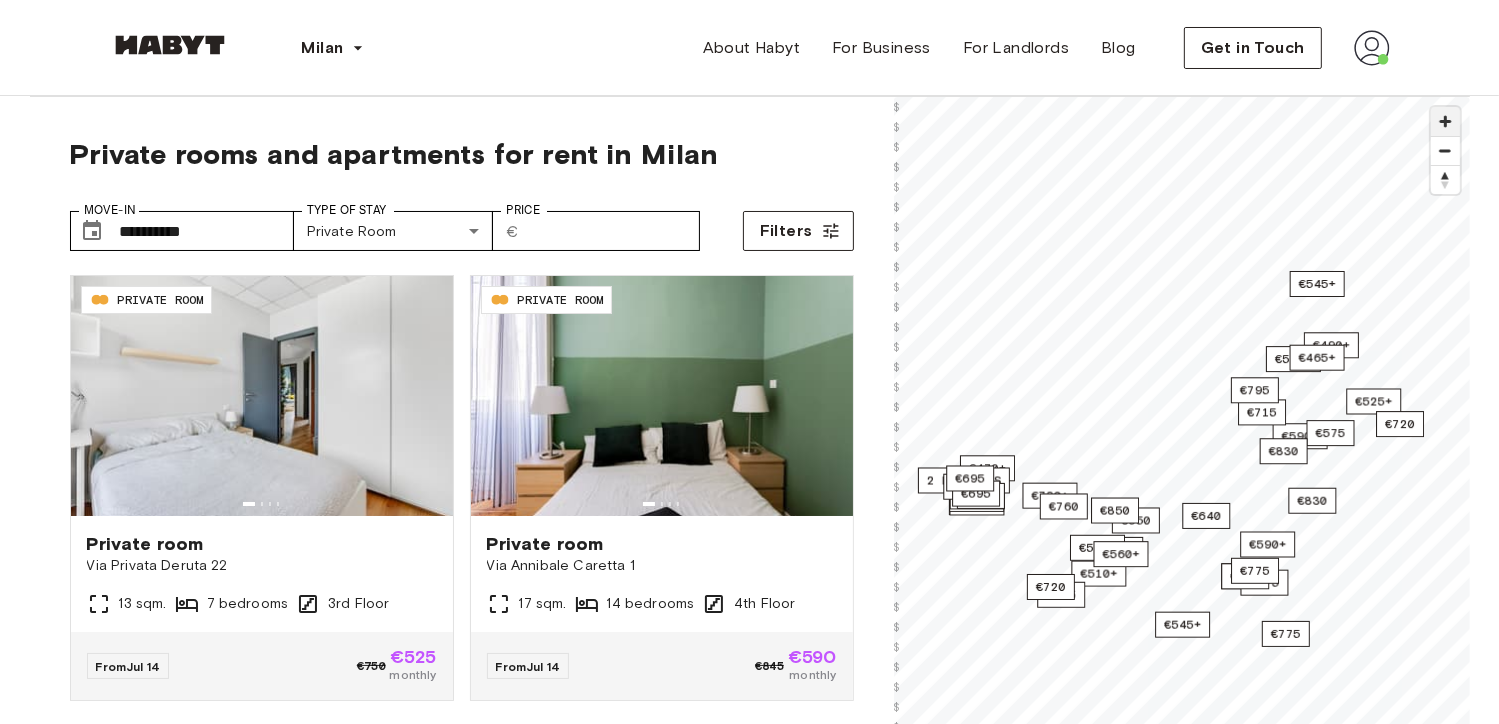 click at bounding box center (1445, 121) 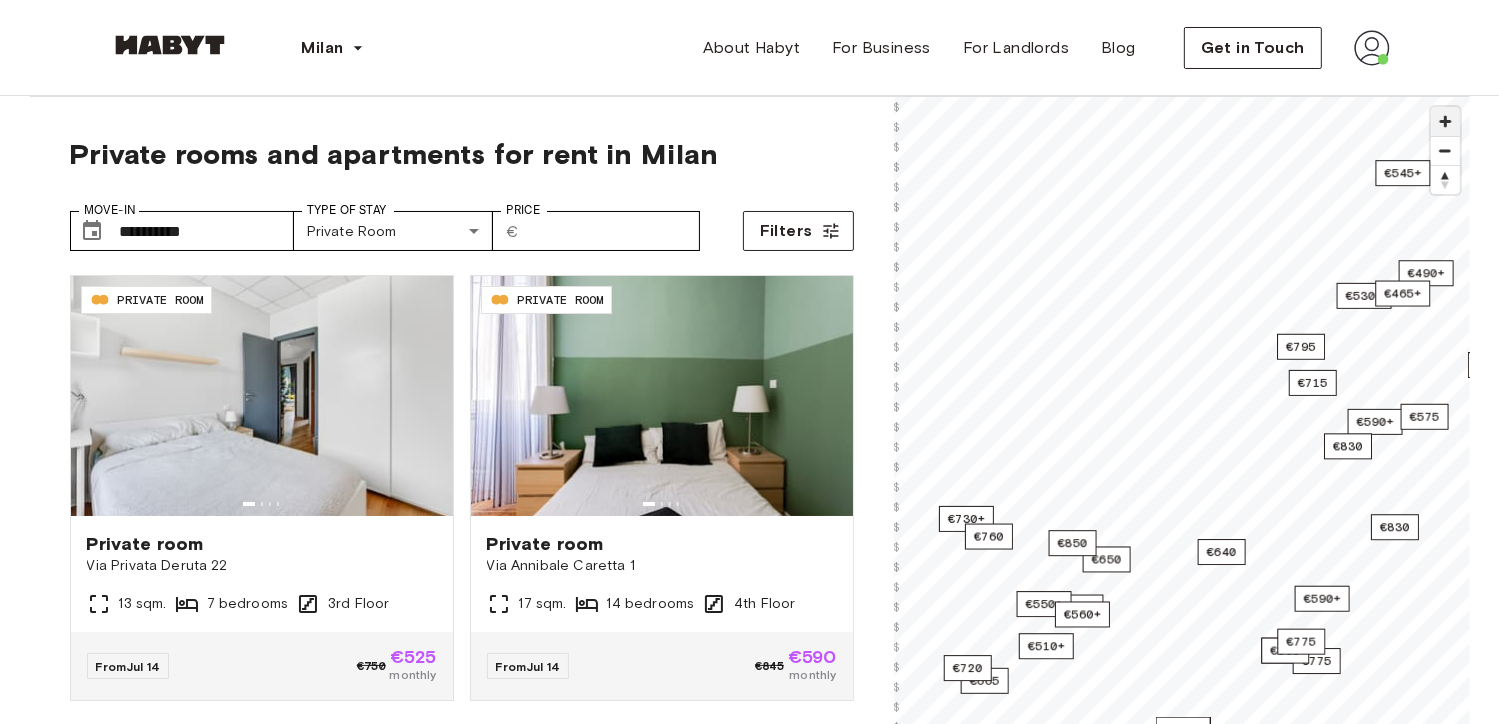 click at bounding box center [1445, 121] 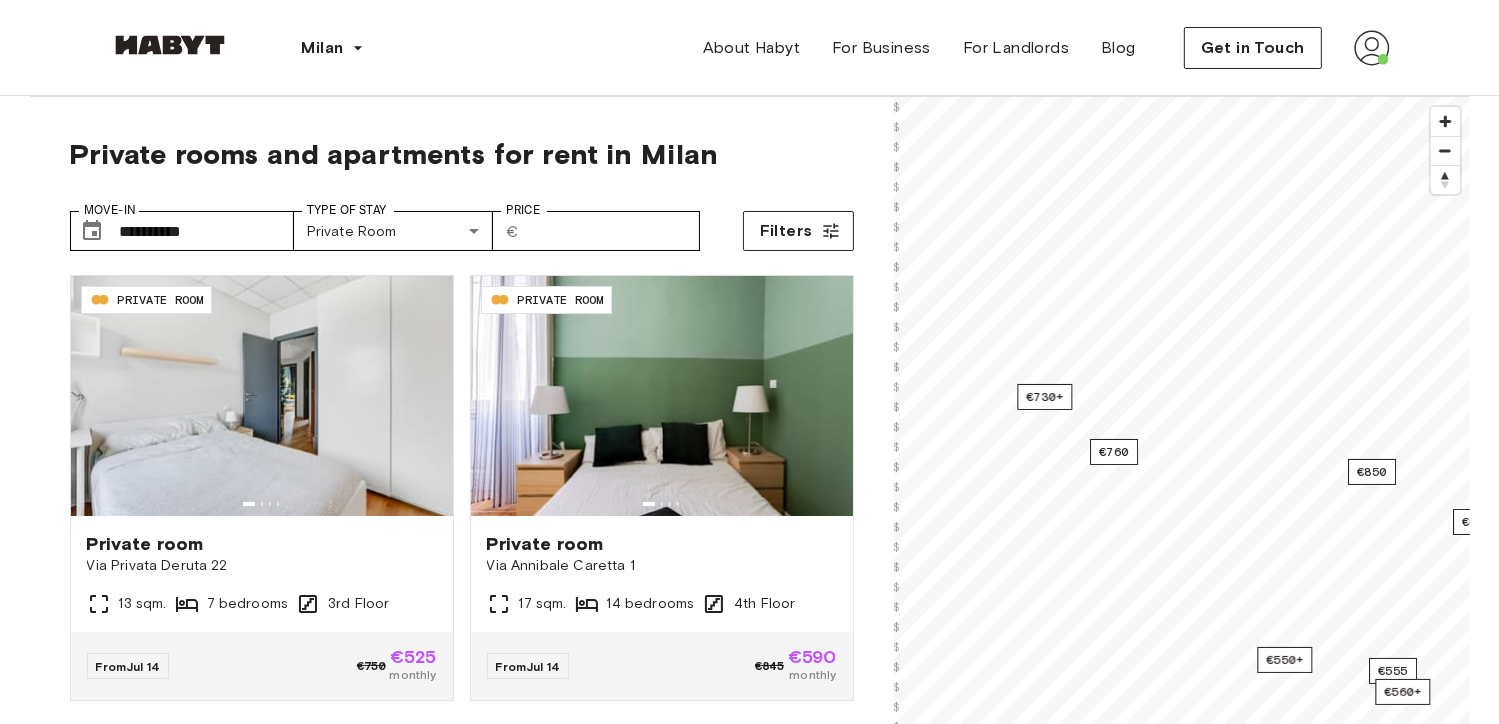 click on "Via Privata Deruta 22 13 sqm. 7 bedrooms 3rd Floor From Jul 14 €750 €525 monthly IT-14-053-001-12H PRIVATE ROOM Private room Via Annibale Caretta 1 17 sqm. 14 bedrooms 4th Floor From Jul 14 €845 €590 monthly IT-14-106-001-003 PRIVATE ROOM Private room Via Carlo Marx, 5, 20153 [CITY], [COUNTRY] 11.6 sqm. 5 bedrooms 7th Floor From Jul 14 €645 monthly IT-14-111-001-004 PRIVATE ROOM Private room Via Carlo Marx, 6, 20153 [CITY], [COUNTRY] 11.2 sqm. 6 bedrooms 4th Floor From Jul 14 €645 €450 monthly IT-14-029-003-04H SHARED ROOM Private room Via Orti 29" at bounding box center (749, 2393) 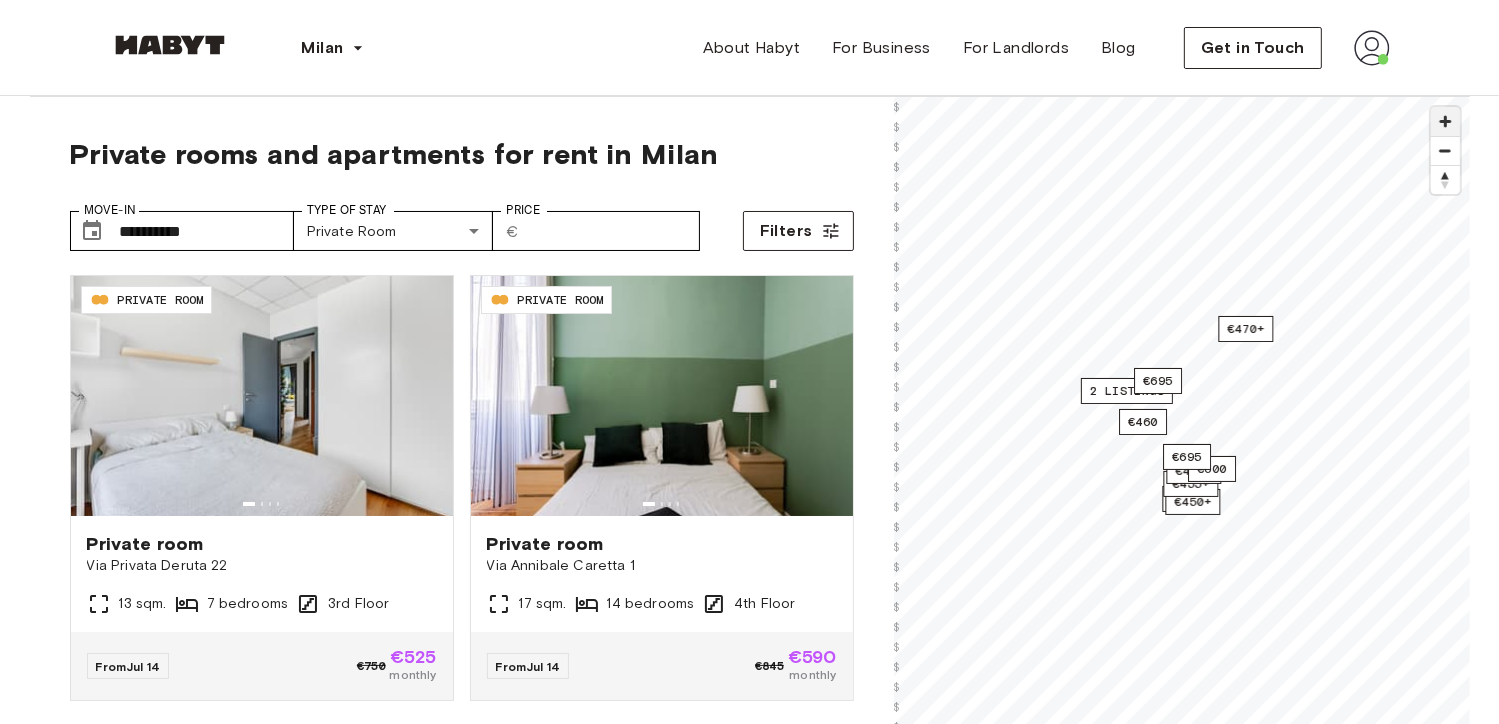 click at bounding box center [1445, 121] 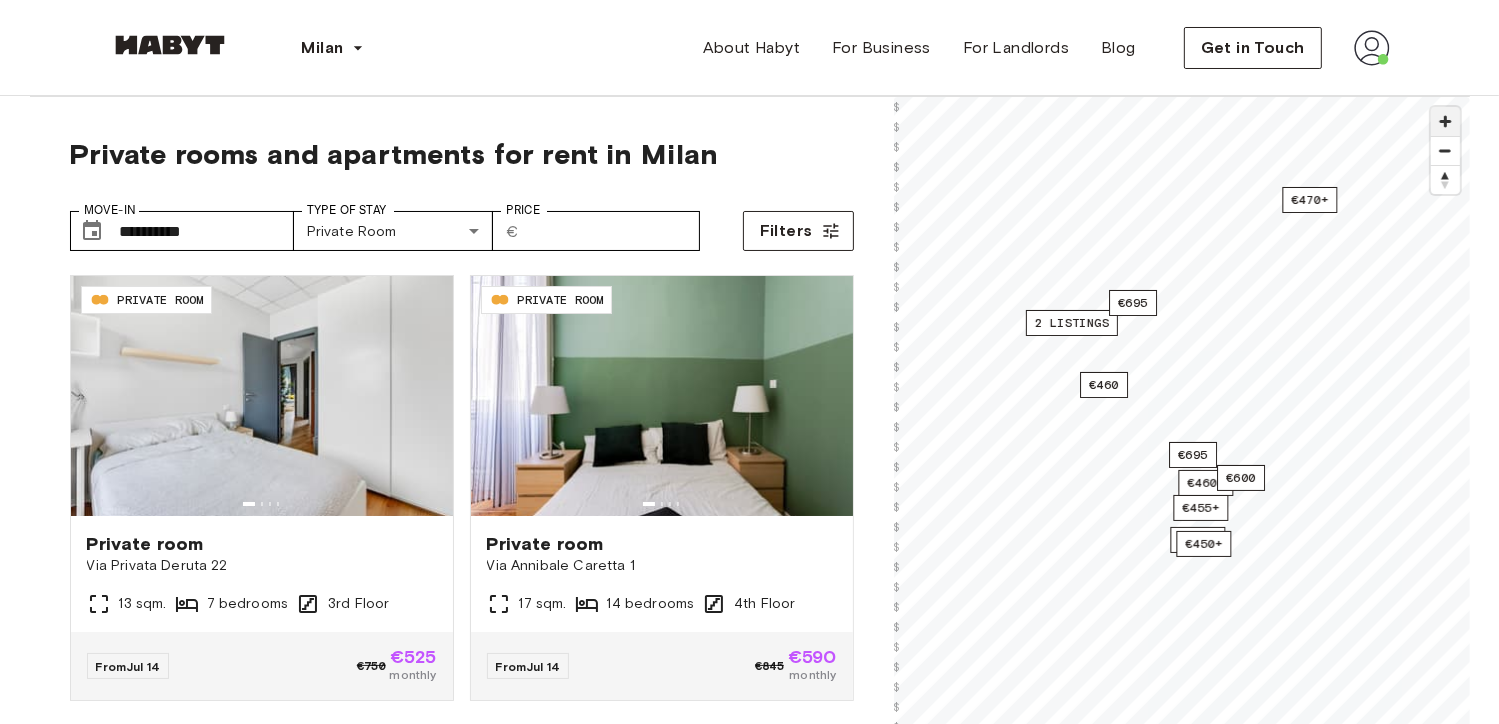 click at bounding box center (1445, 121) 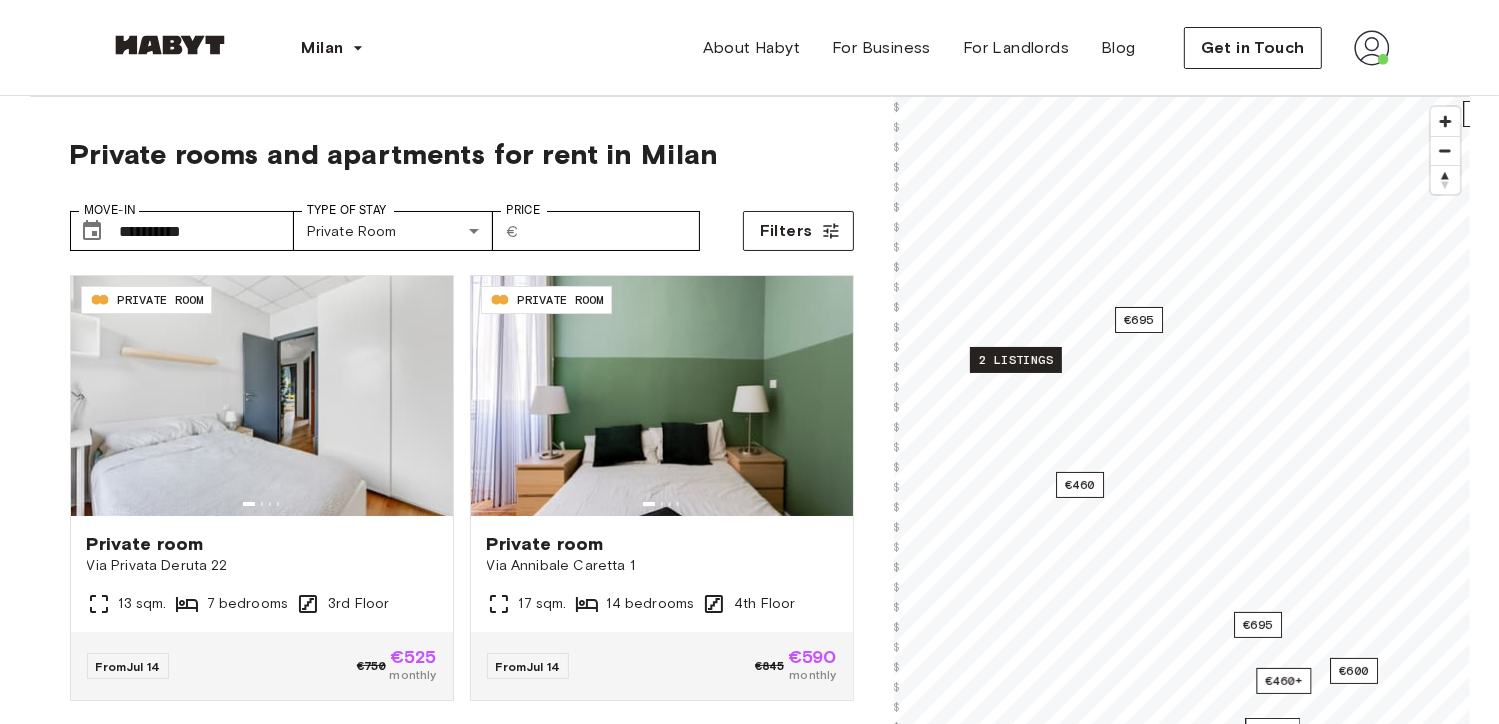 click on "2 listings" at bounding box center [1016, 360] 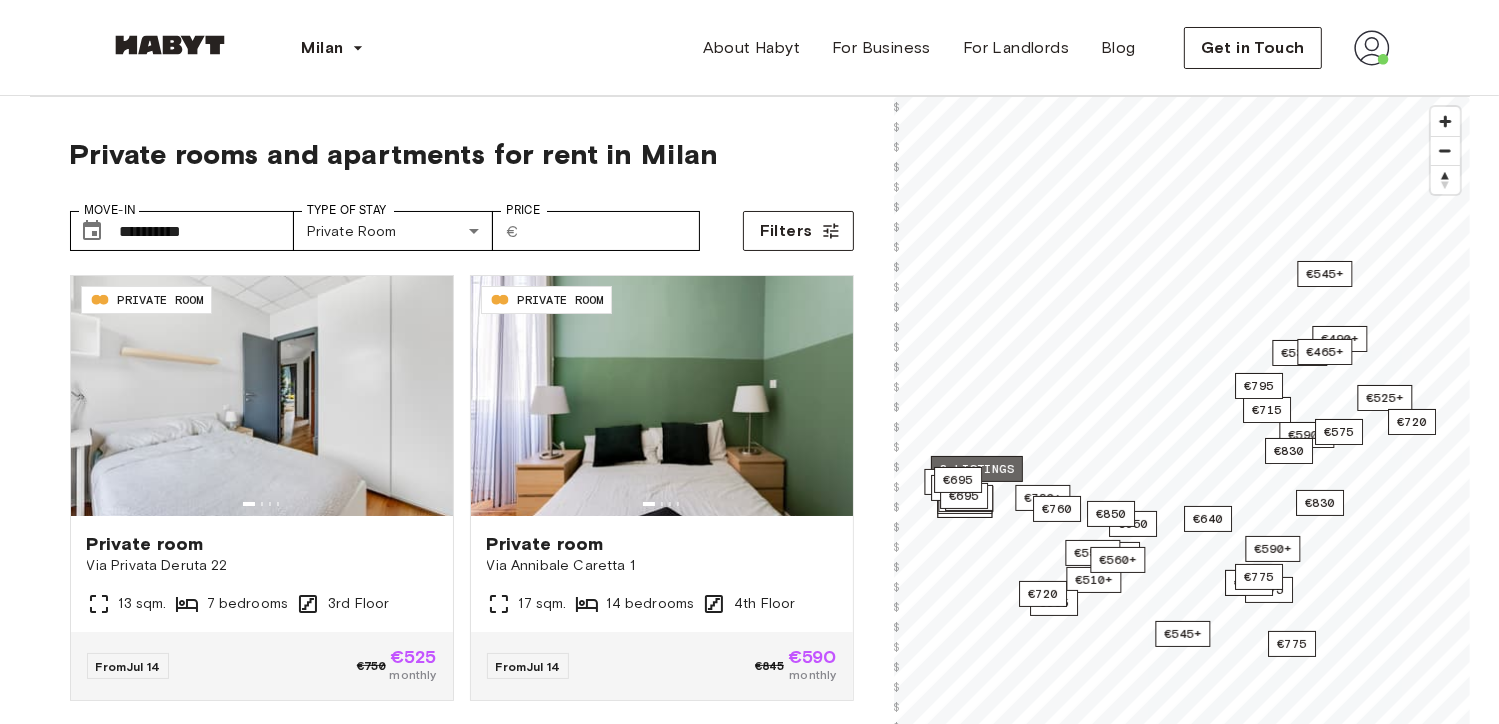 click on "2 listings" at bounding box center [977, 469] 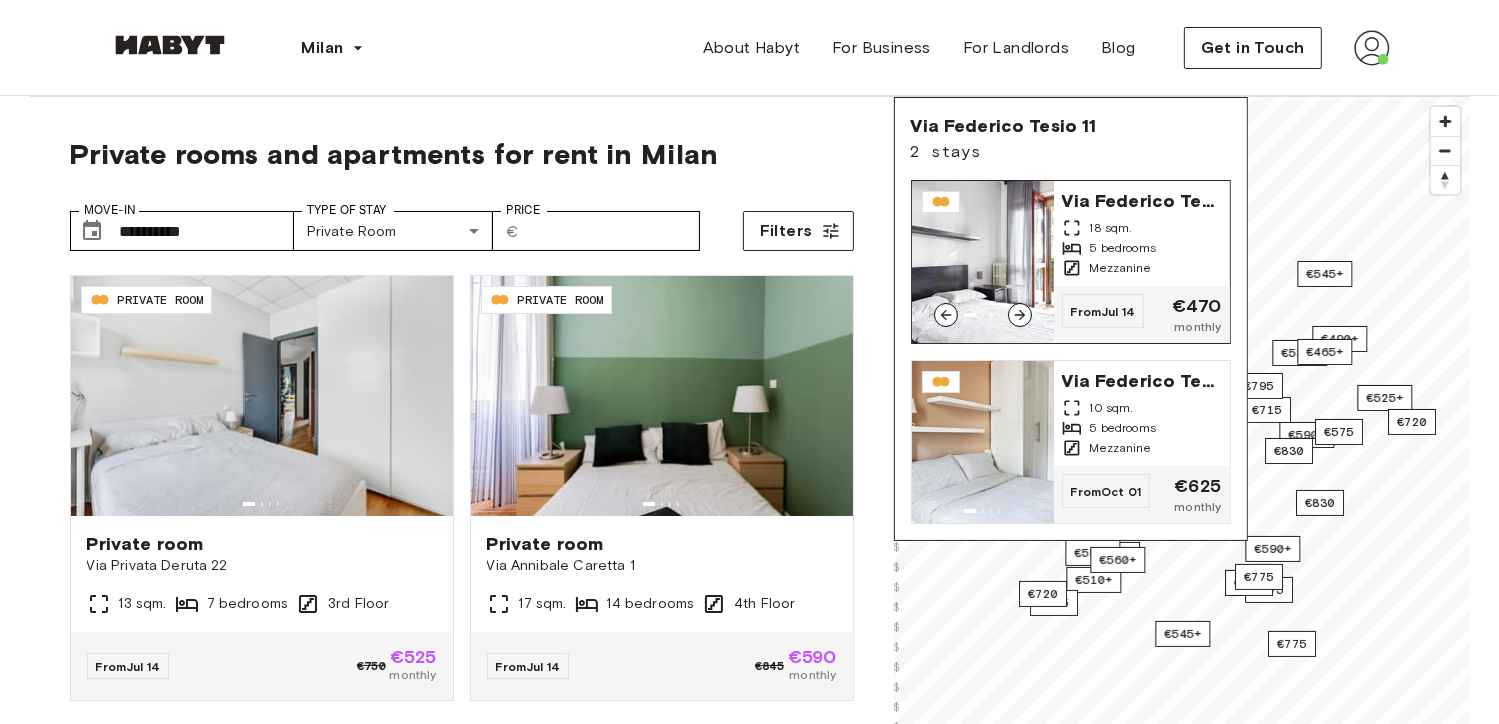 click 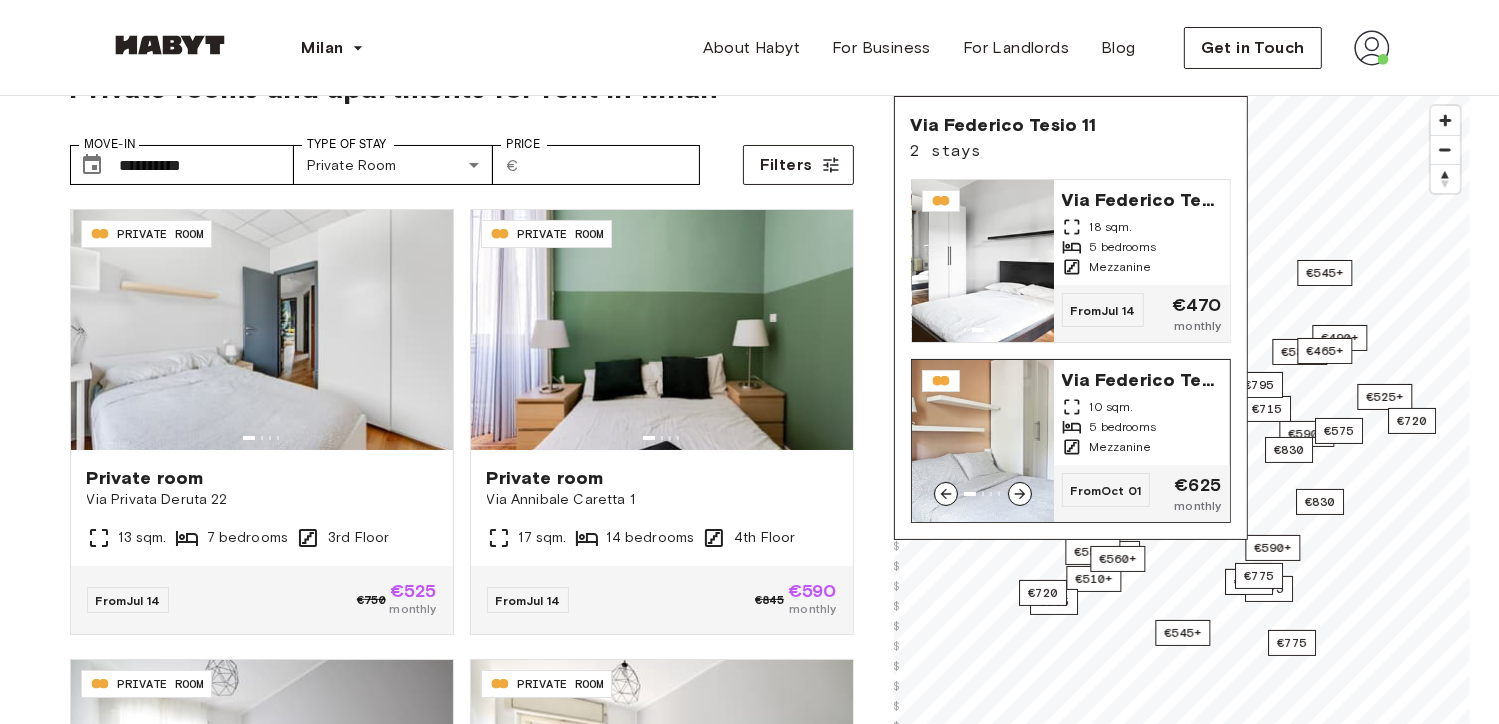 scroll, scrollTop: 100, scrollLeft: 0, axis: vertical 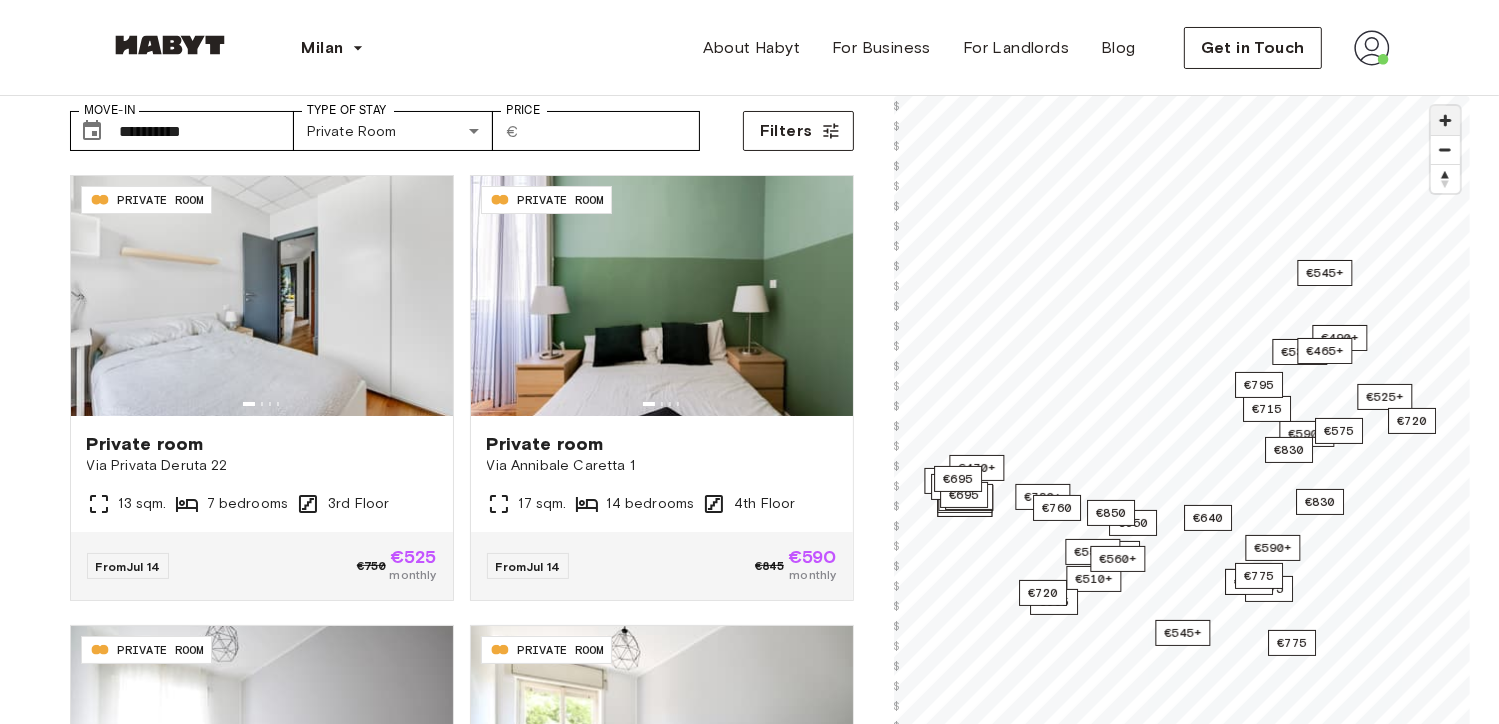 click at bounding box center (1445, 120) 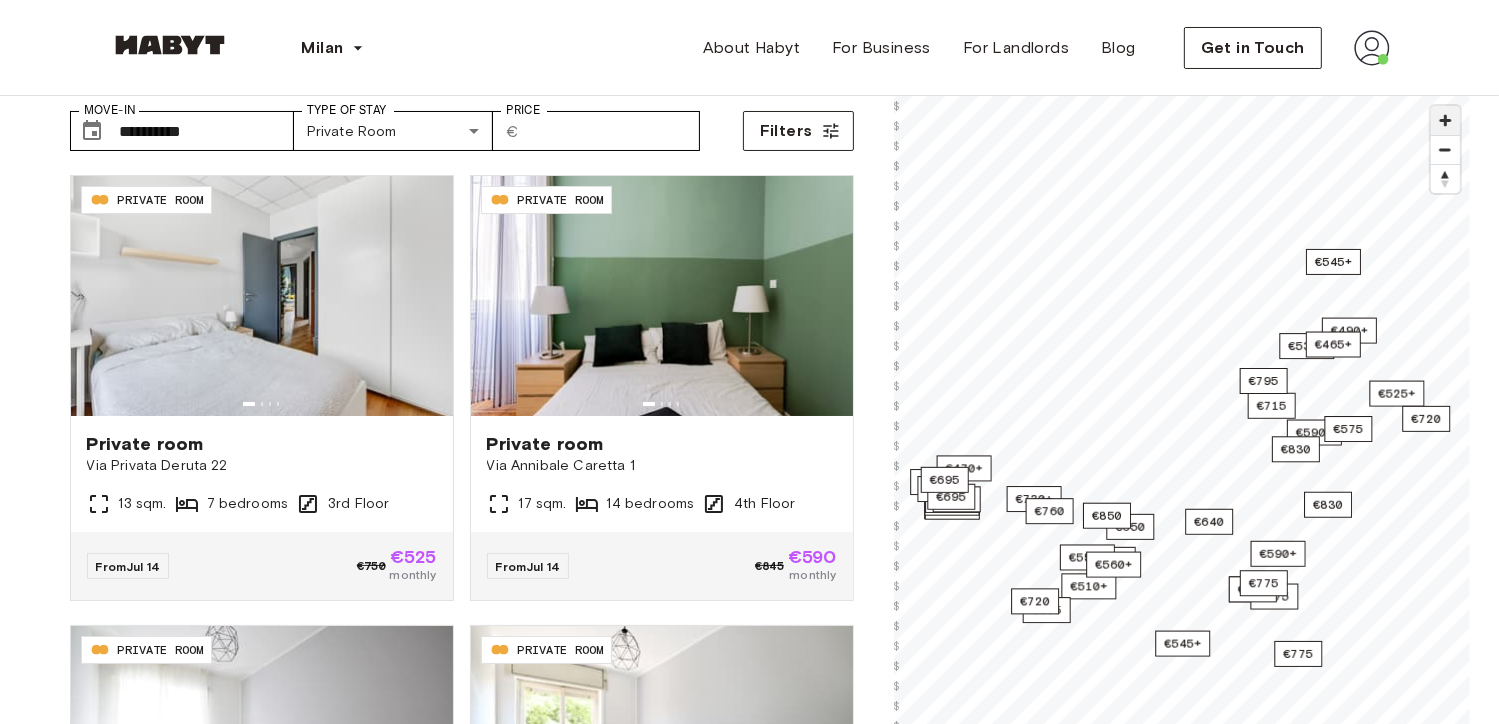 click at bounding box center (1445, 120) 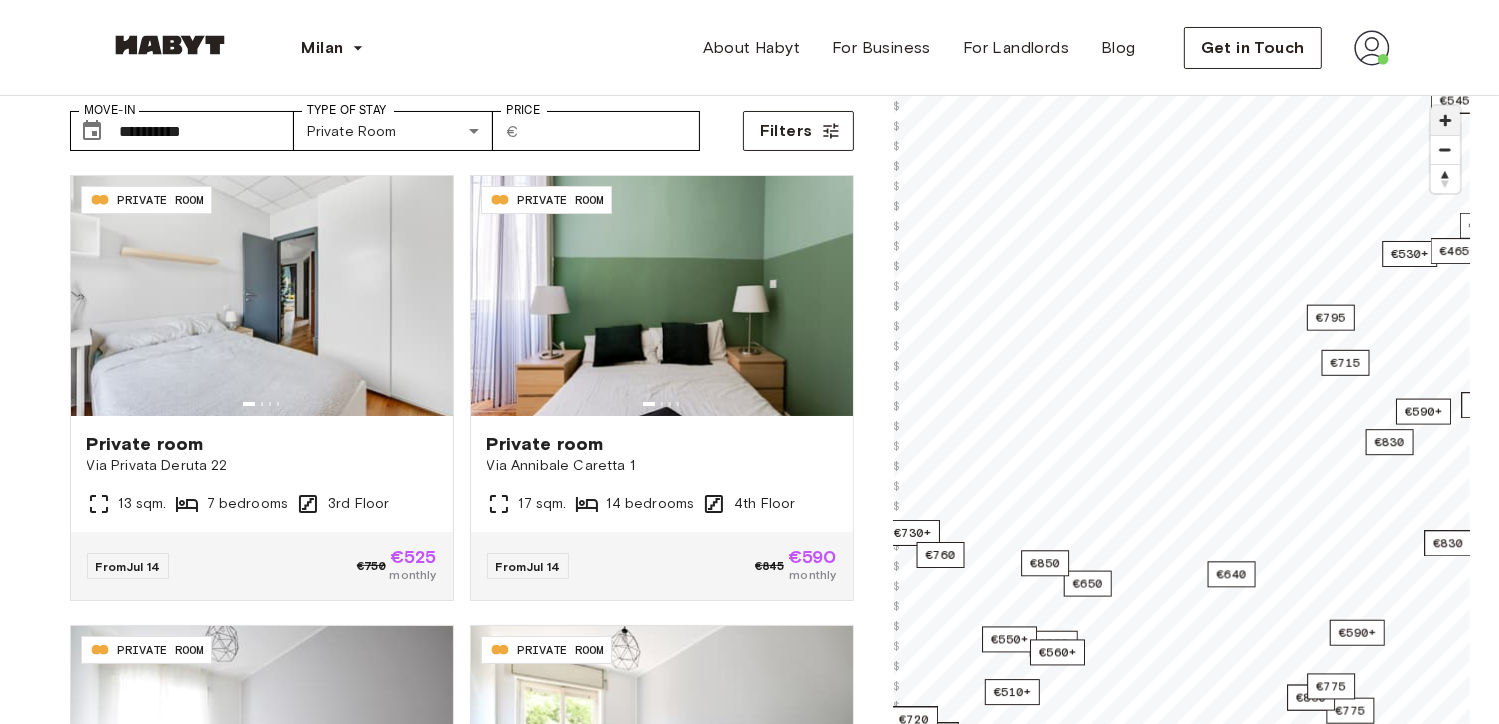 click at bounding box center [1445, 120] 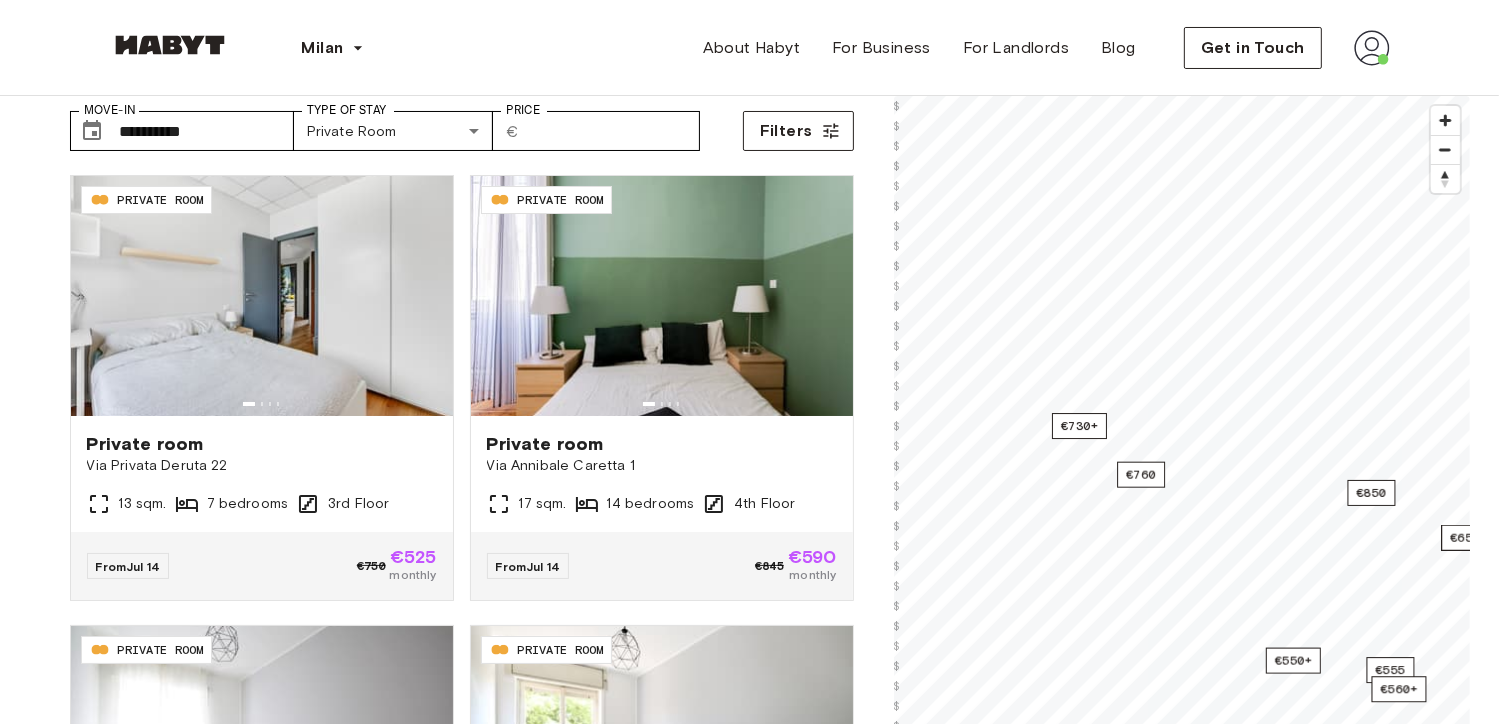 click on "**********" at bounding box center [749, 2293] 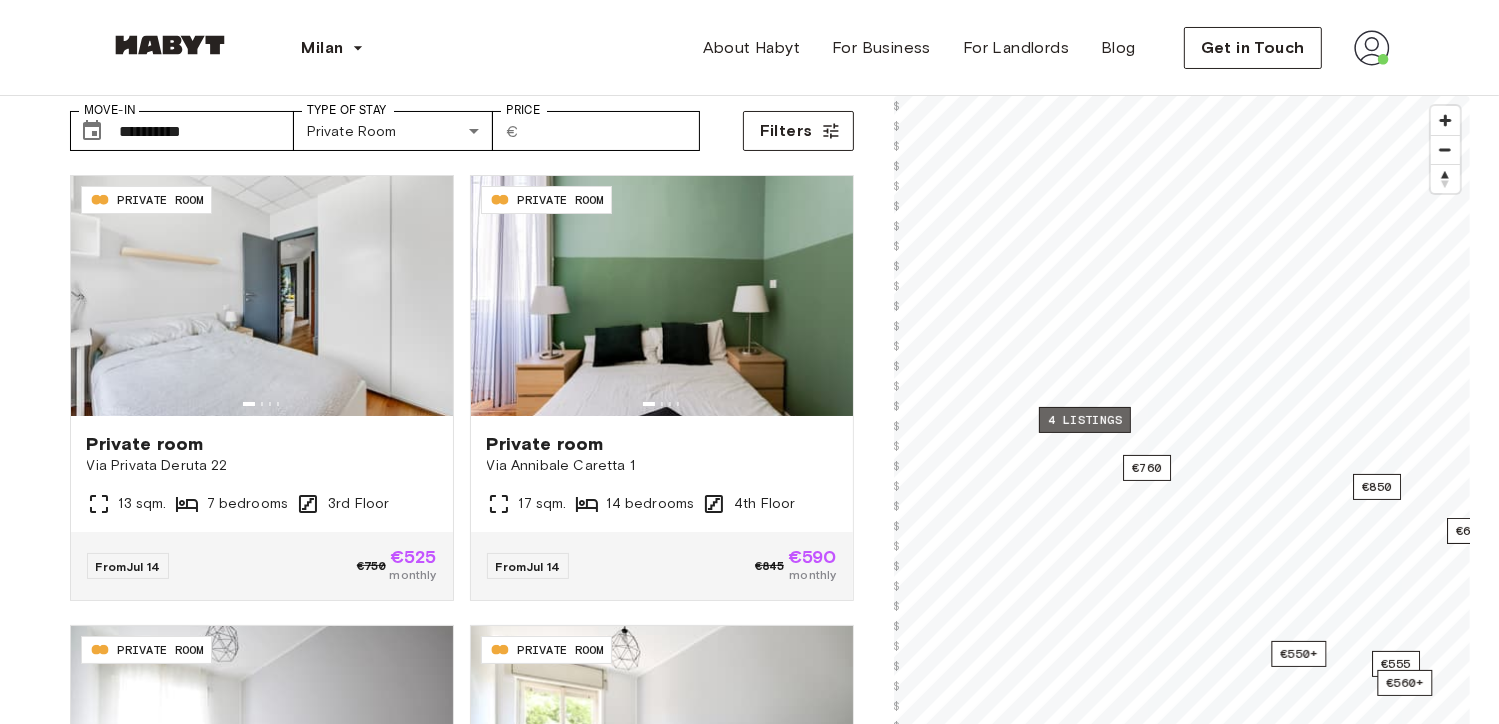 click on "4 listings" at bounding box center [1085, 420] 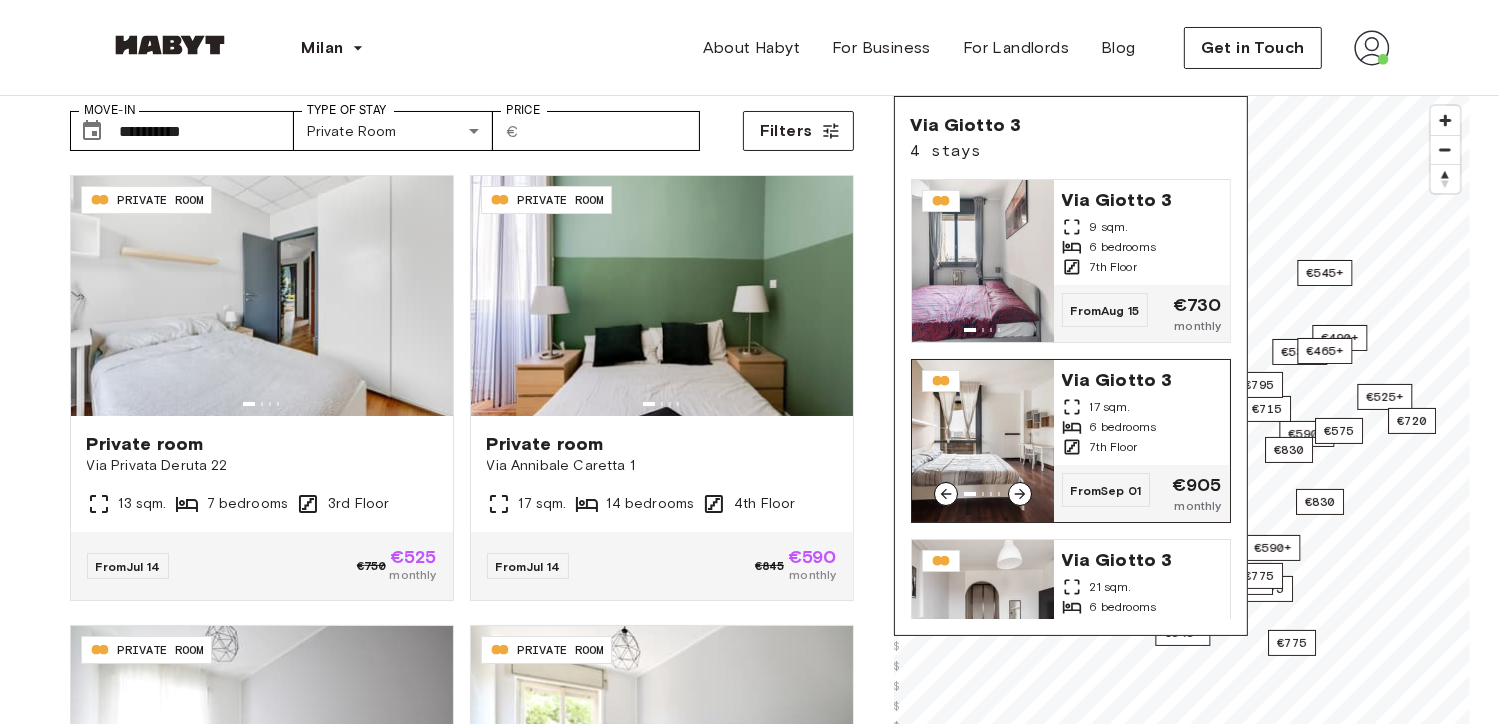 click 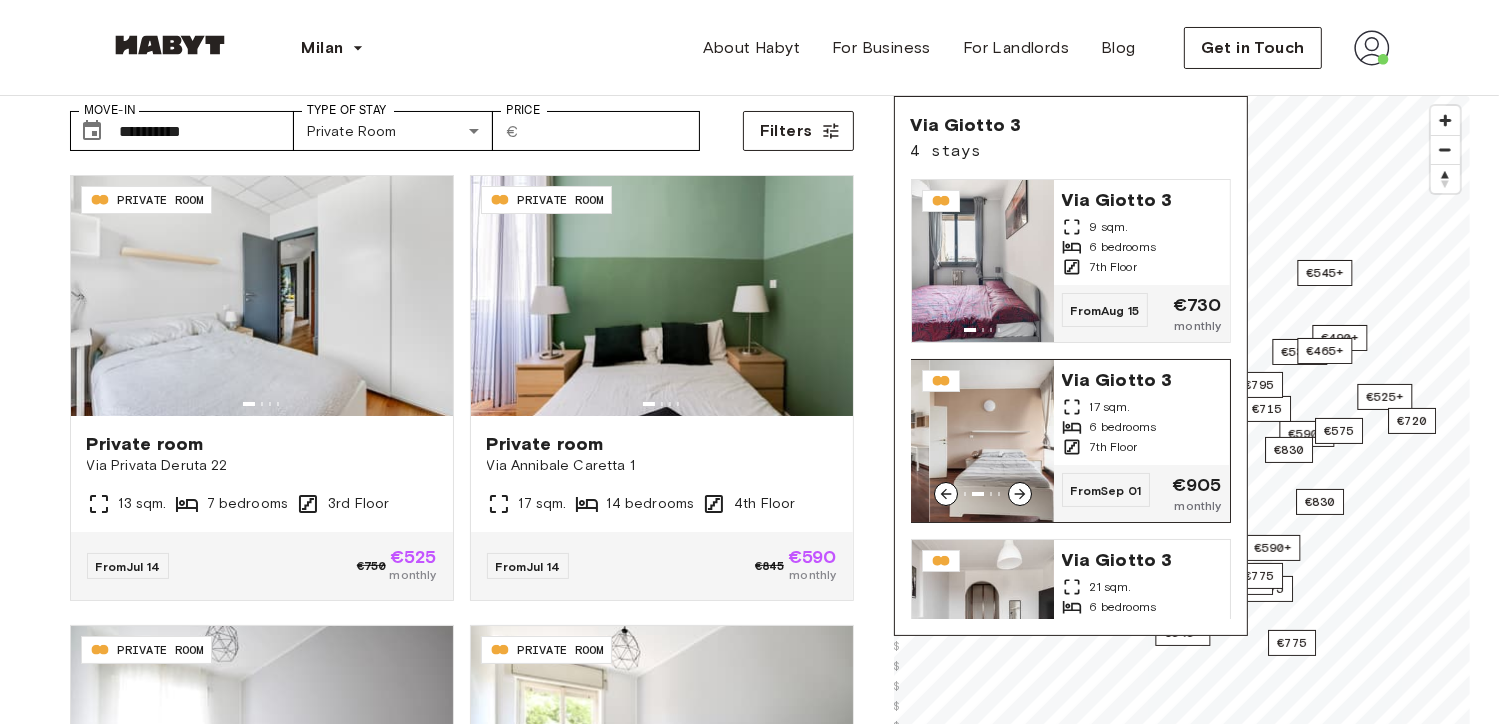 click 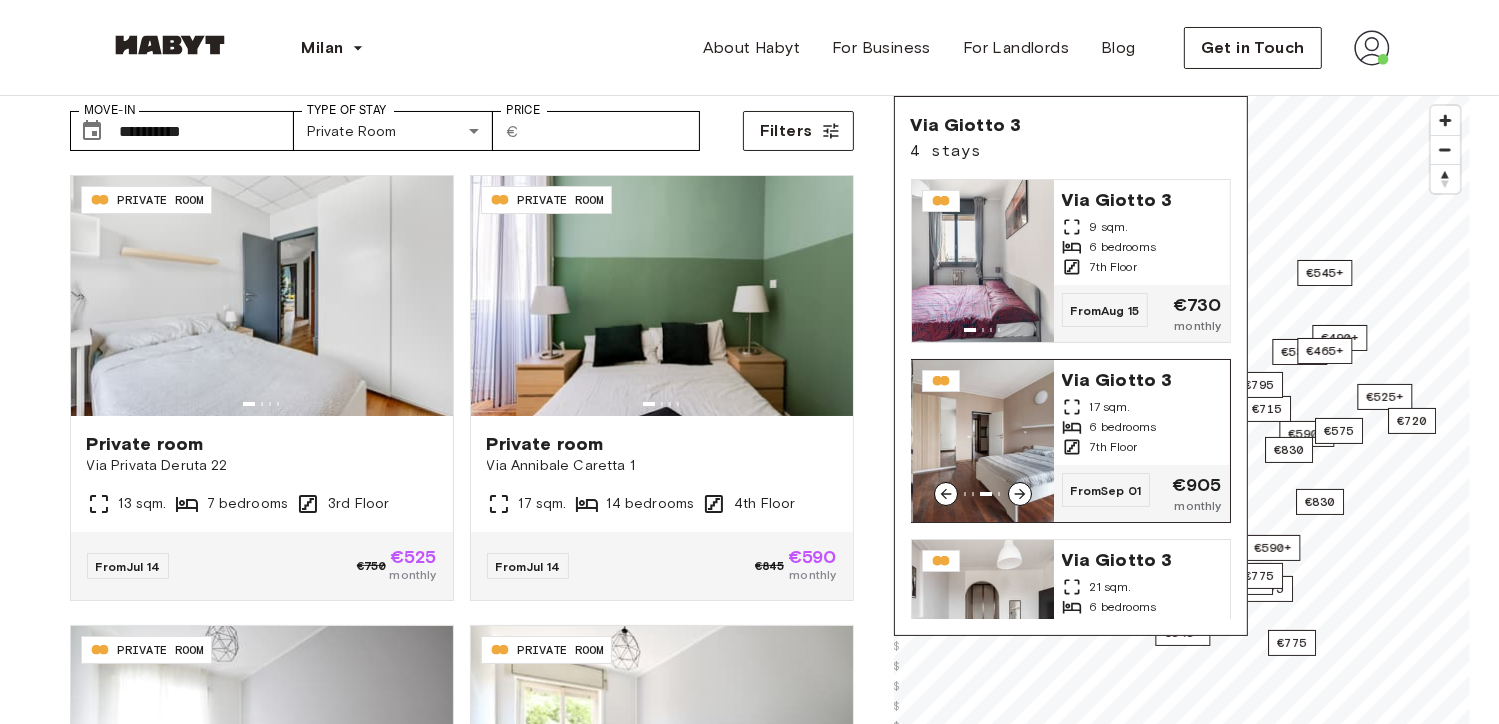 click 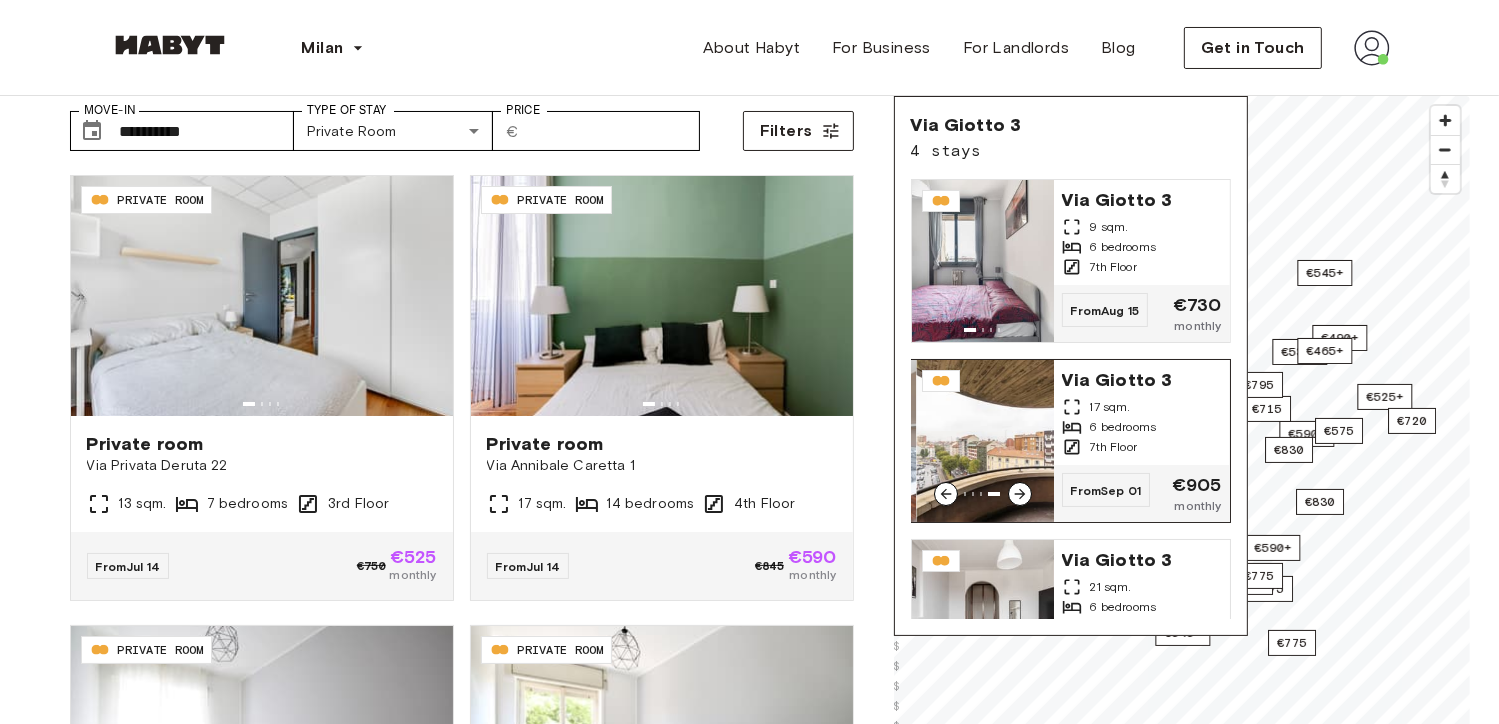 click 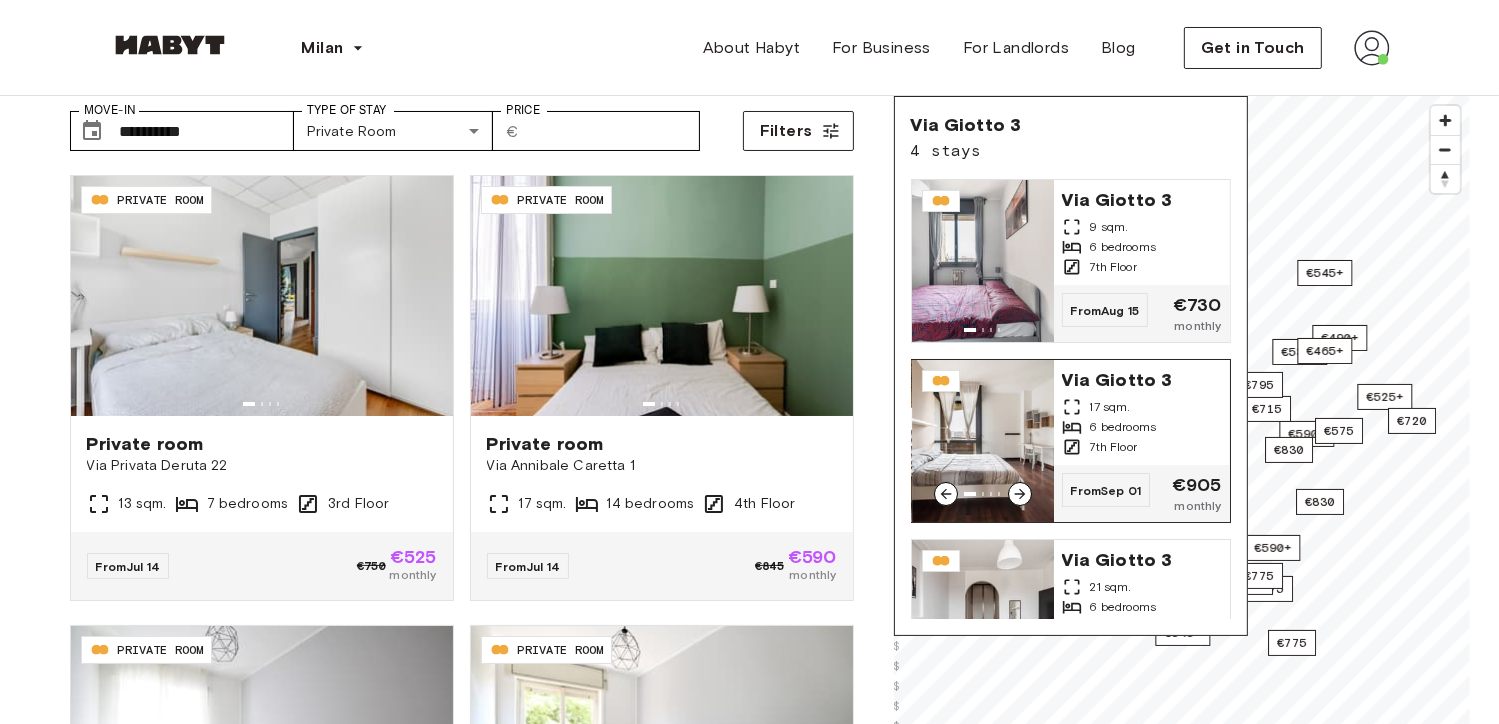 click 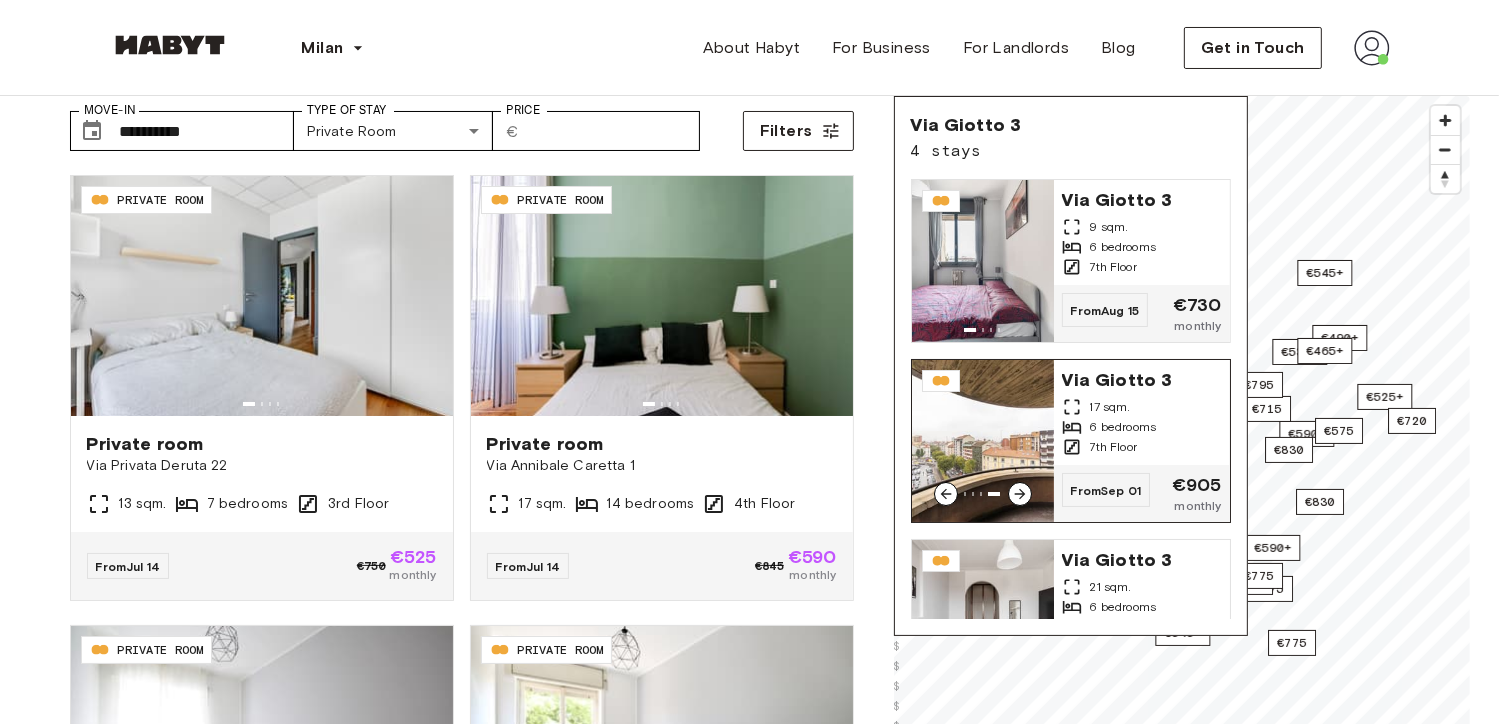 click 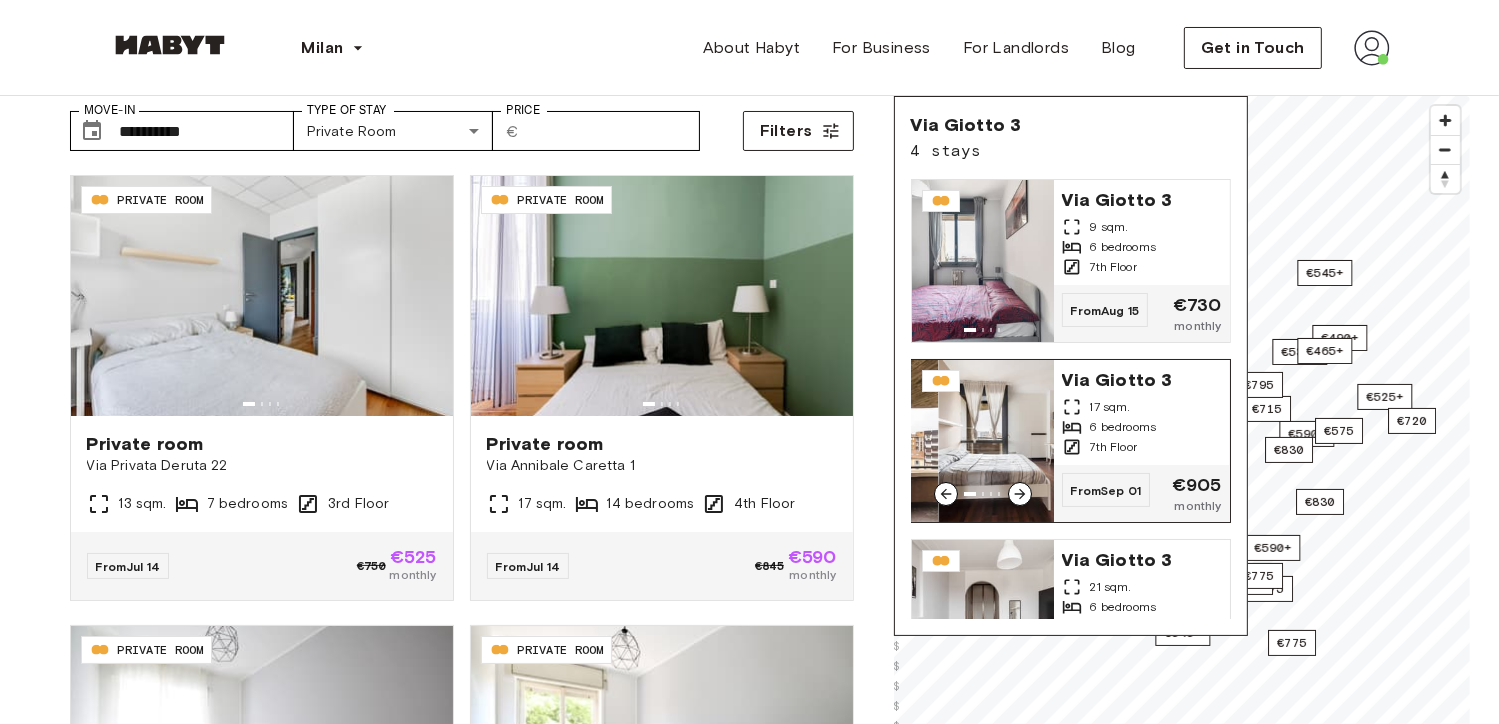 click 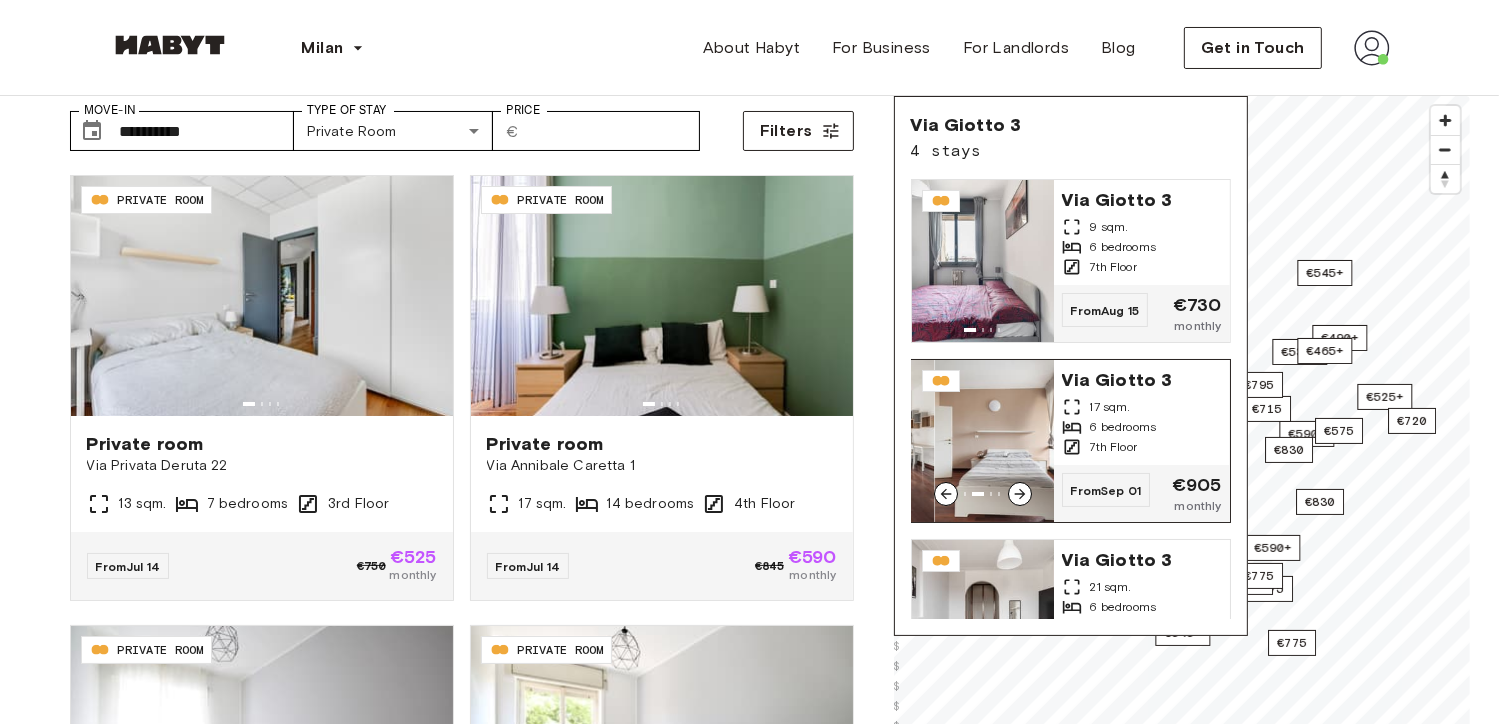 click 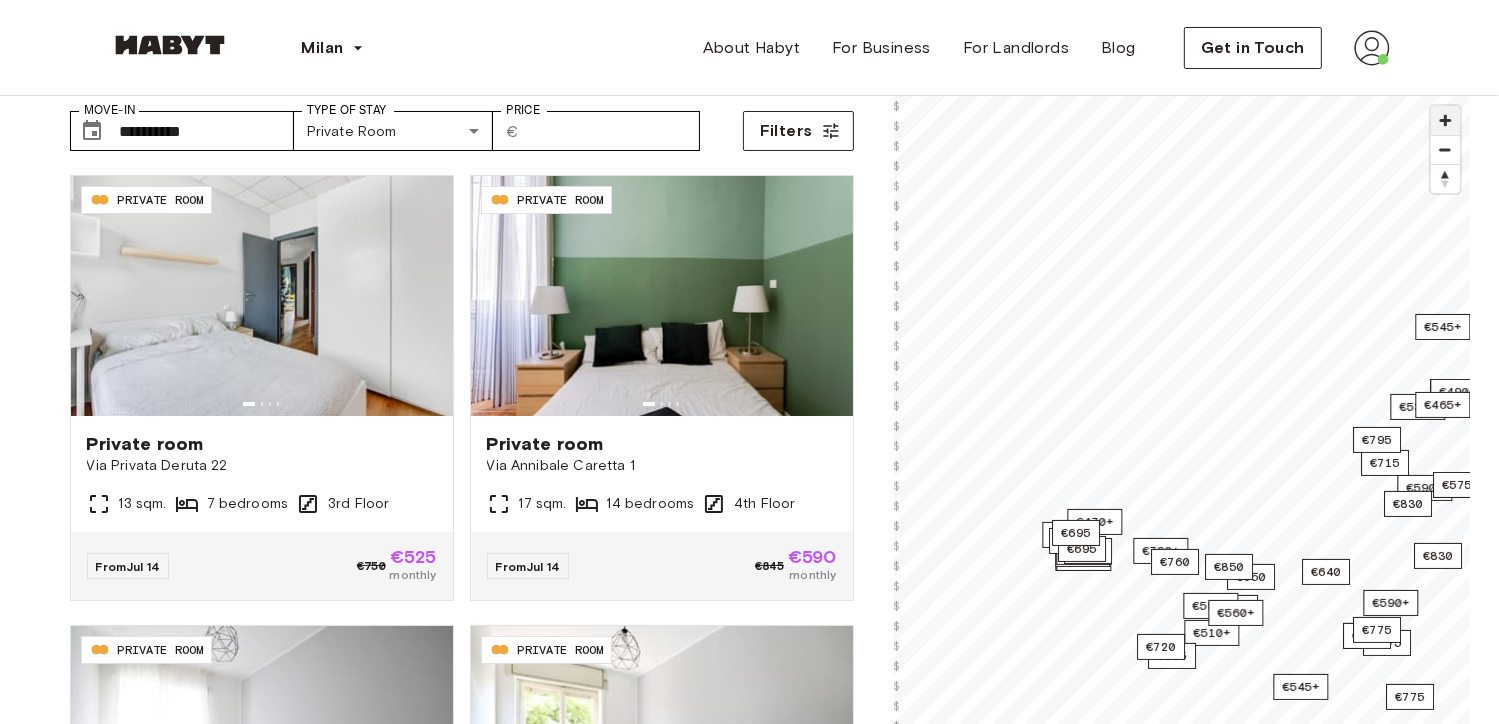 click at bounding box center [1445, 120] 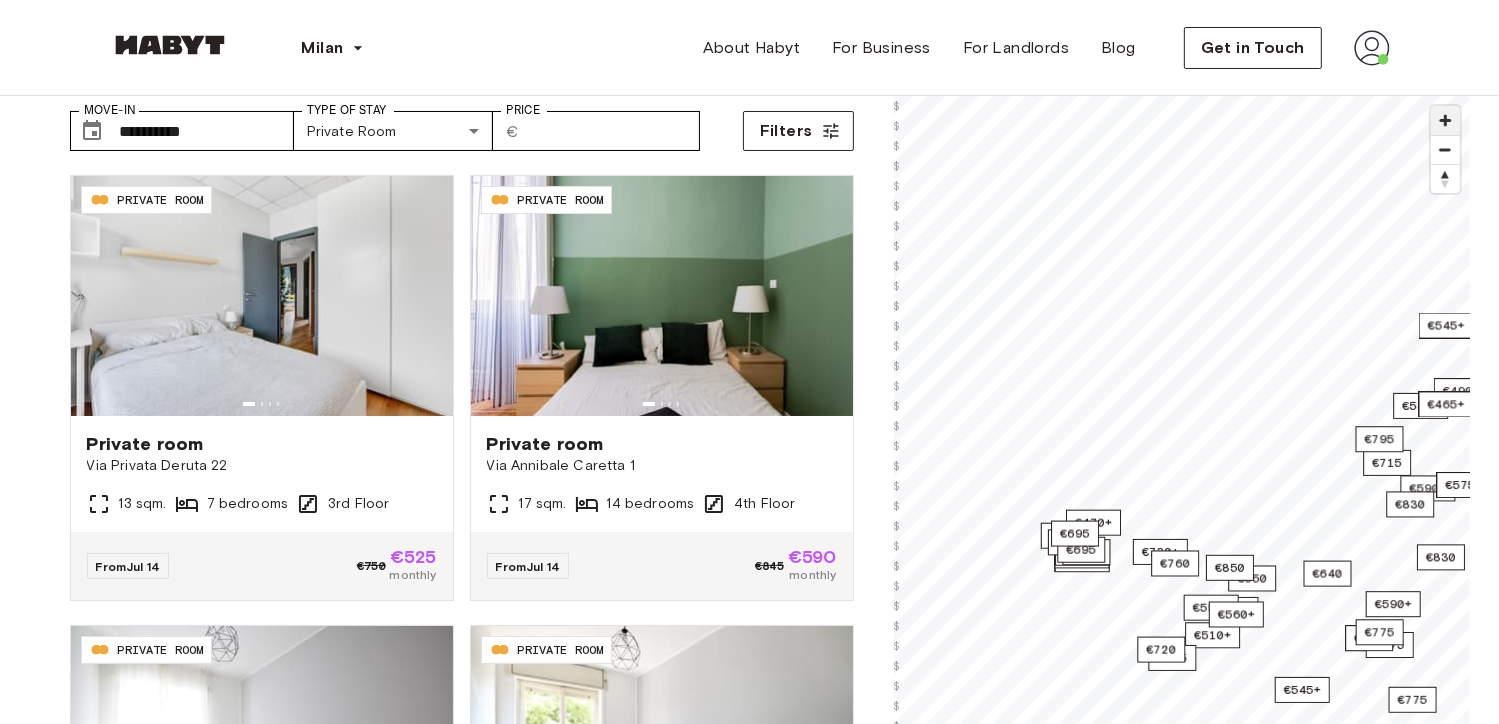 click at bounding box center [1445, 120] 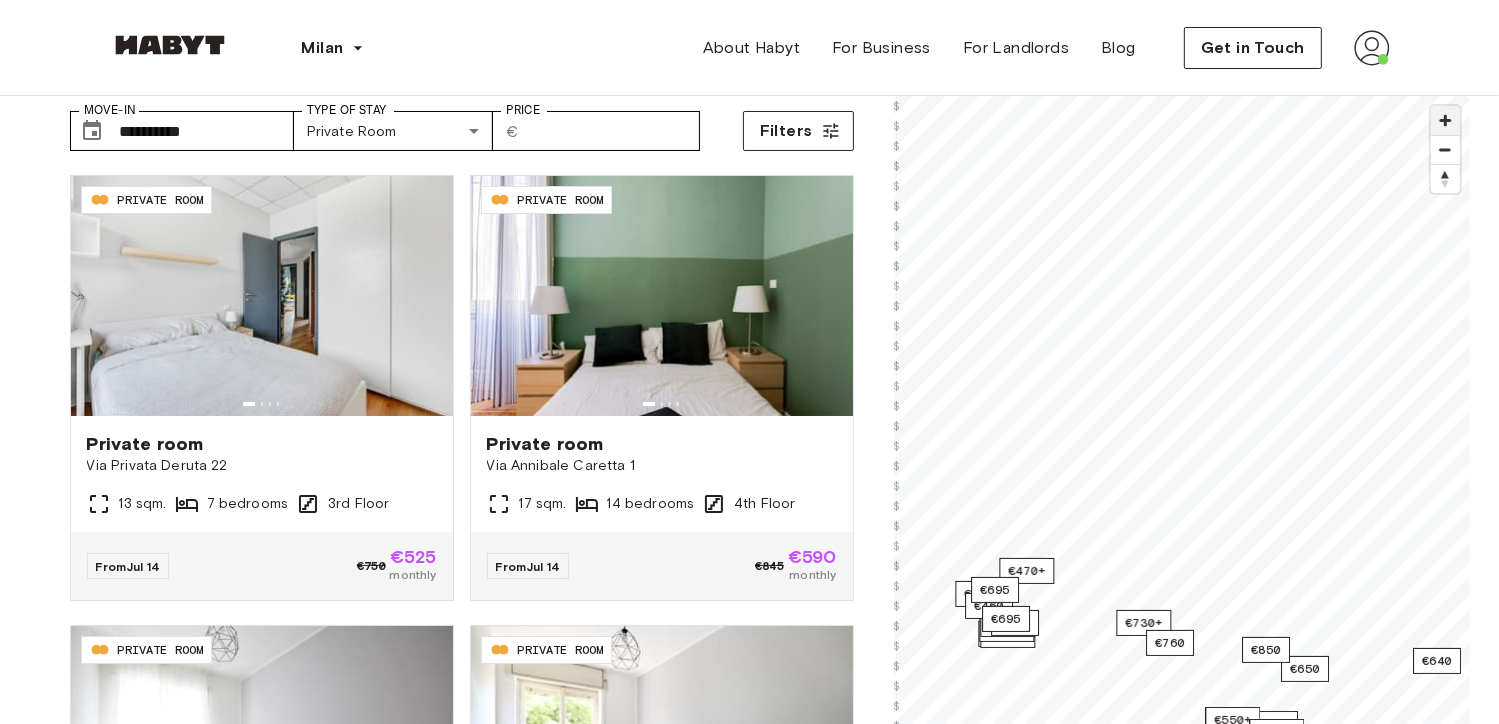click at bounding box center (1445, 120) 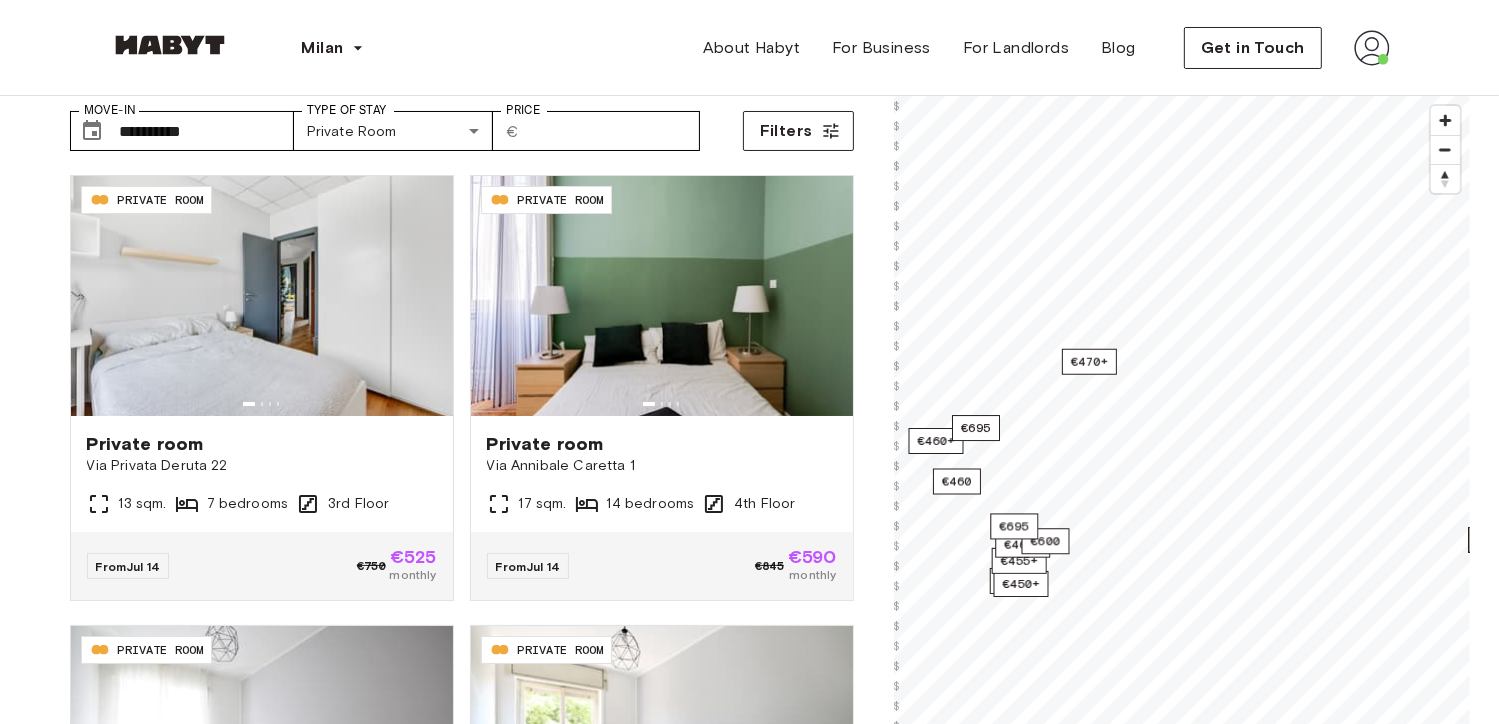 click on "**********" at bounding box center [749, 2293] 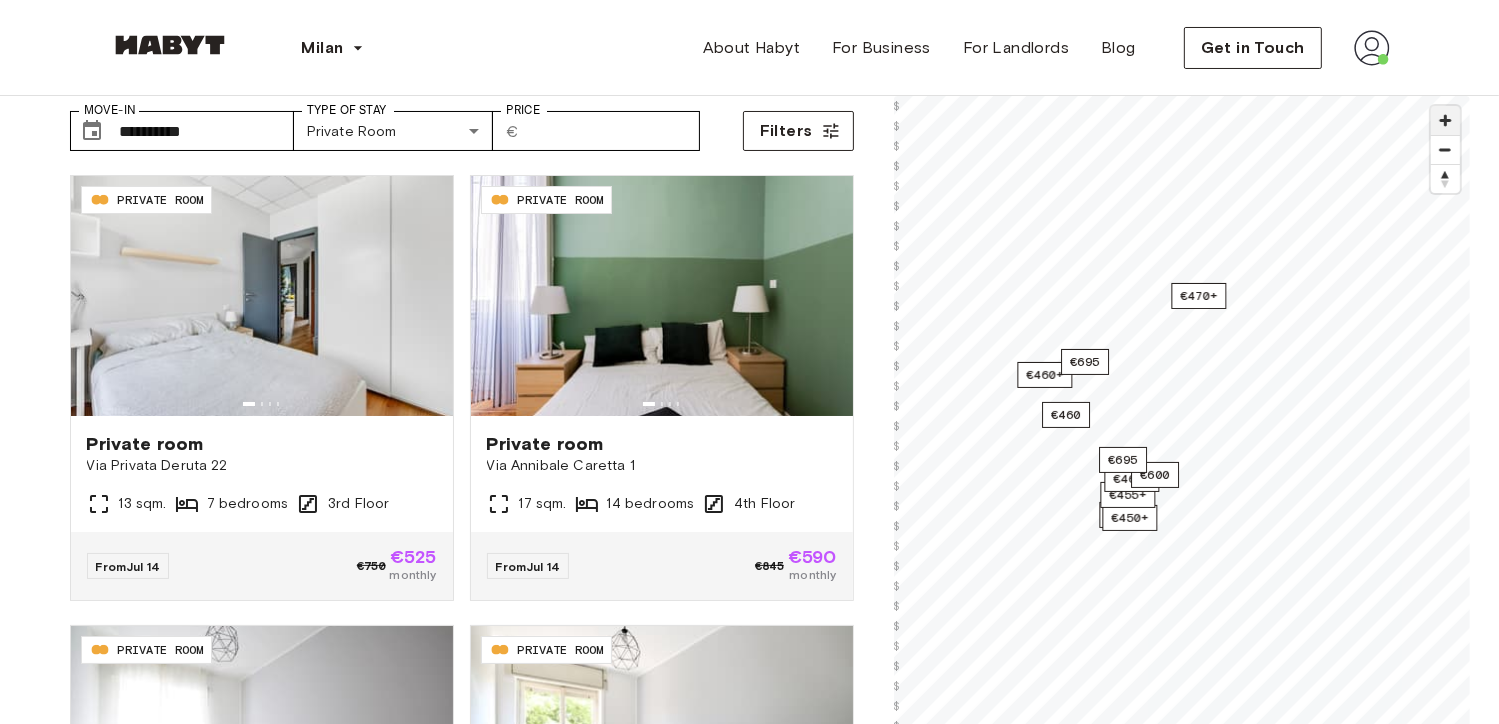 click at bounding box center [1445, 120] 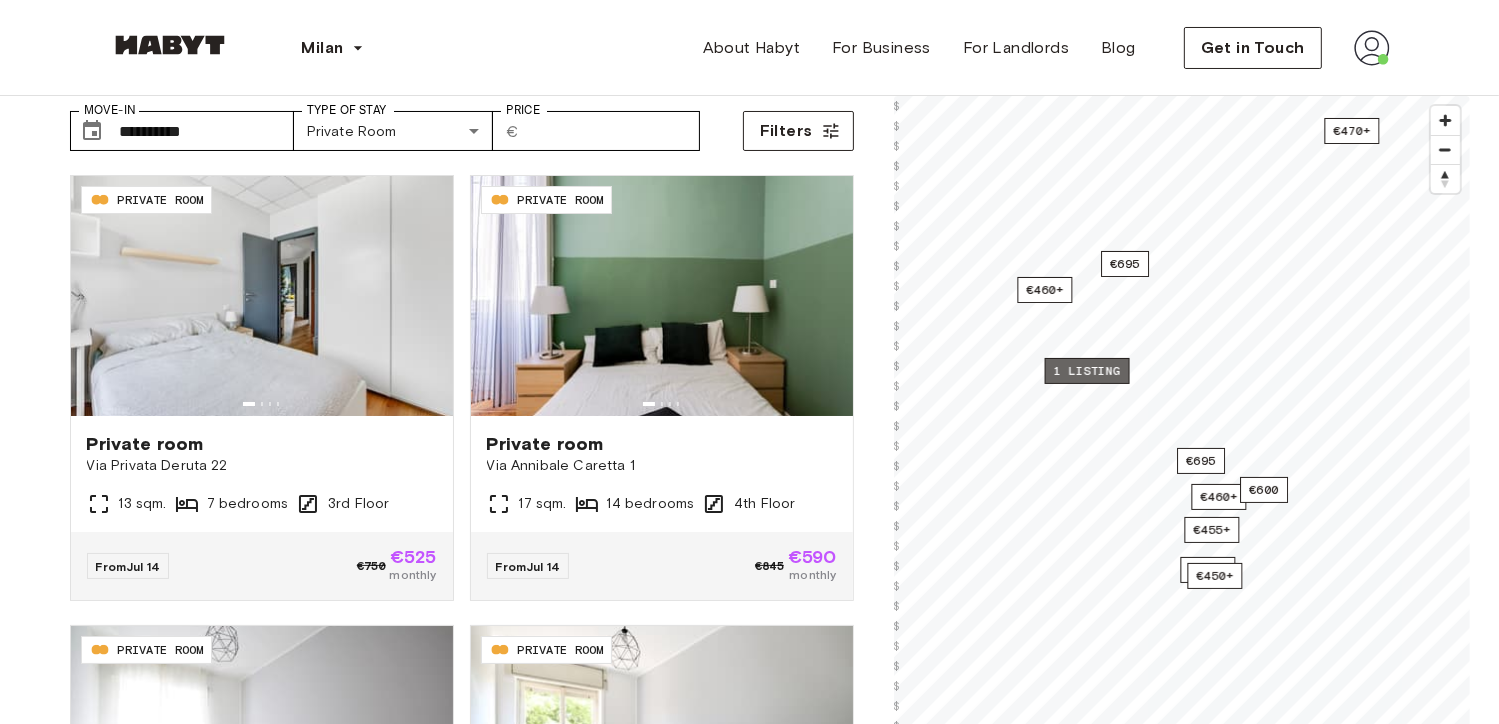 click on "1 listing" at bounding box center (1086, 371) 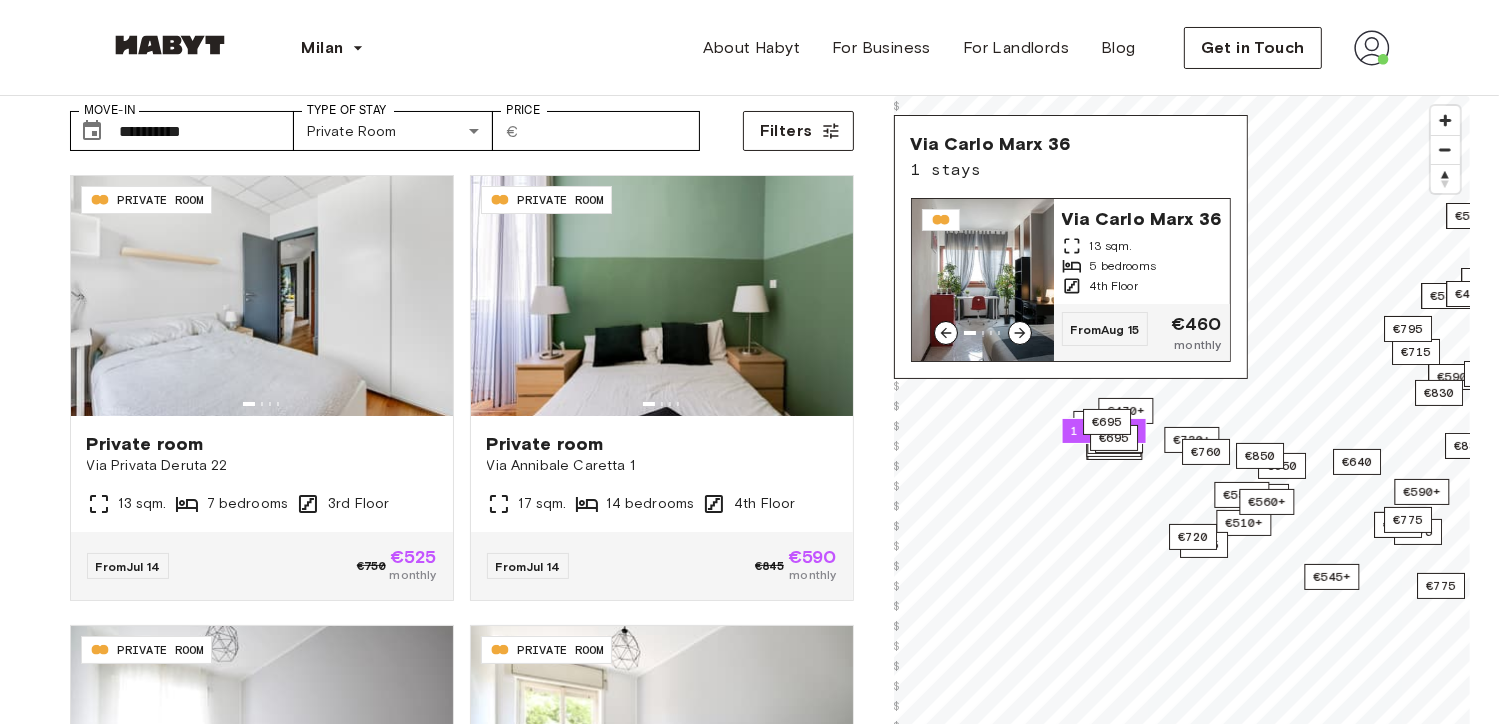 click on "Via Carlo Marx 36" at bounding box center [1142, 217] 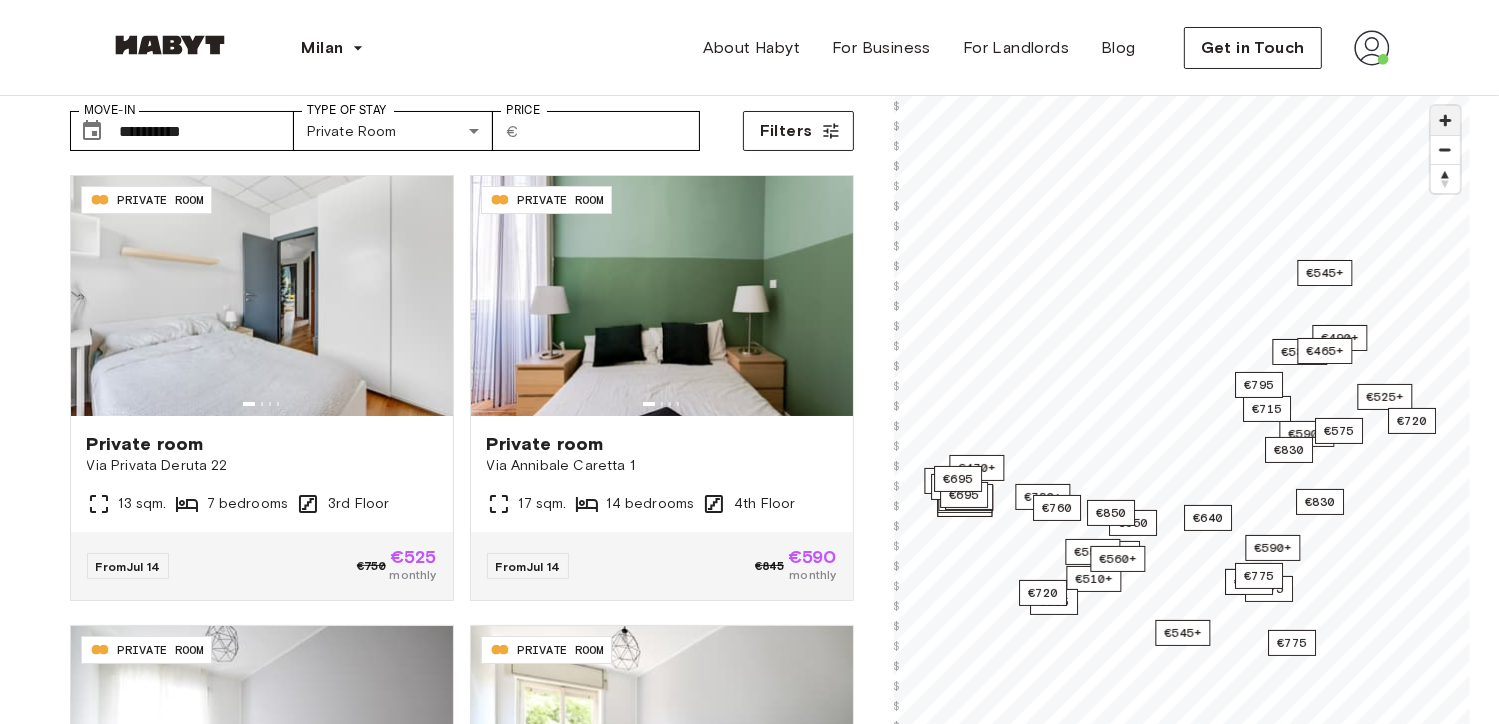 click at bounding box center [1445, 120] 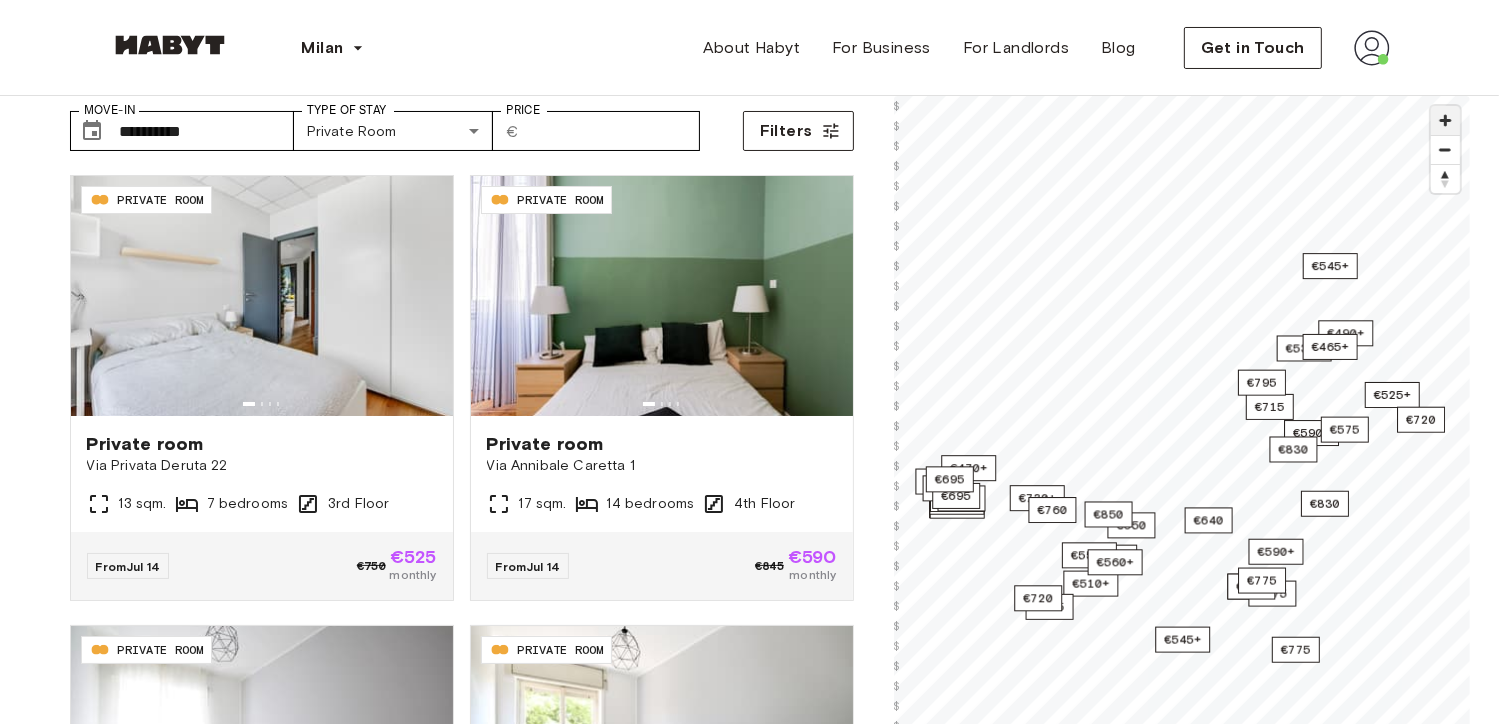 click at bounding box center [1445, 120] 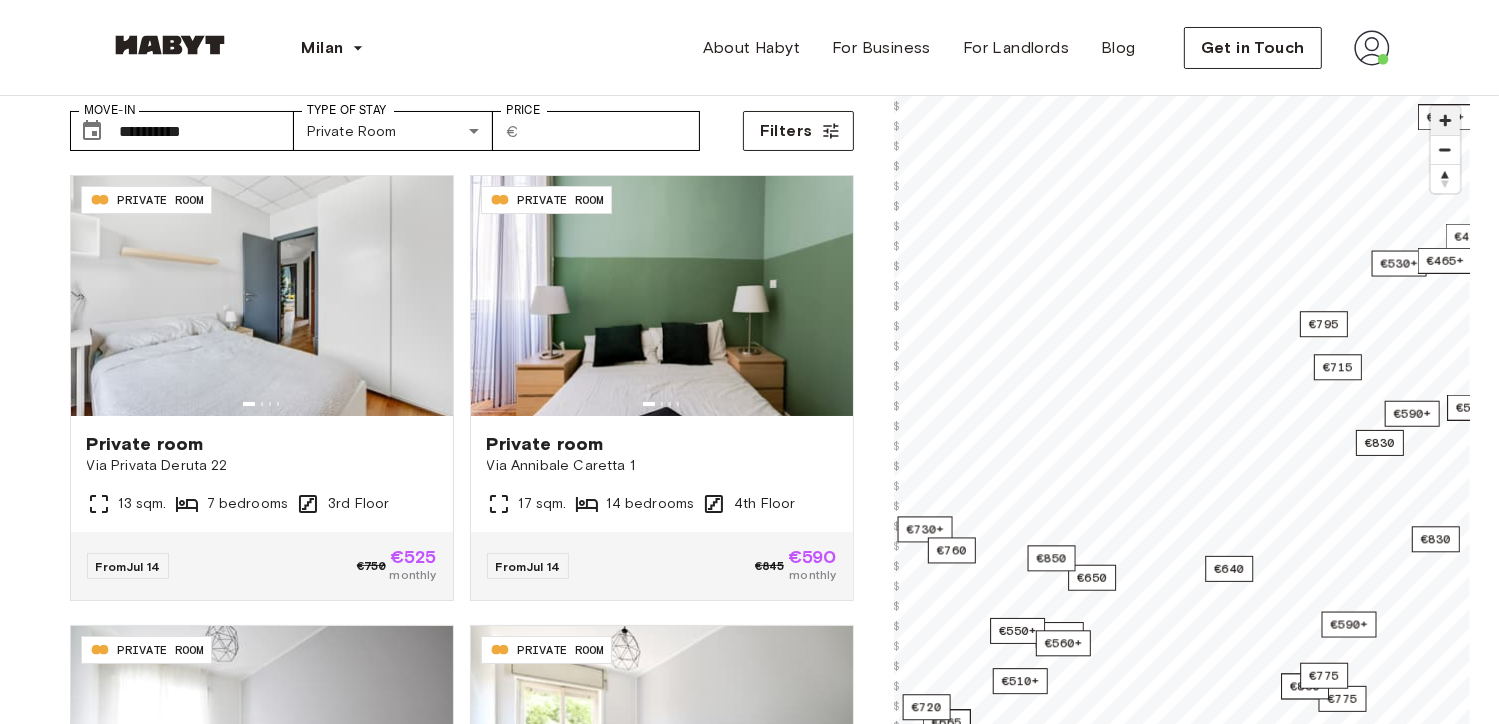 click at bounding box center [1445, 120] 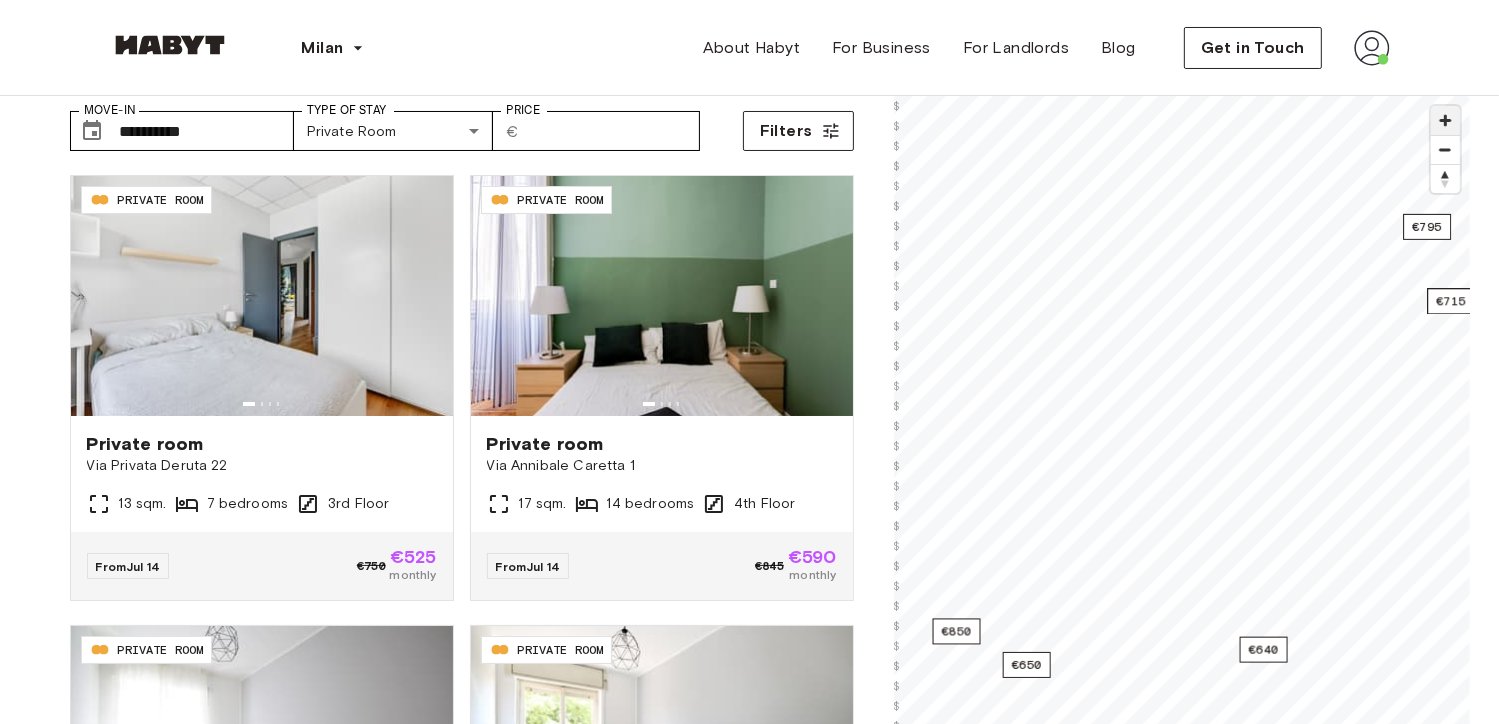 click at bounding box center [1445, 120] 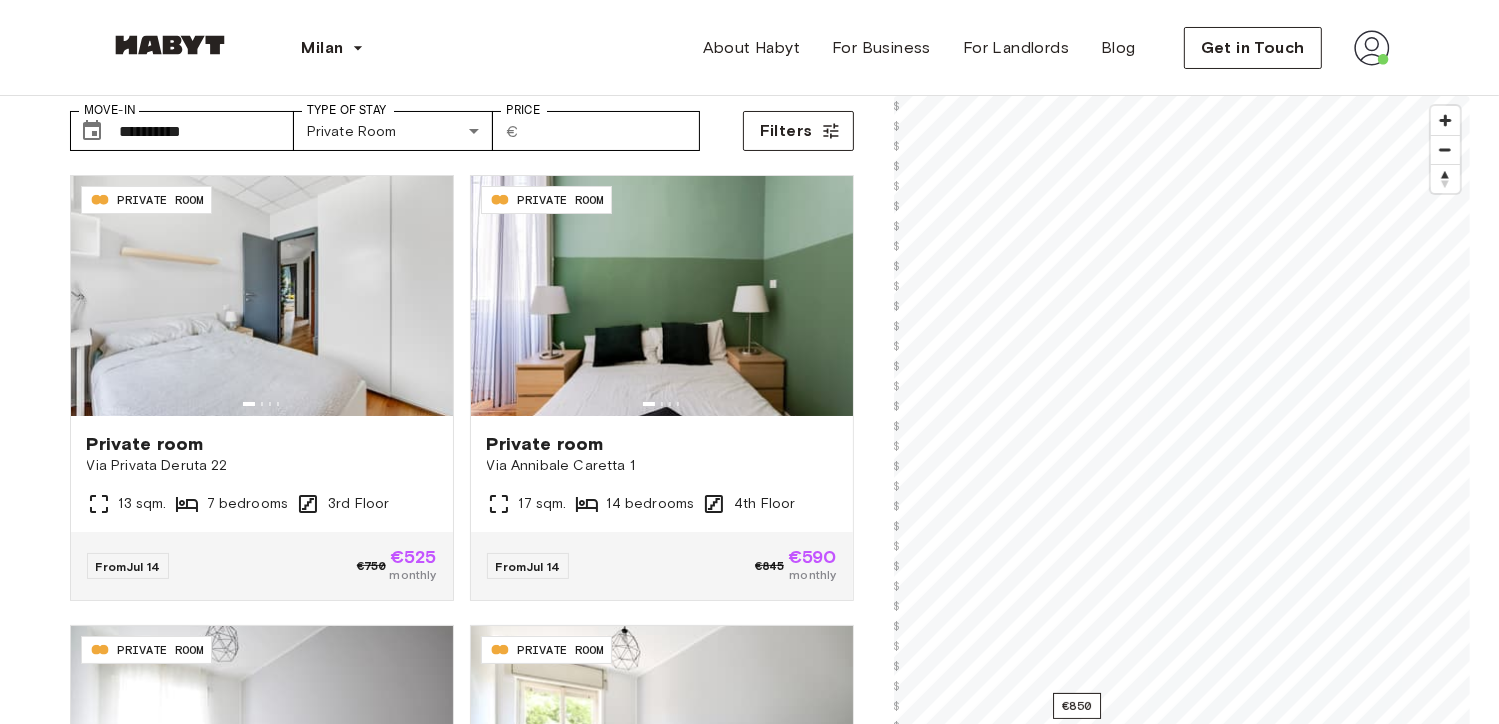 click on "**********" at bounding box center (749, 2293) 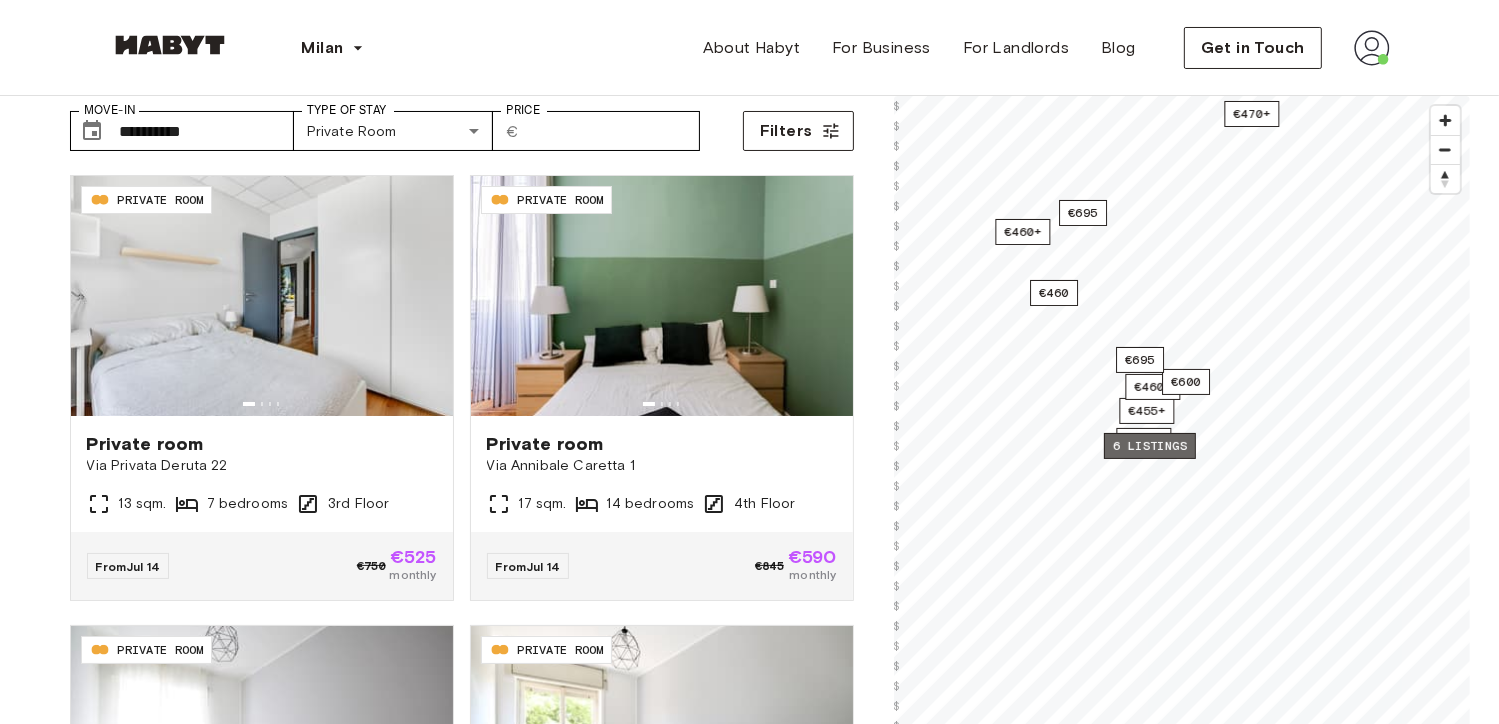 click on "6 listings" at bounding box center (1150, 446) 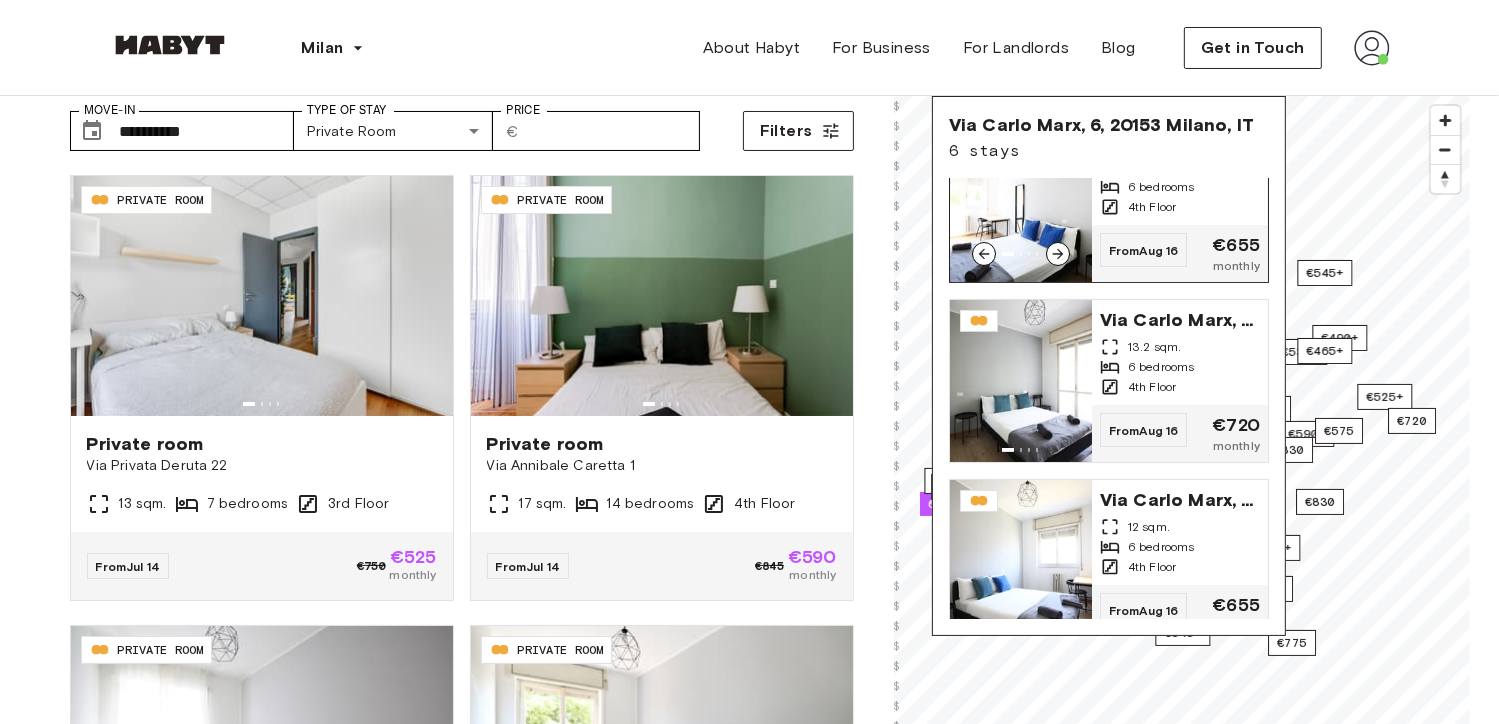 scroll, scrollTop: 620, scrollLeft: 0, axis: vertical 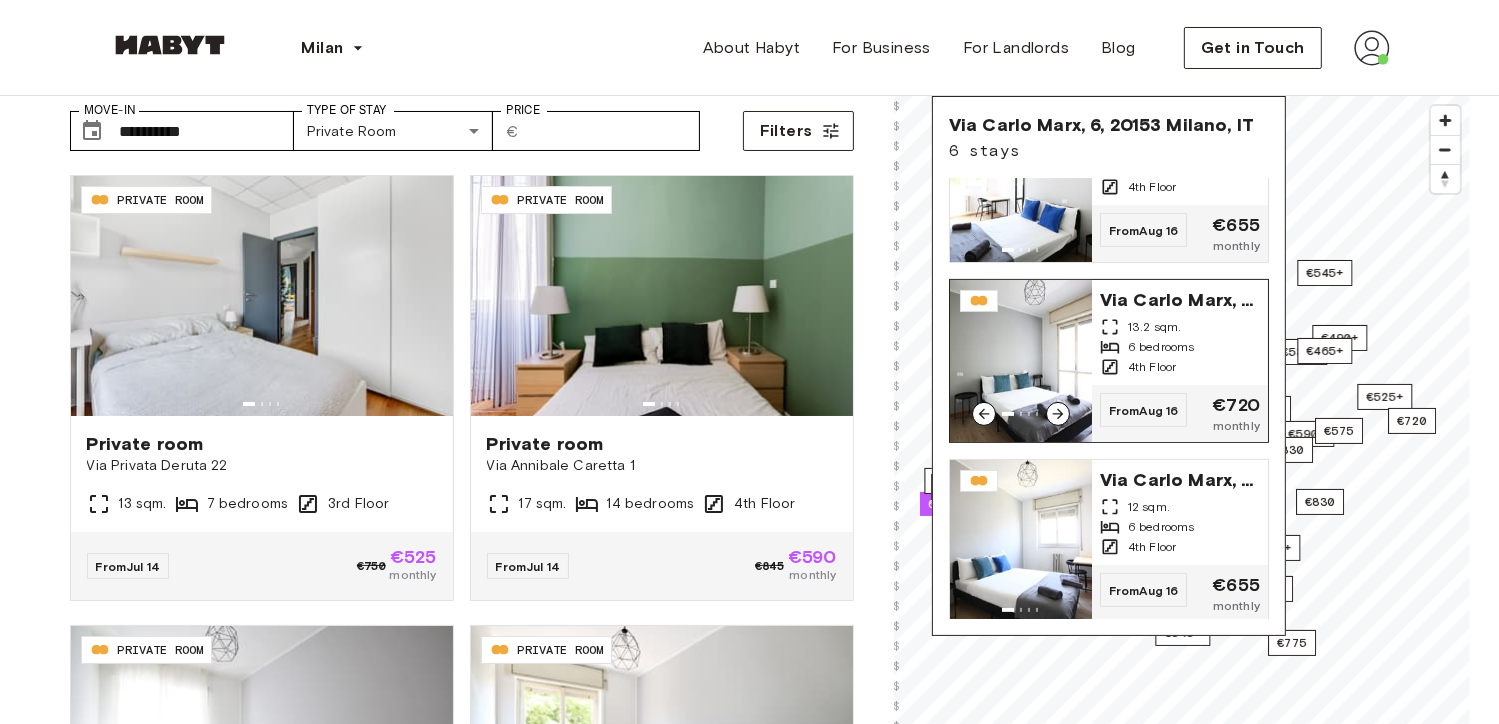 click at bounding box center (1021, 361) 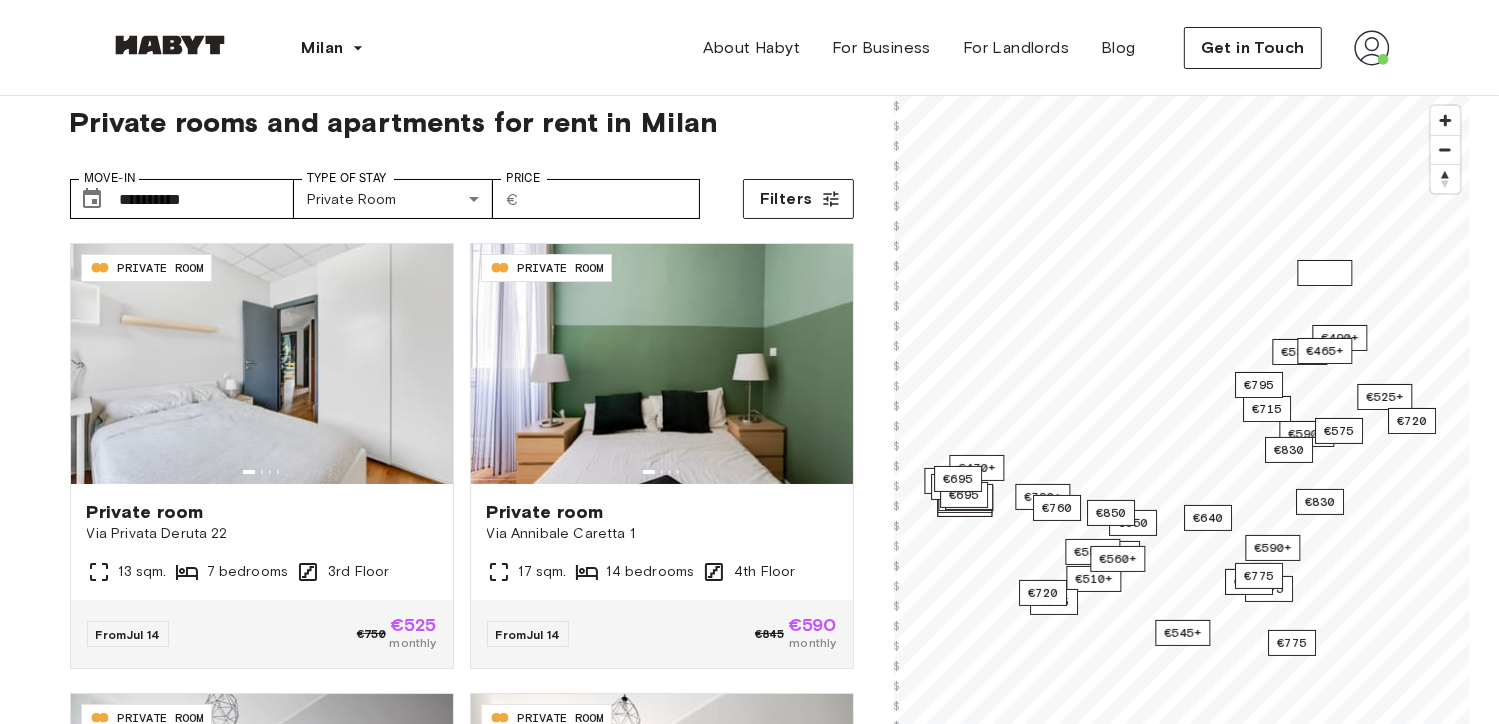 scroll, scrollTop: 0, scrollLeft: 0, axis: both 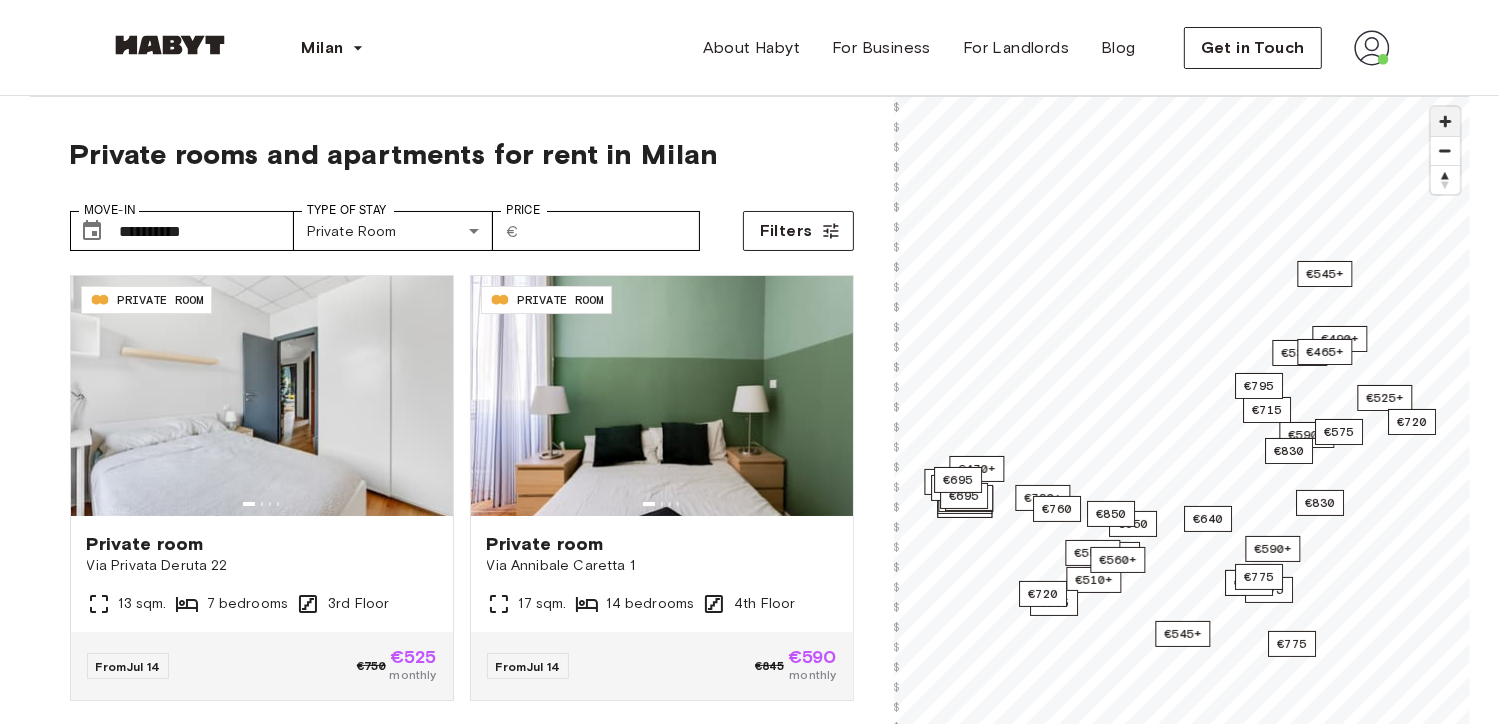click at bounding box center (1445, 121) 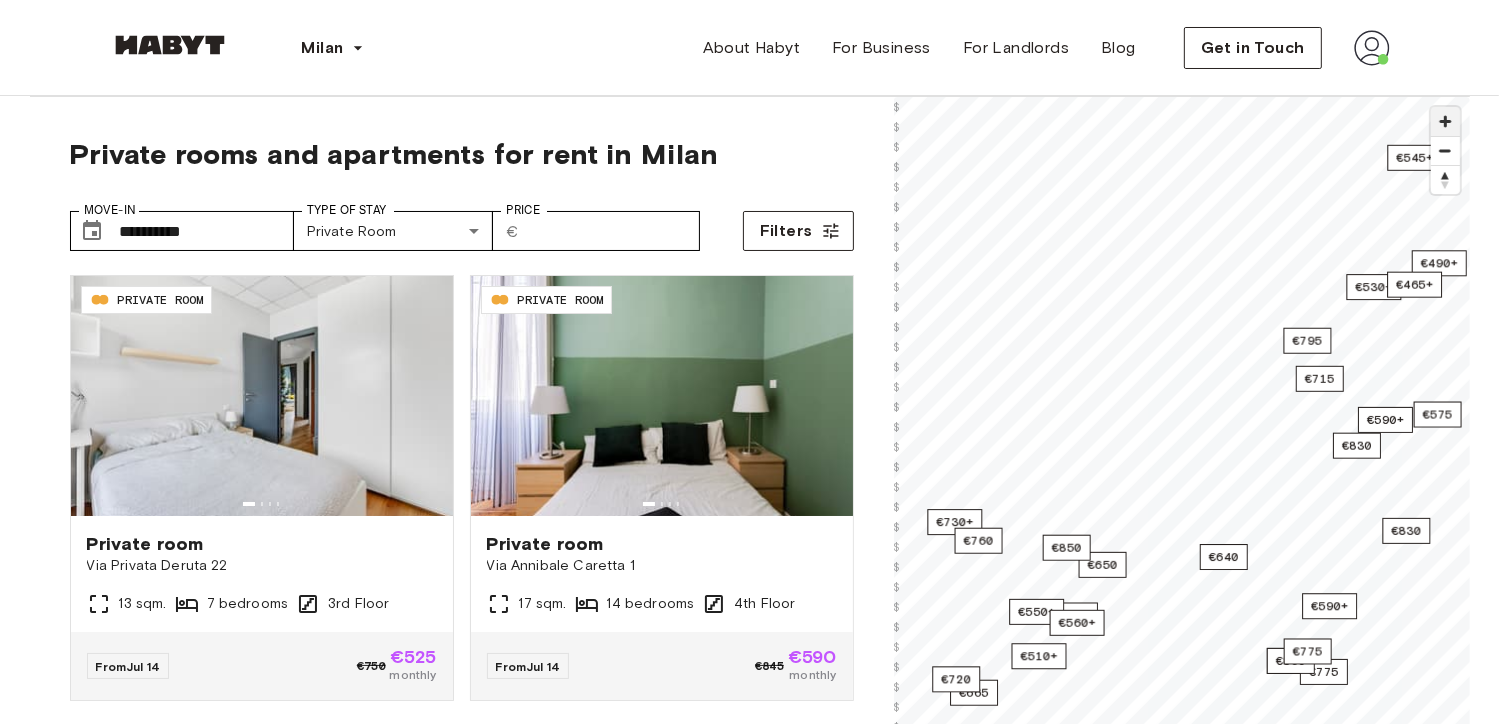 click at bounding box center (1445, 121) 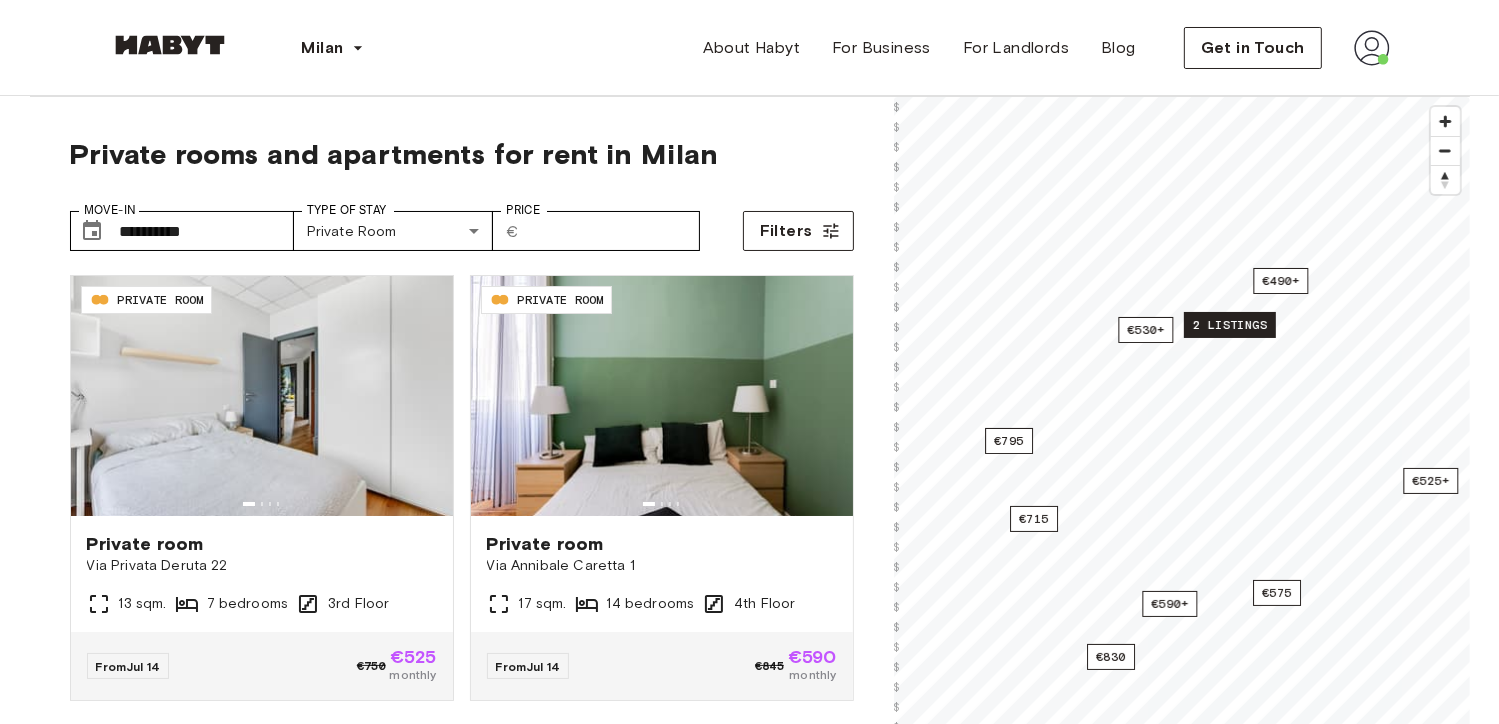 click on "2 listings" at bounding box center (1230, 325) 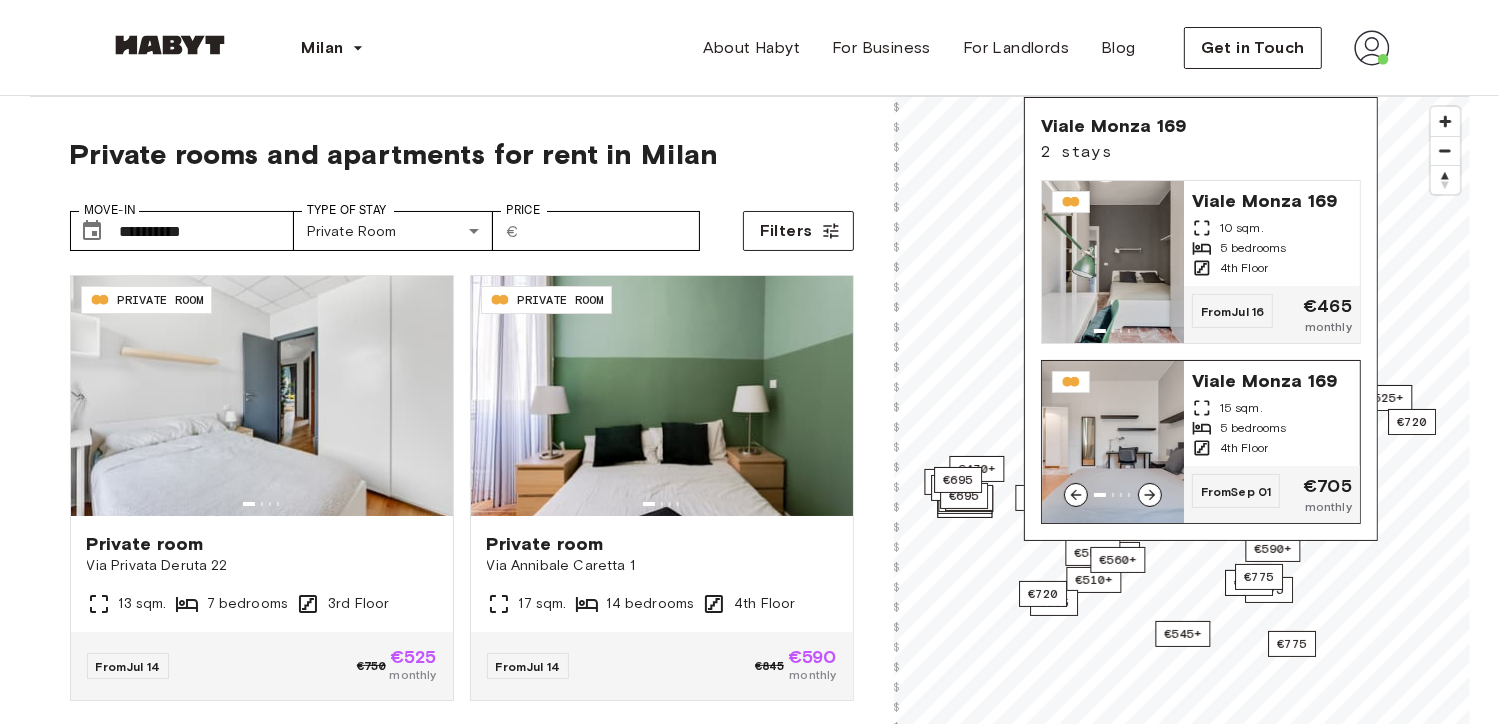 click 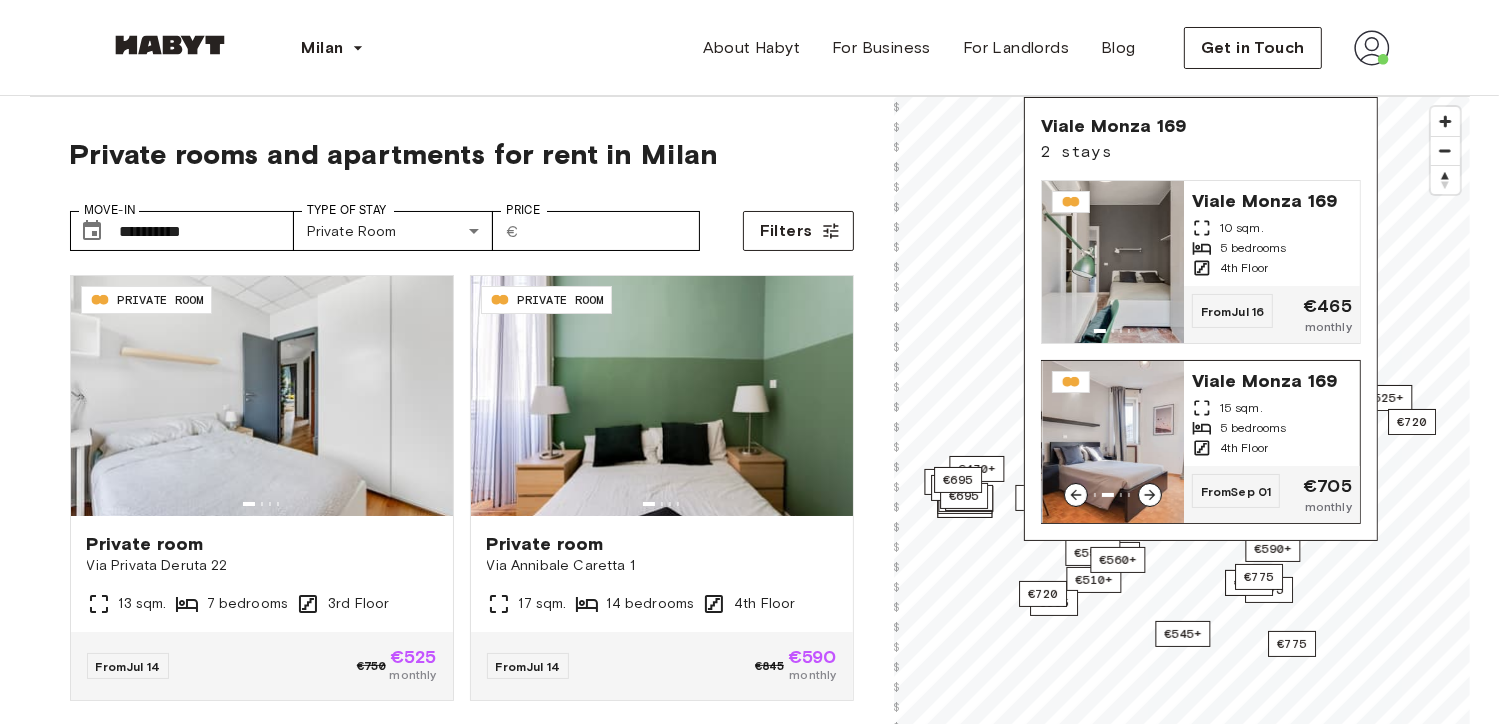 click 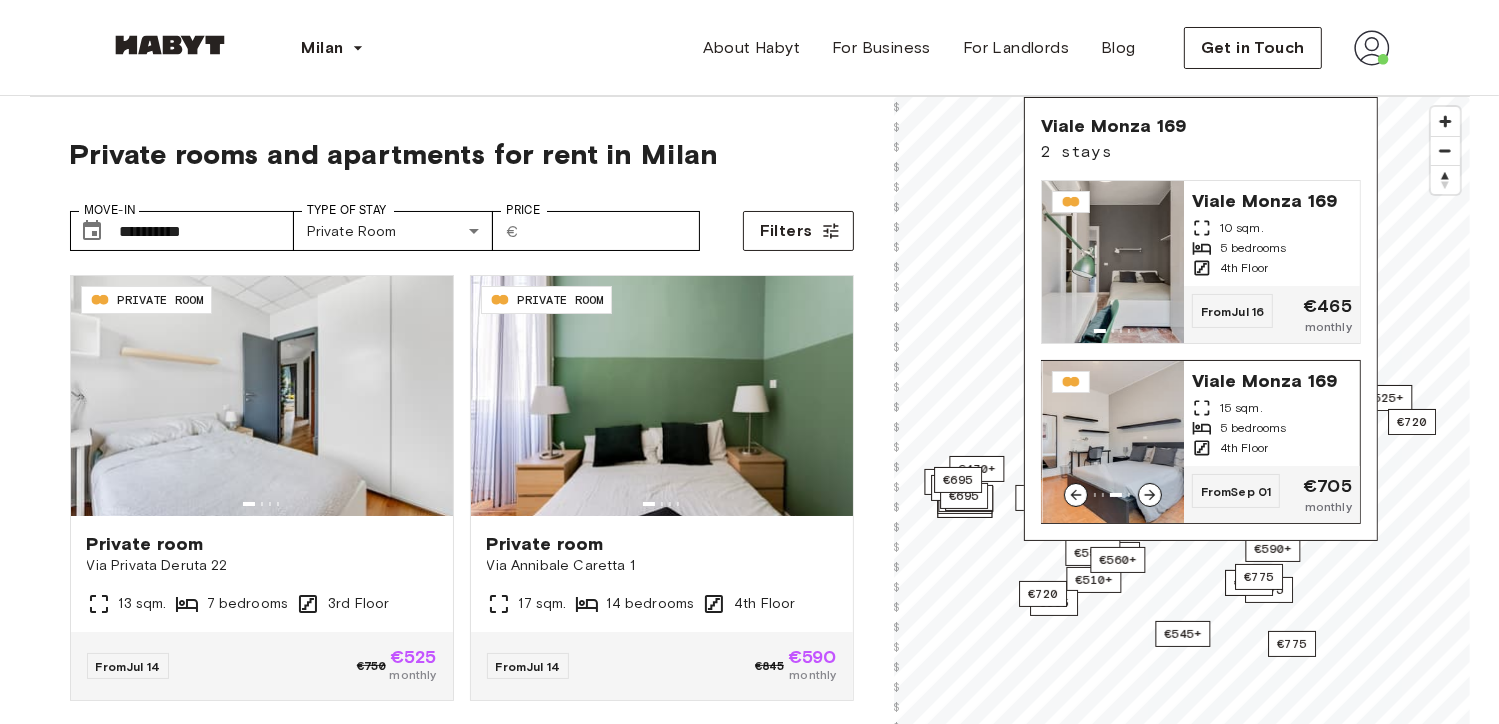 click 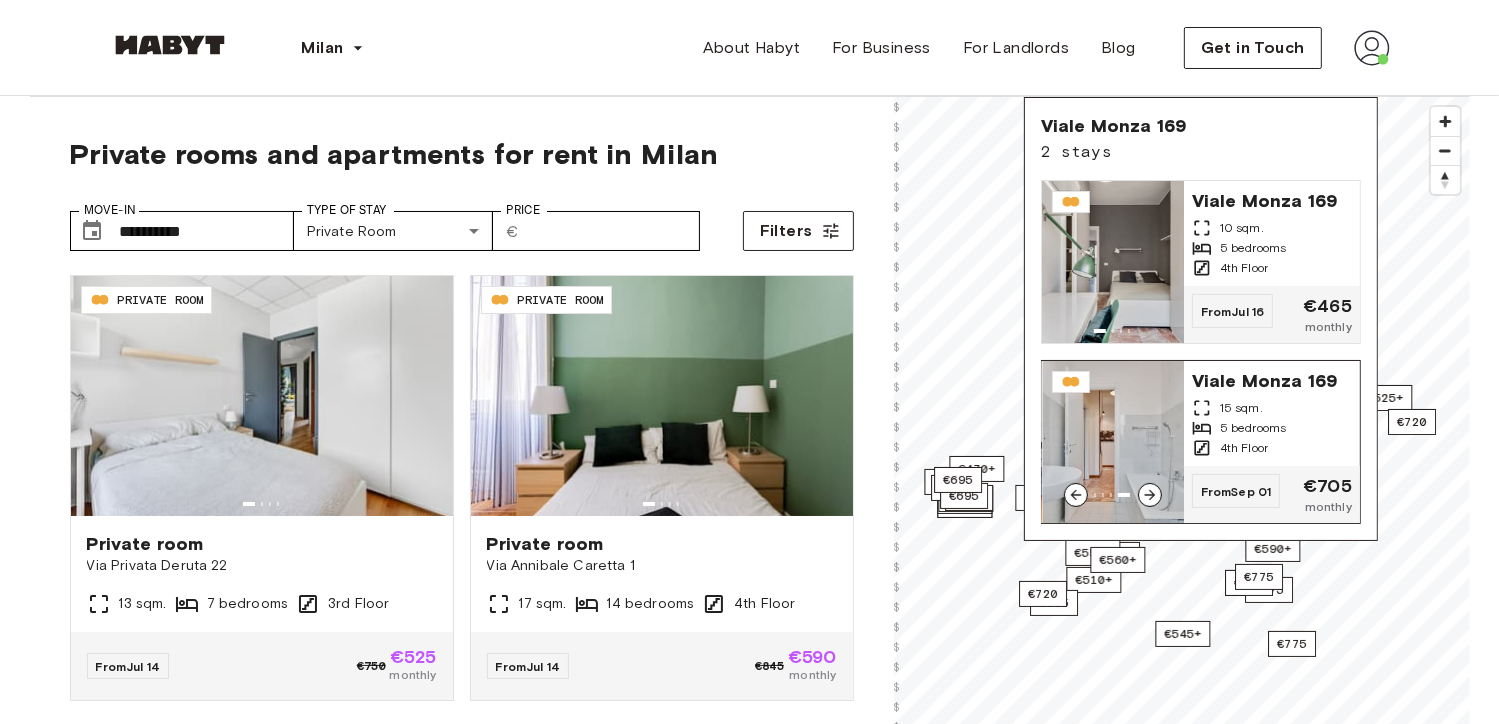 click 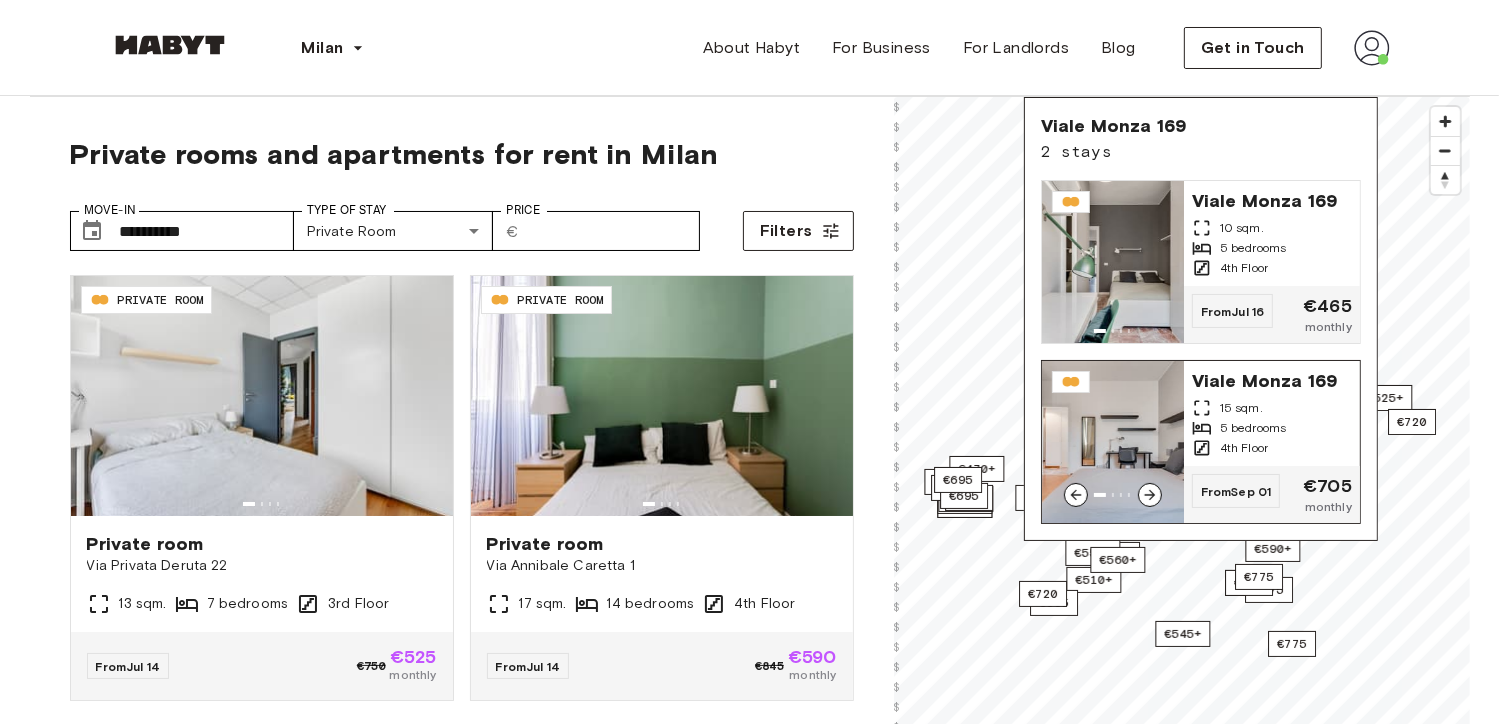 click 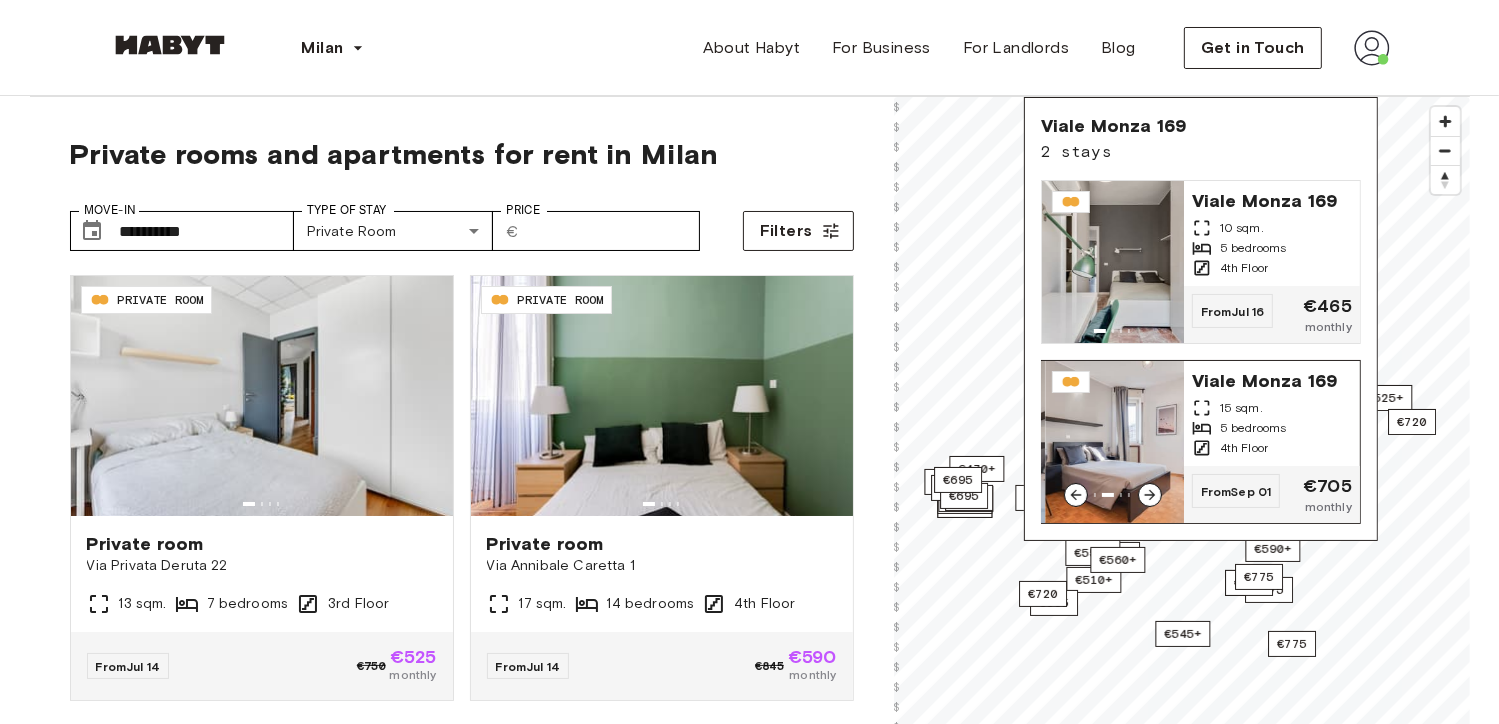 click 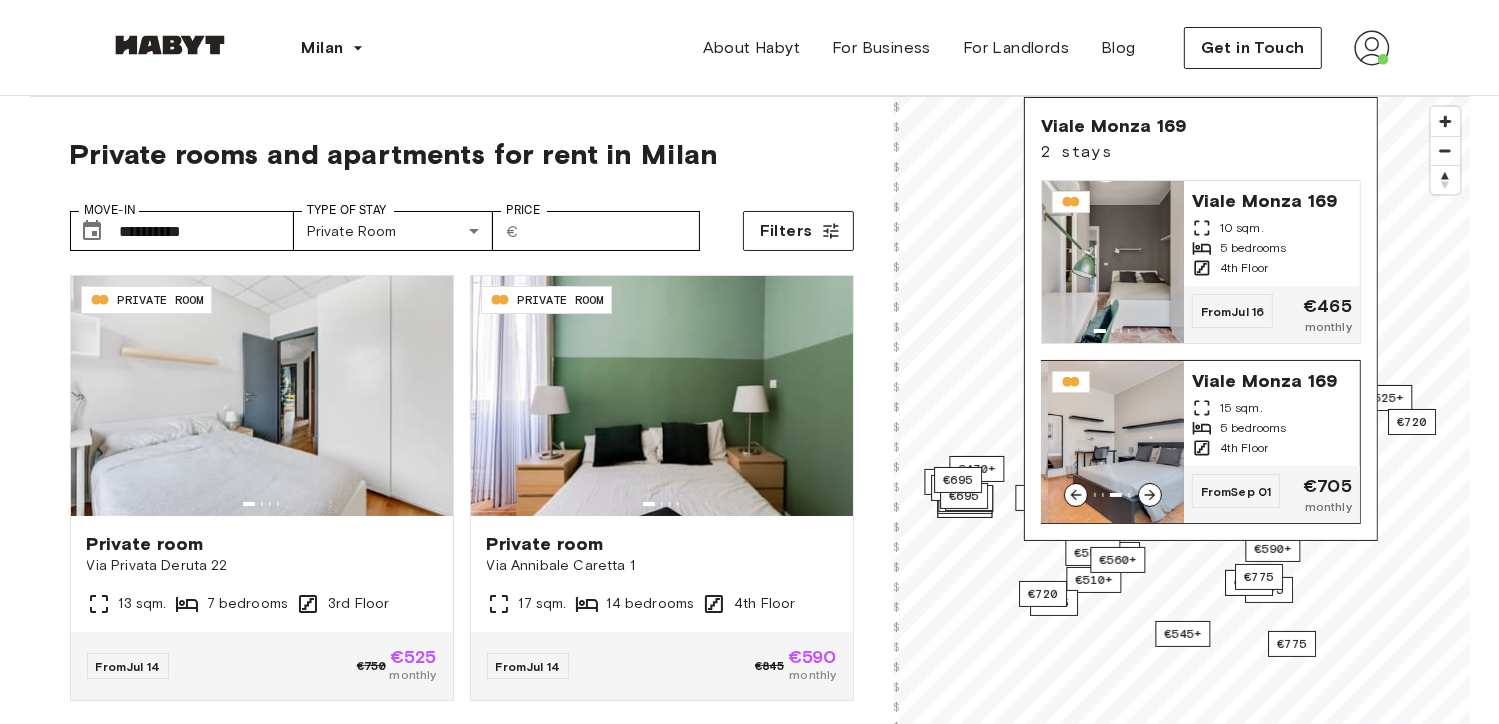 click 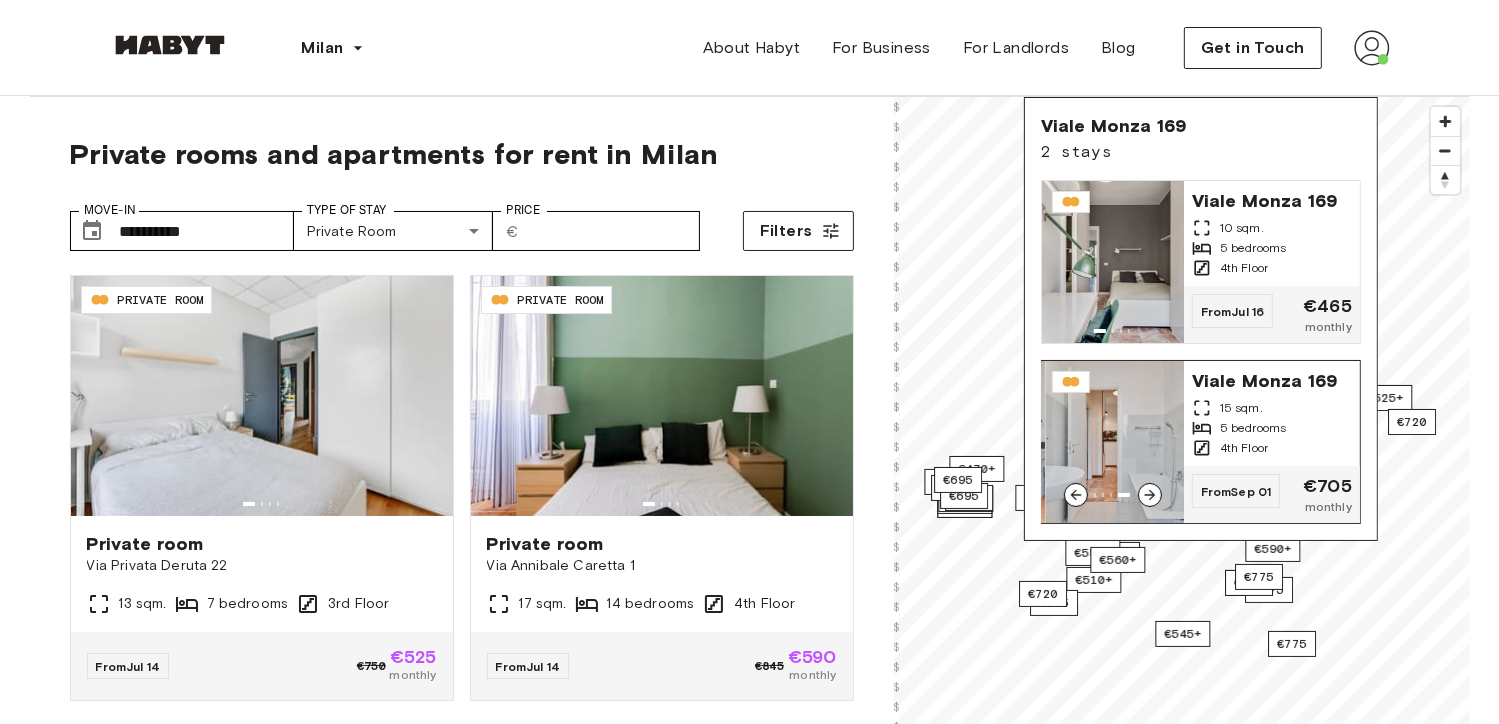 click 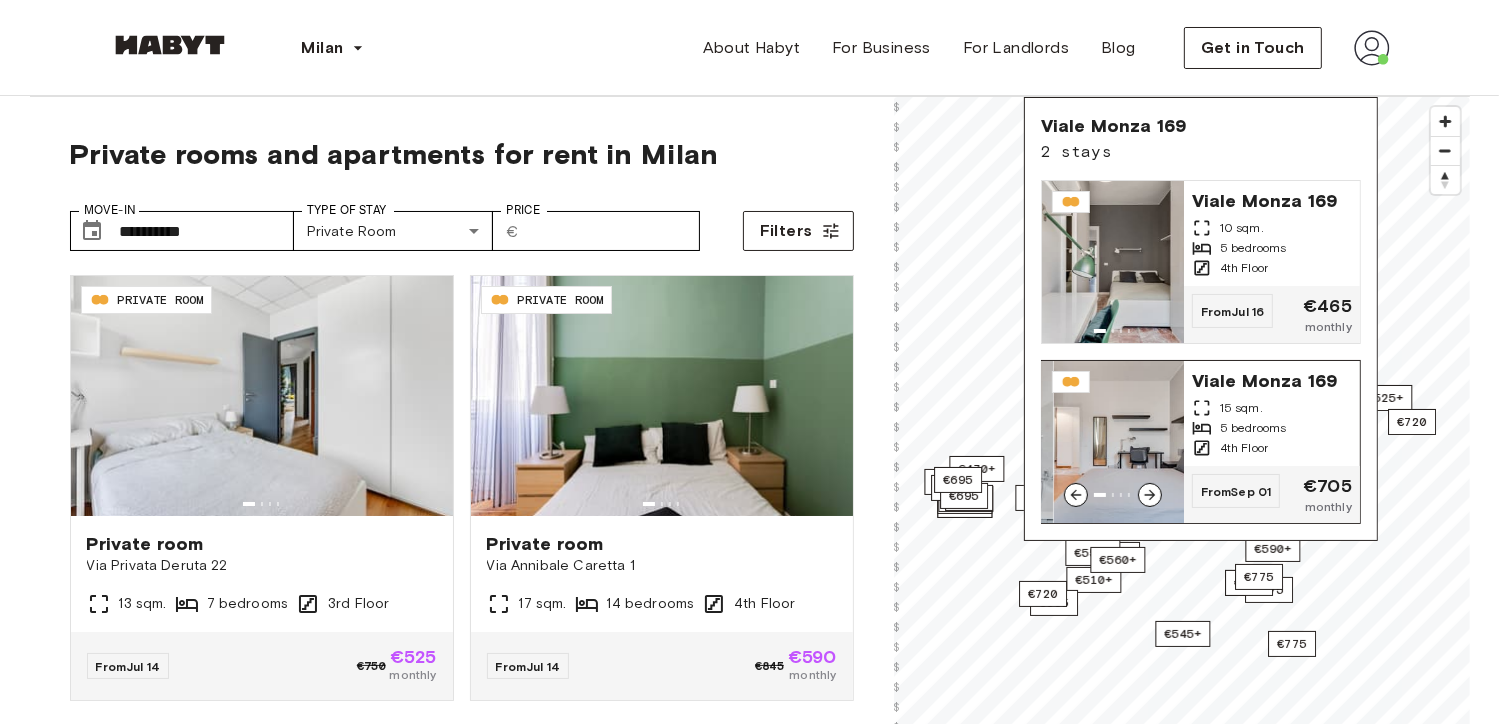click 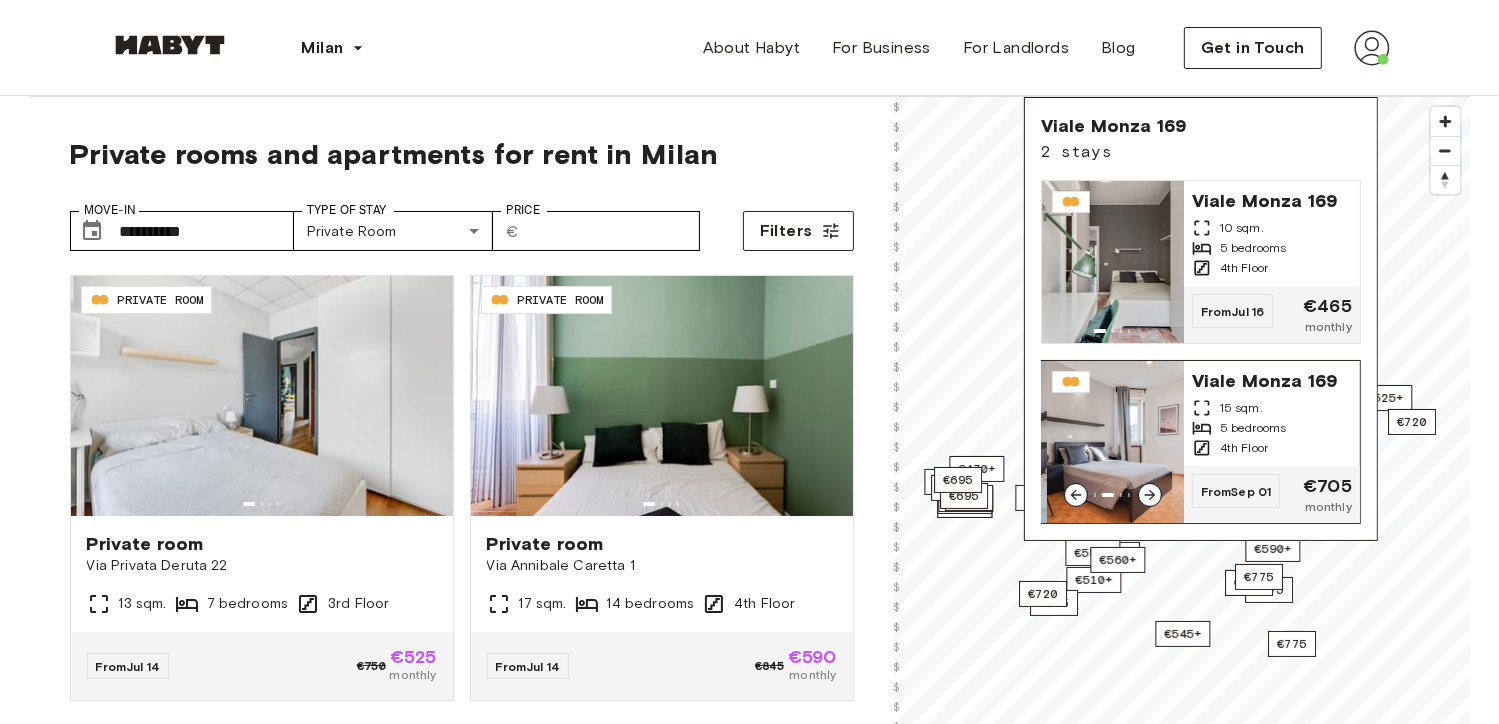 click 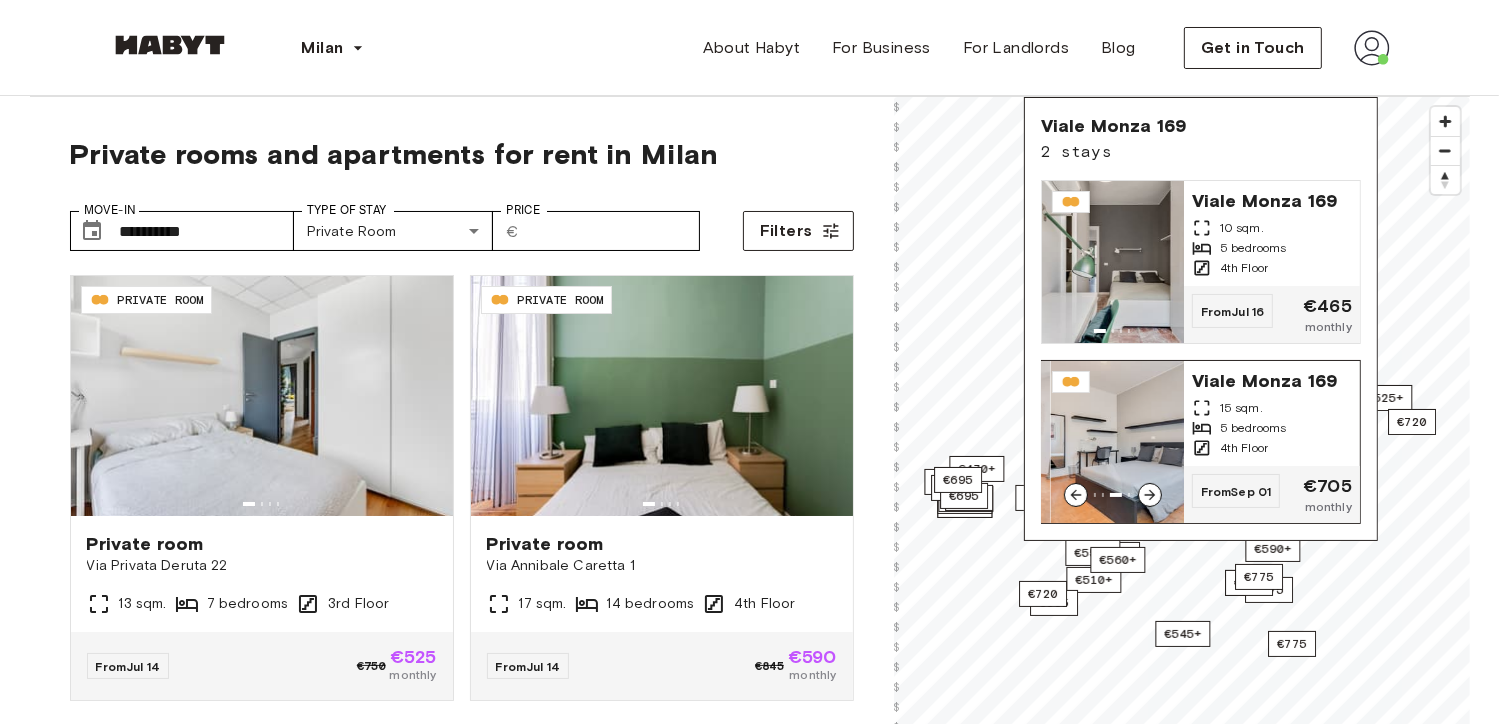 click 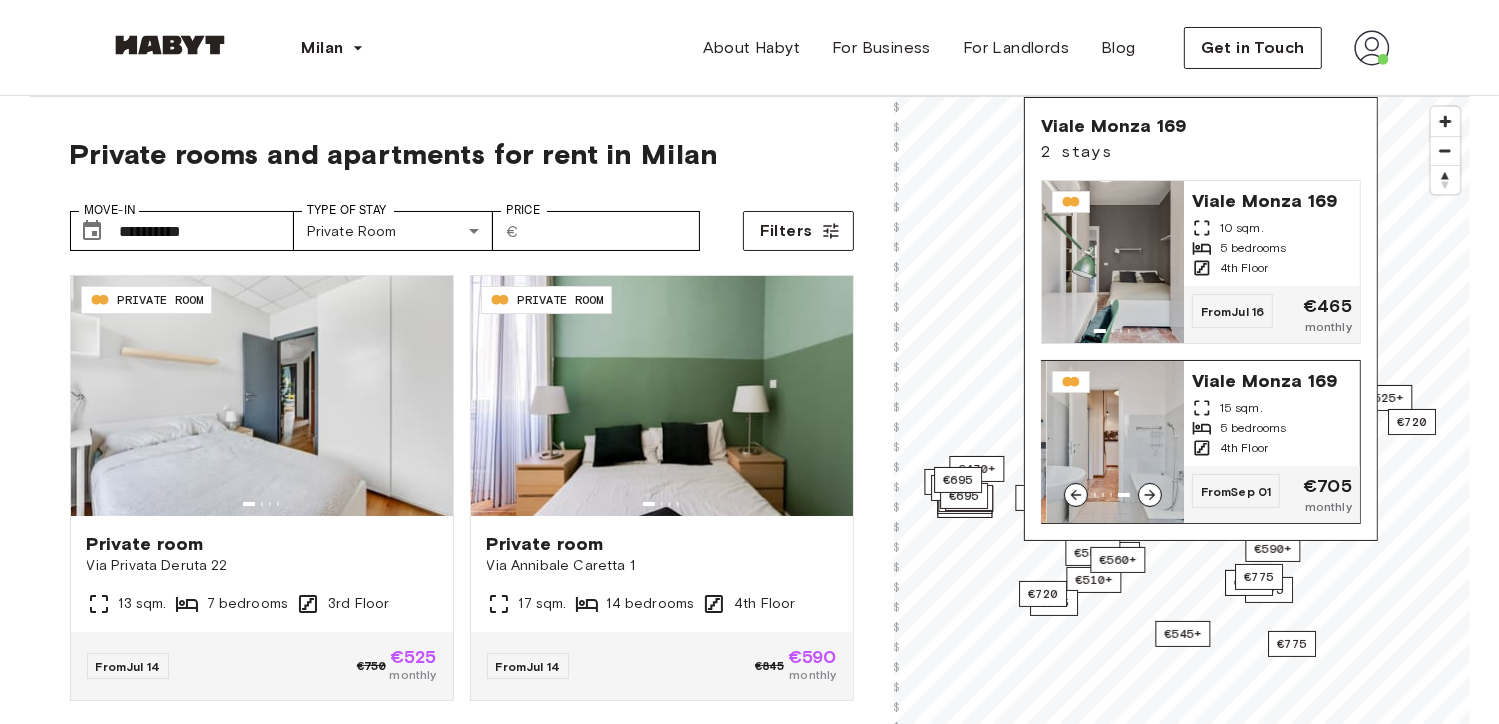 click 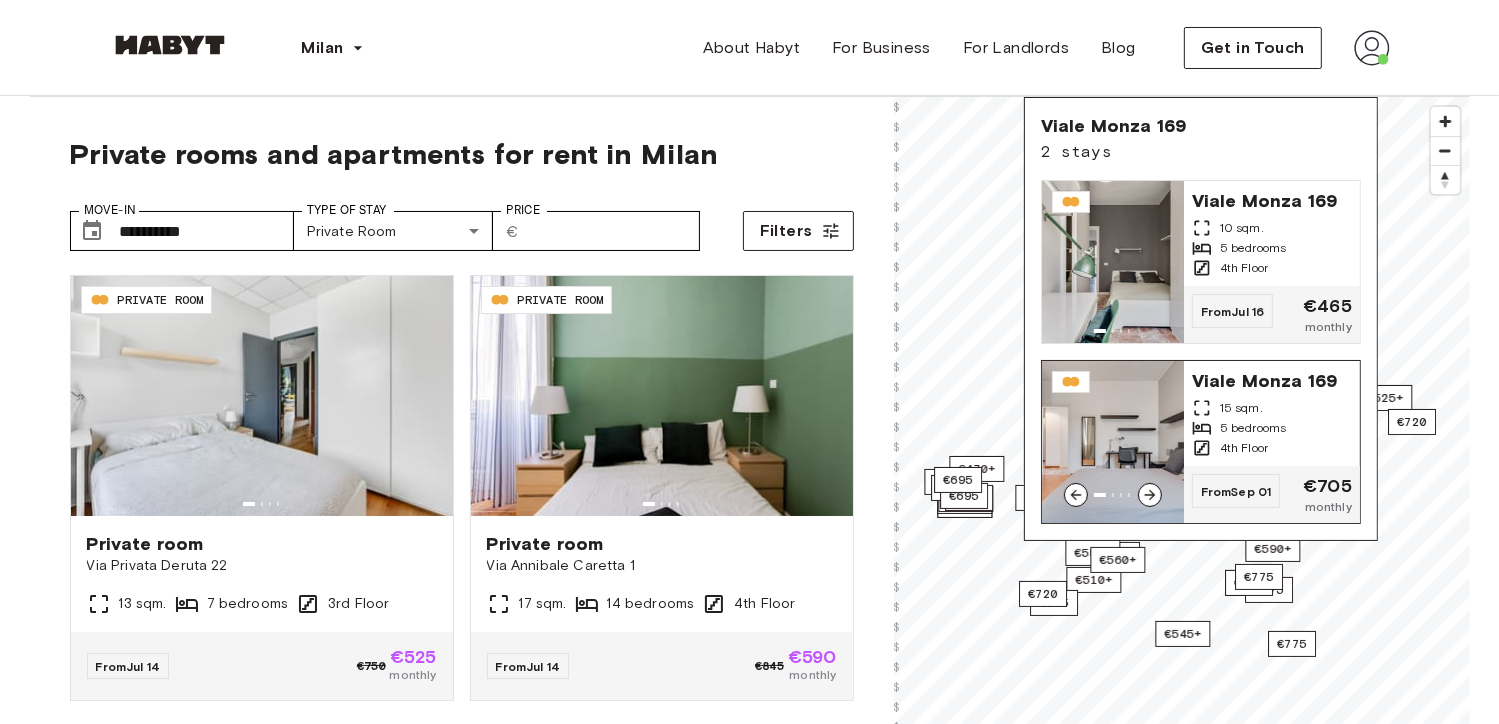 click at bounding box center (1150, 495) 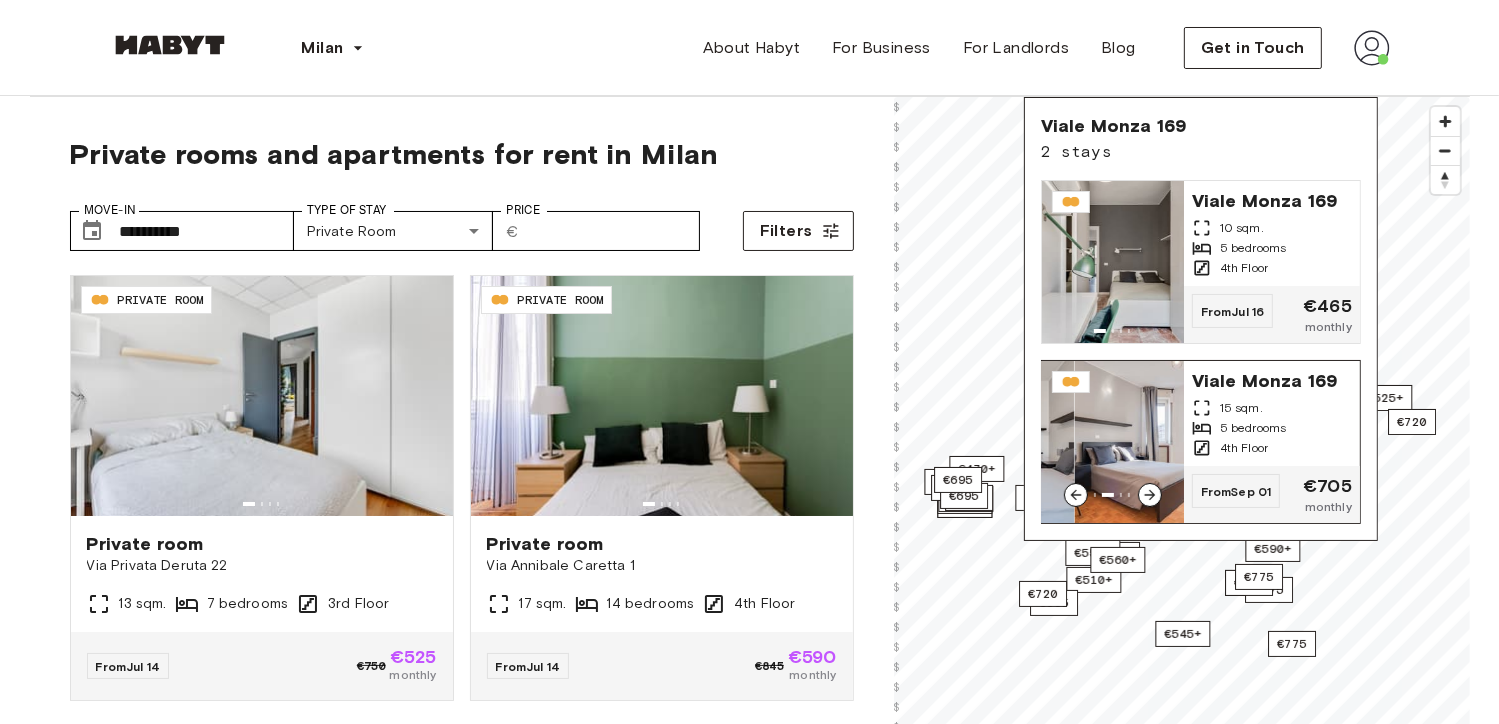 click at bounding box center [1150, 495] 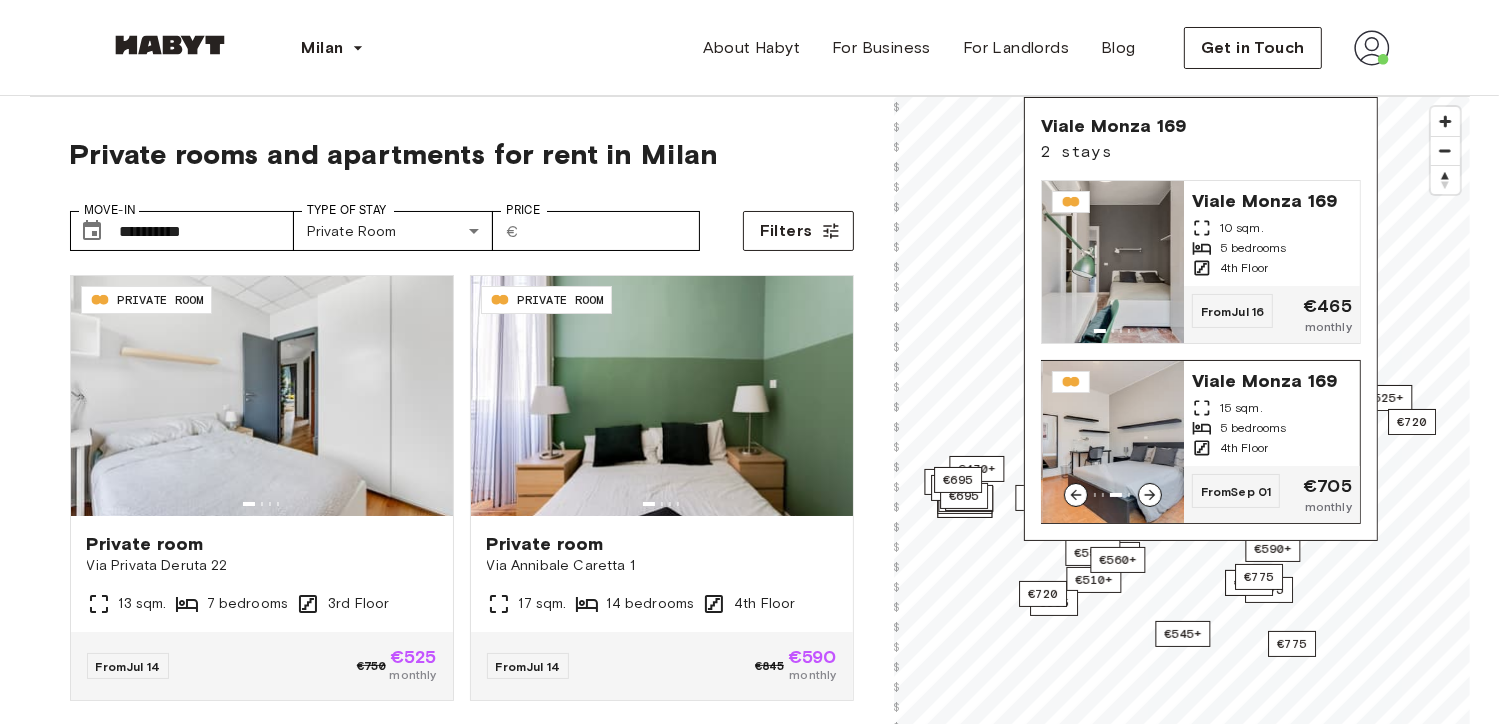 click on "Viale Monza 169" at bounding box center (1272, 379) 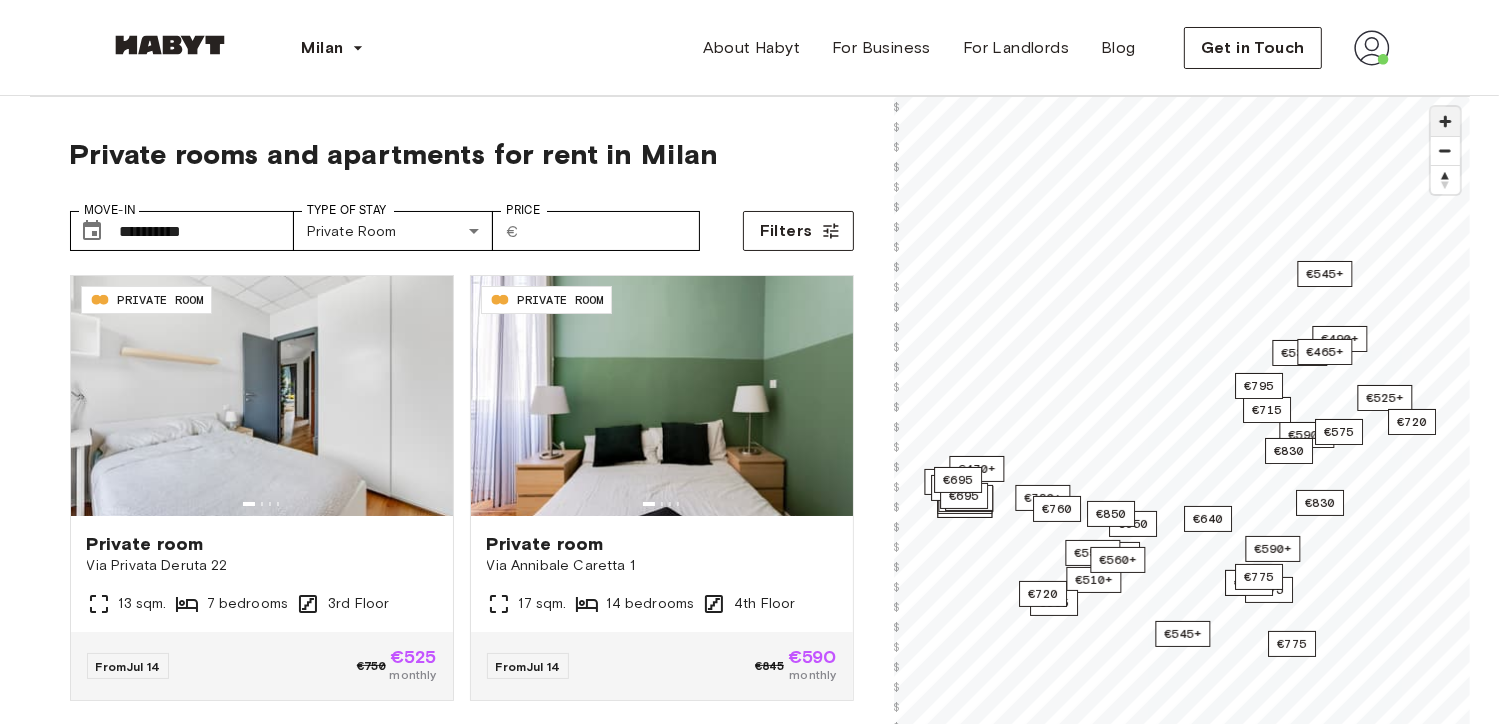 click at bounding box center (1445, 121) 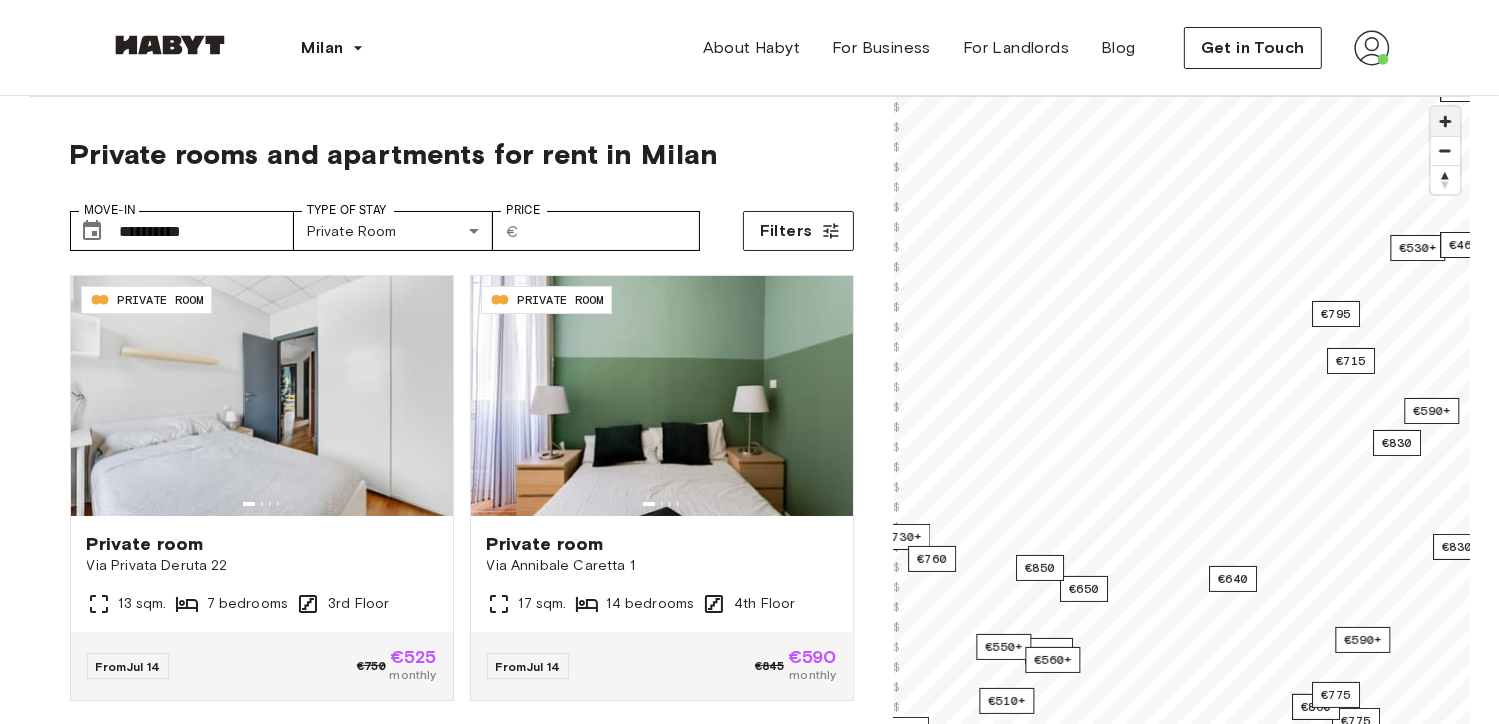click at bounding box center [1445, 121] 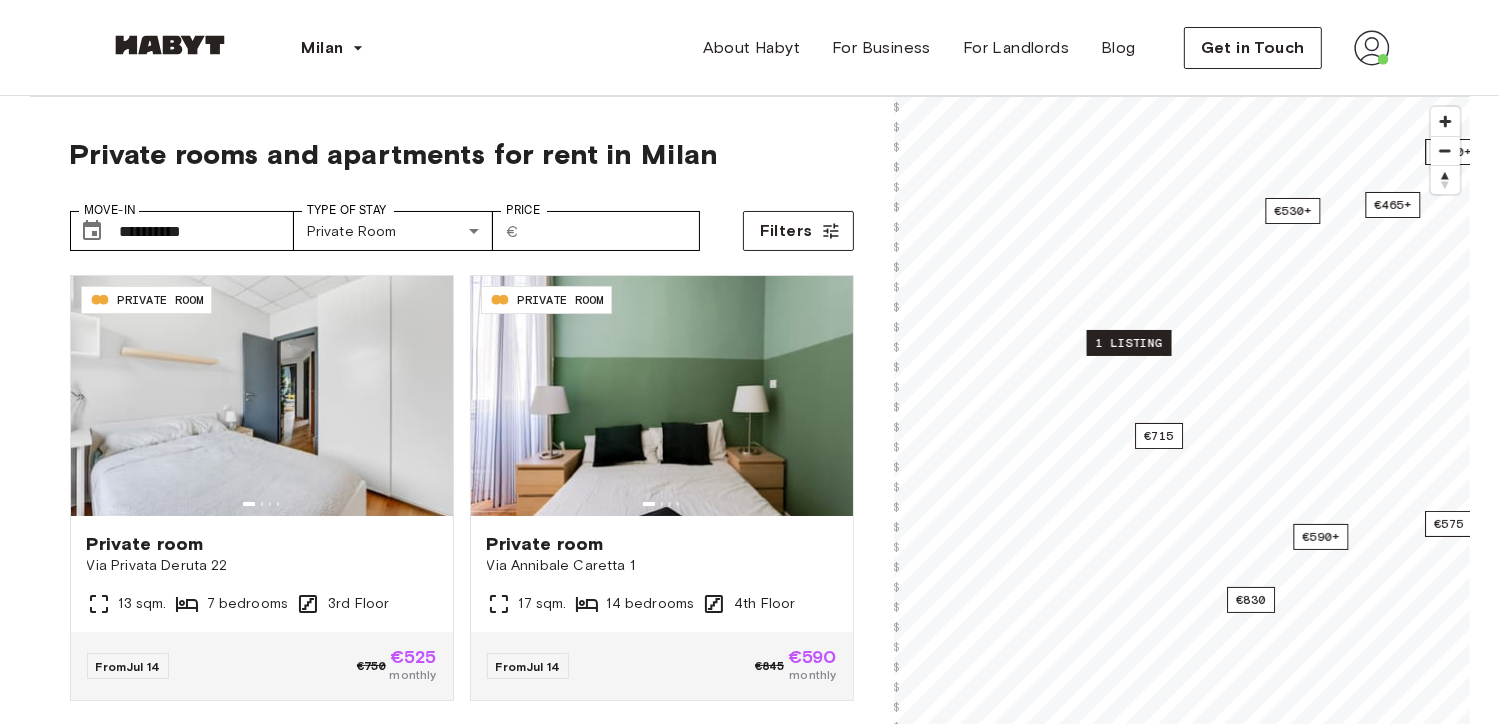 click on "1 listing" at bounding box center [1128, 343] 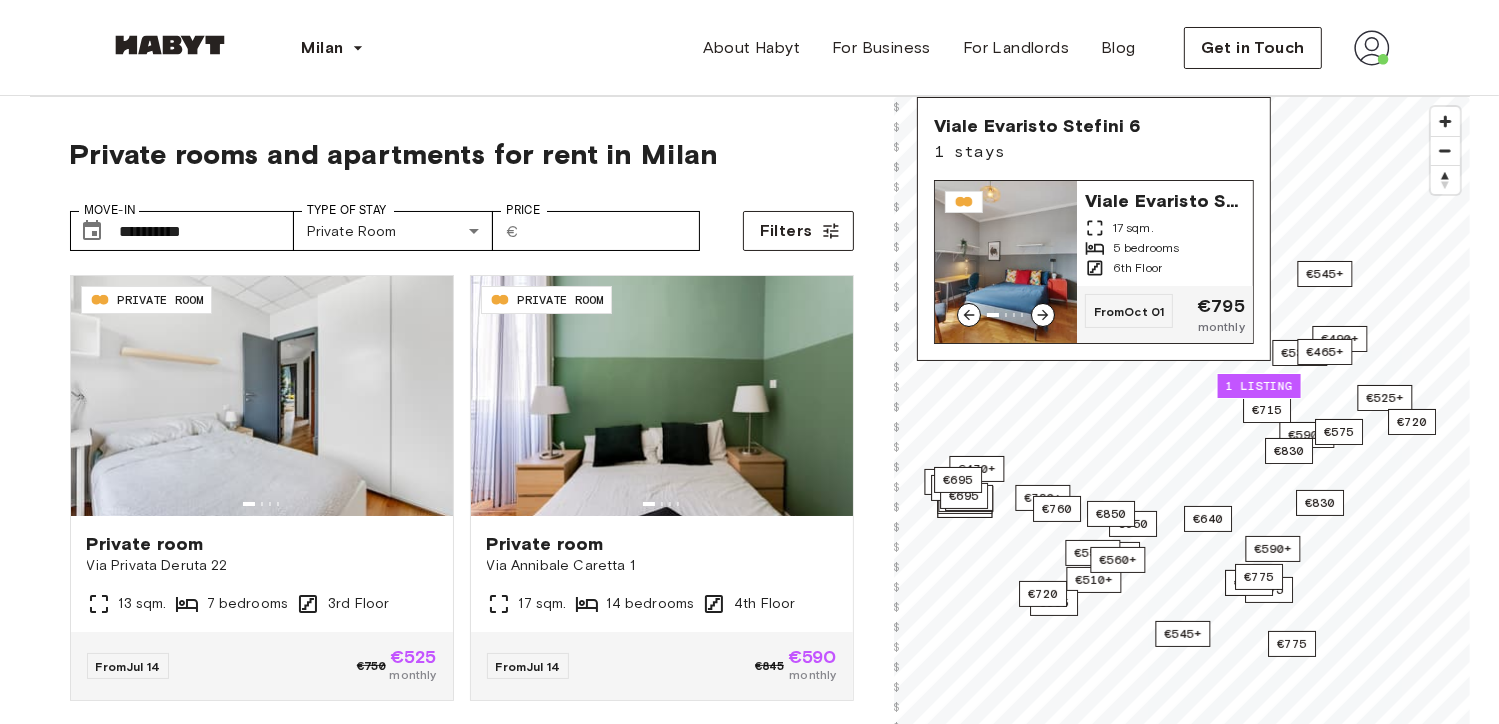 click 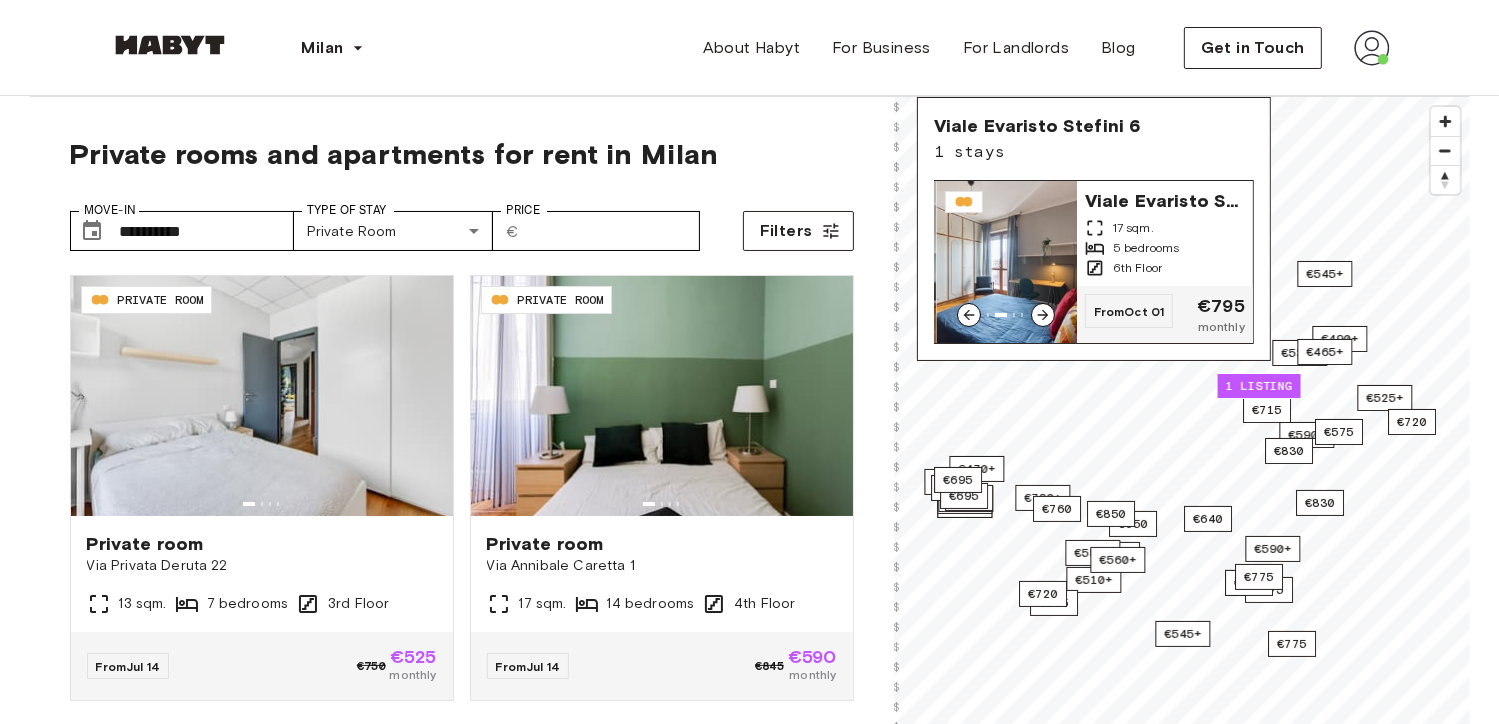 click 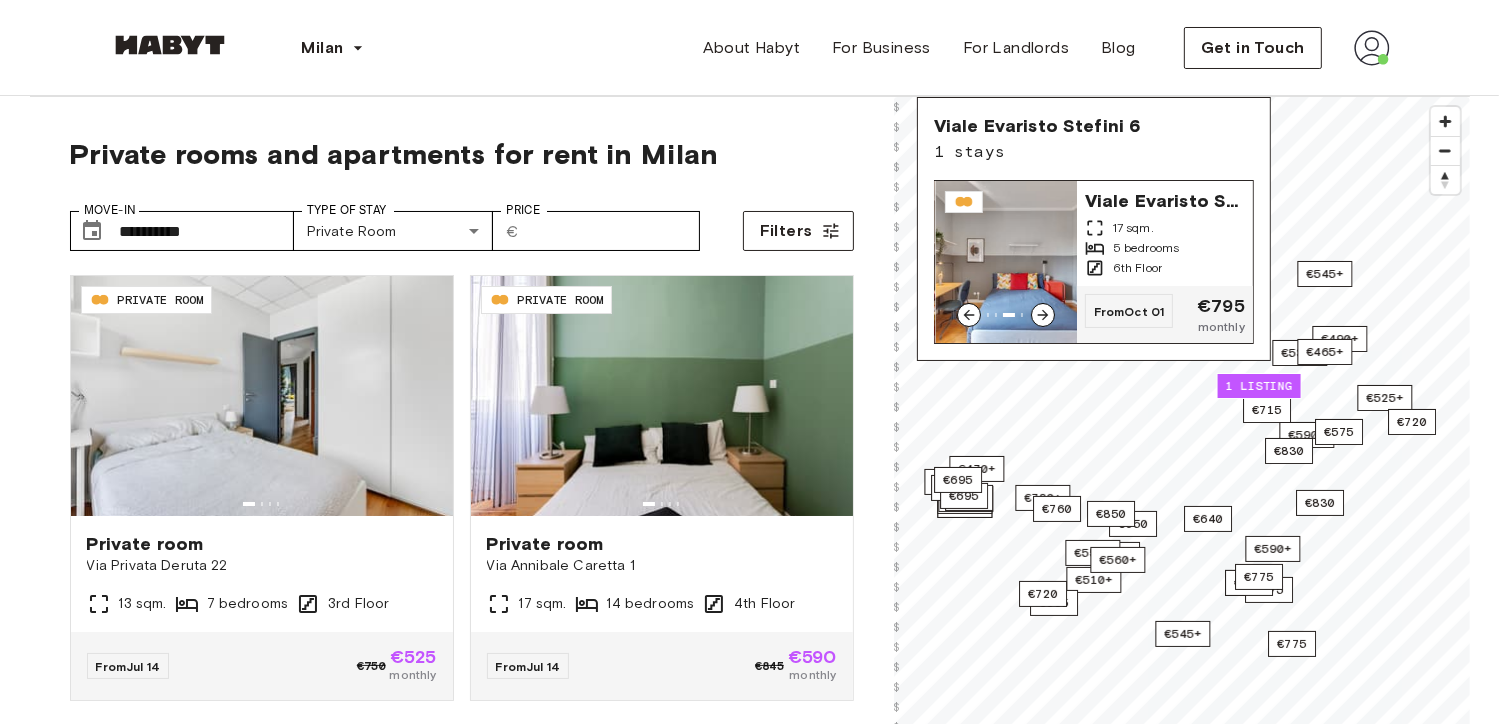click 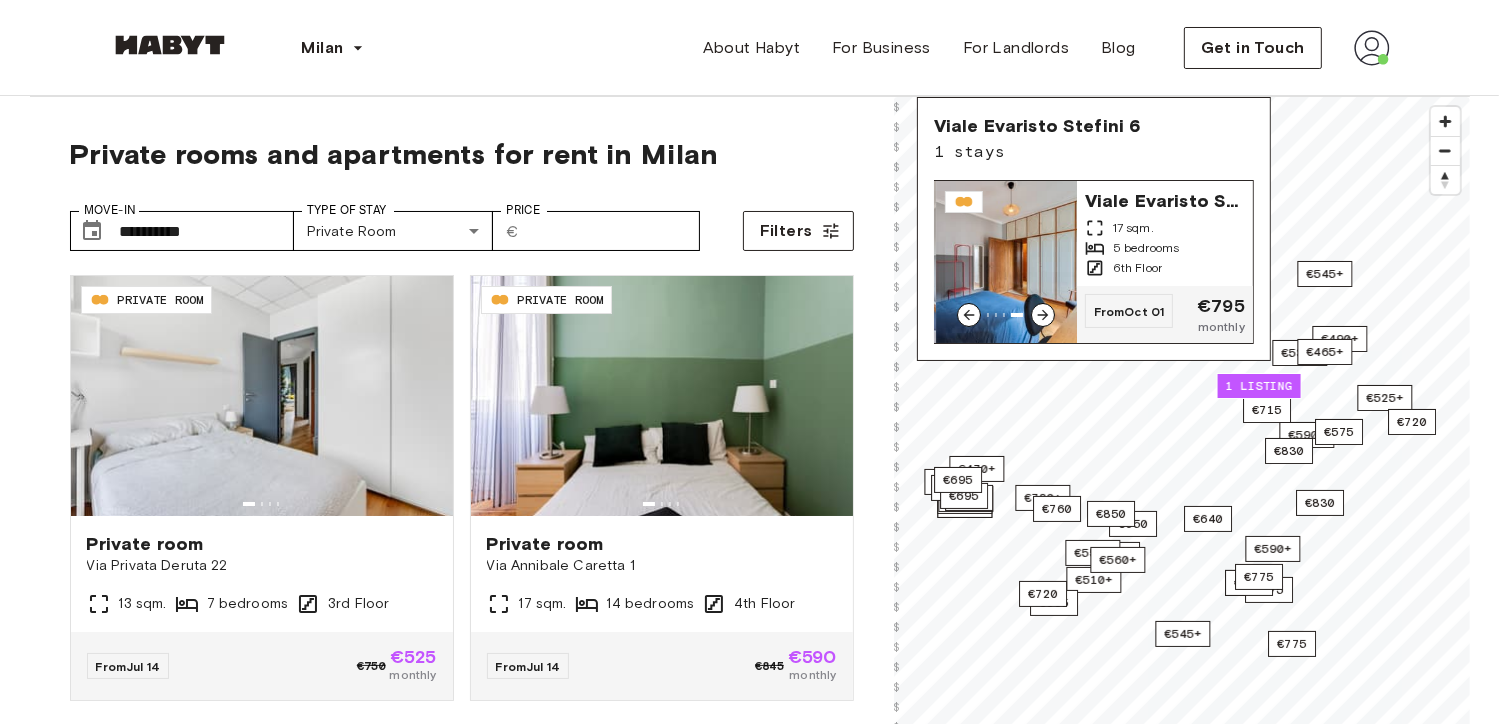click on "Viale Evaristo Stefini 6" at bounding box center [1165, 199] 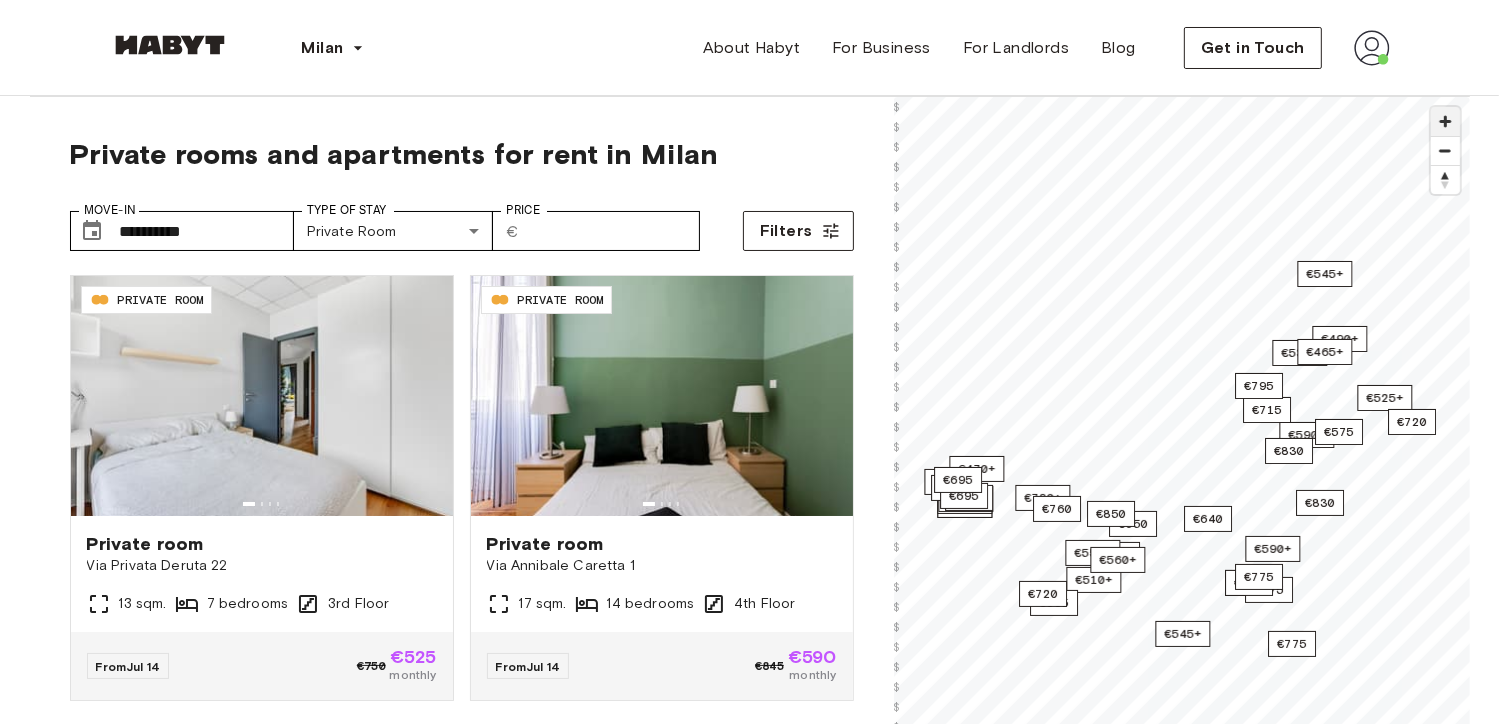 click at bounding box center [1445, 121] 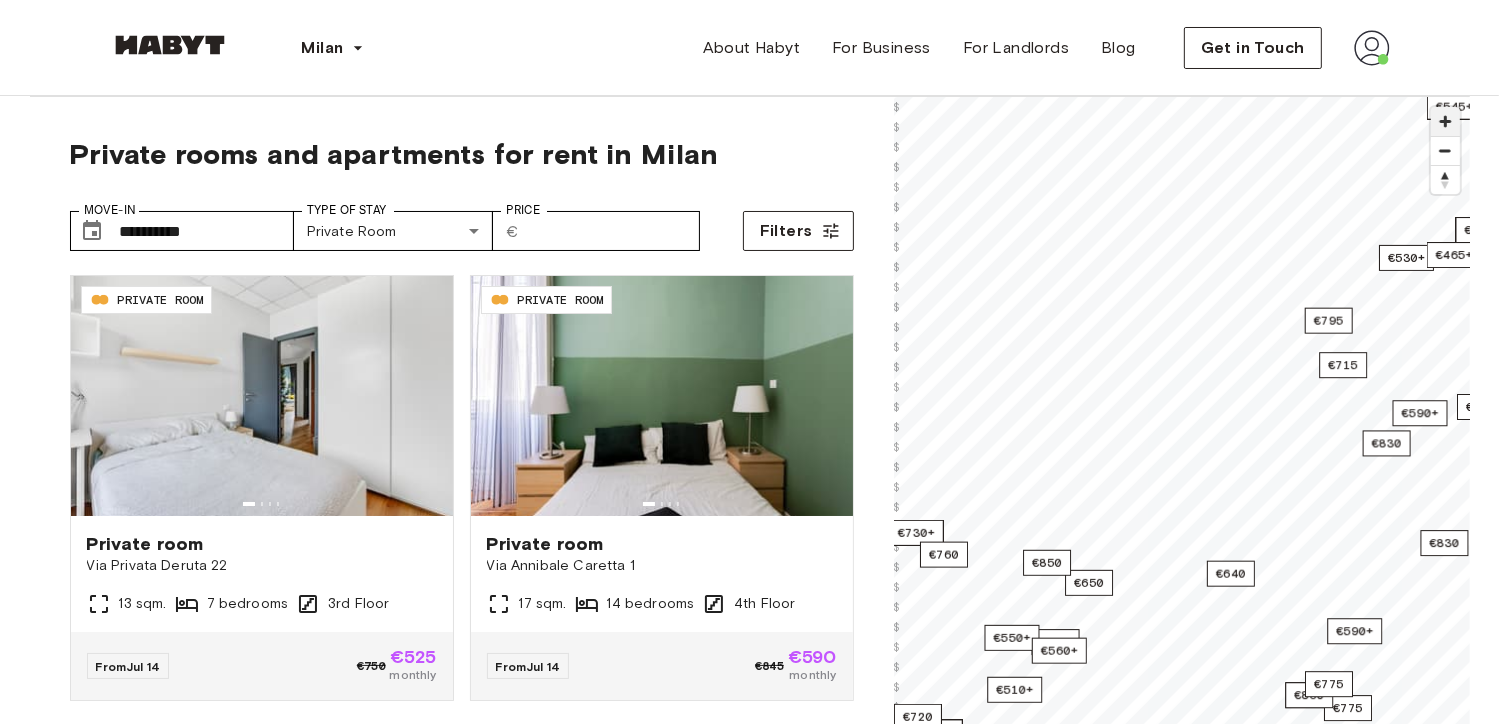 click at bounding box center [1445, 121] 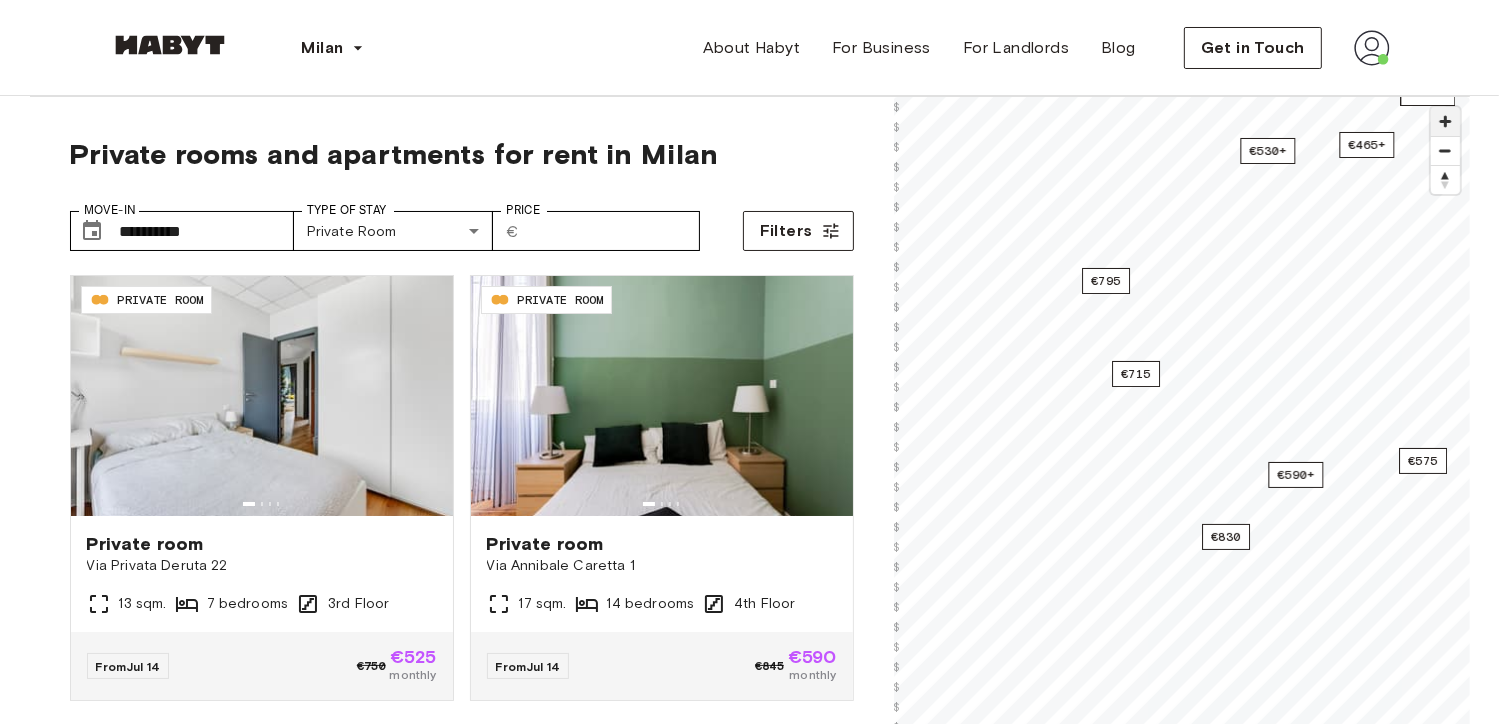 click at bounding box center [1445, 121] 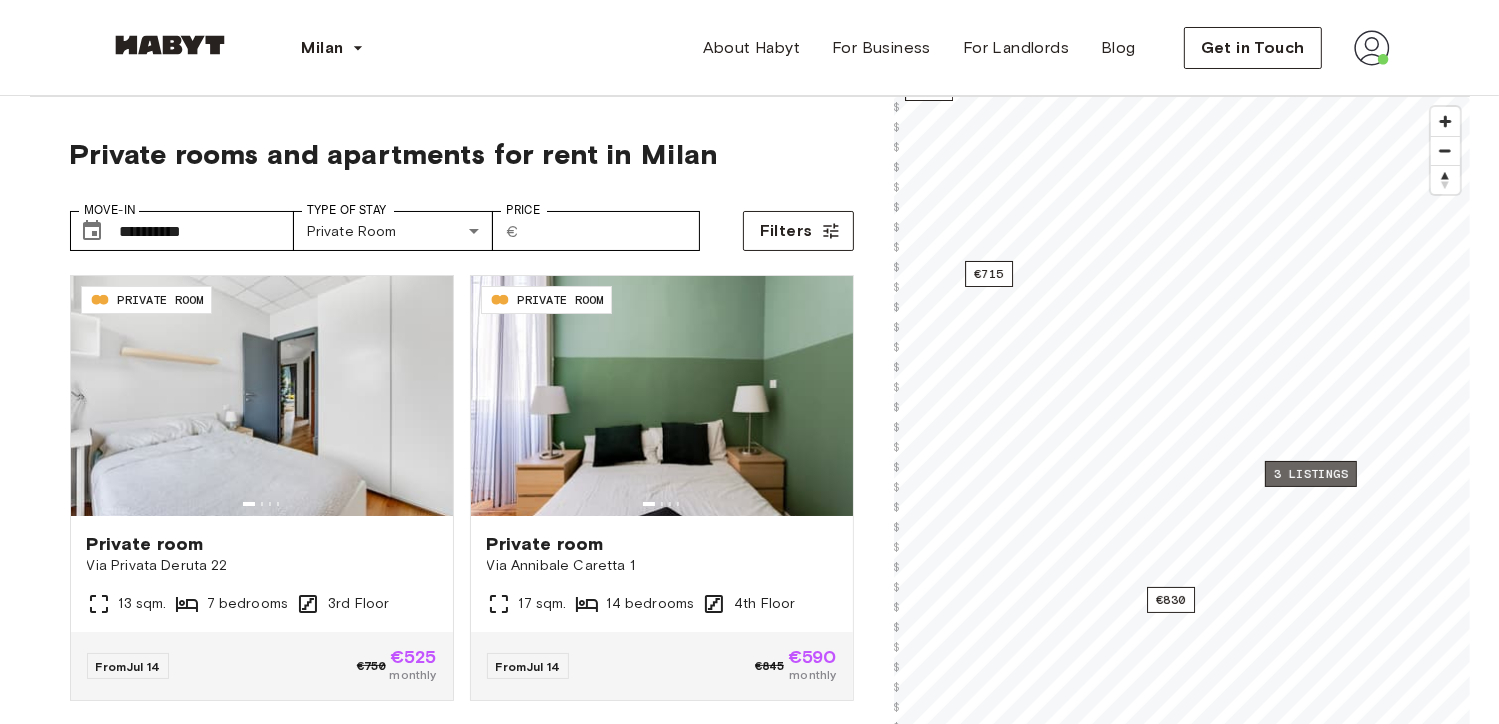 click on "3 listings" at bounding box center (1311, 474) 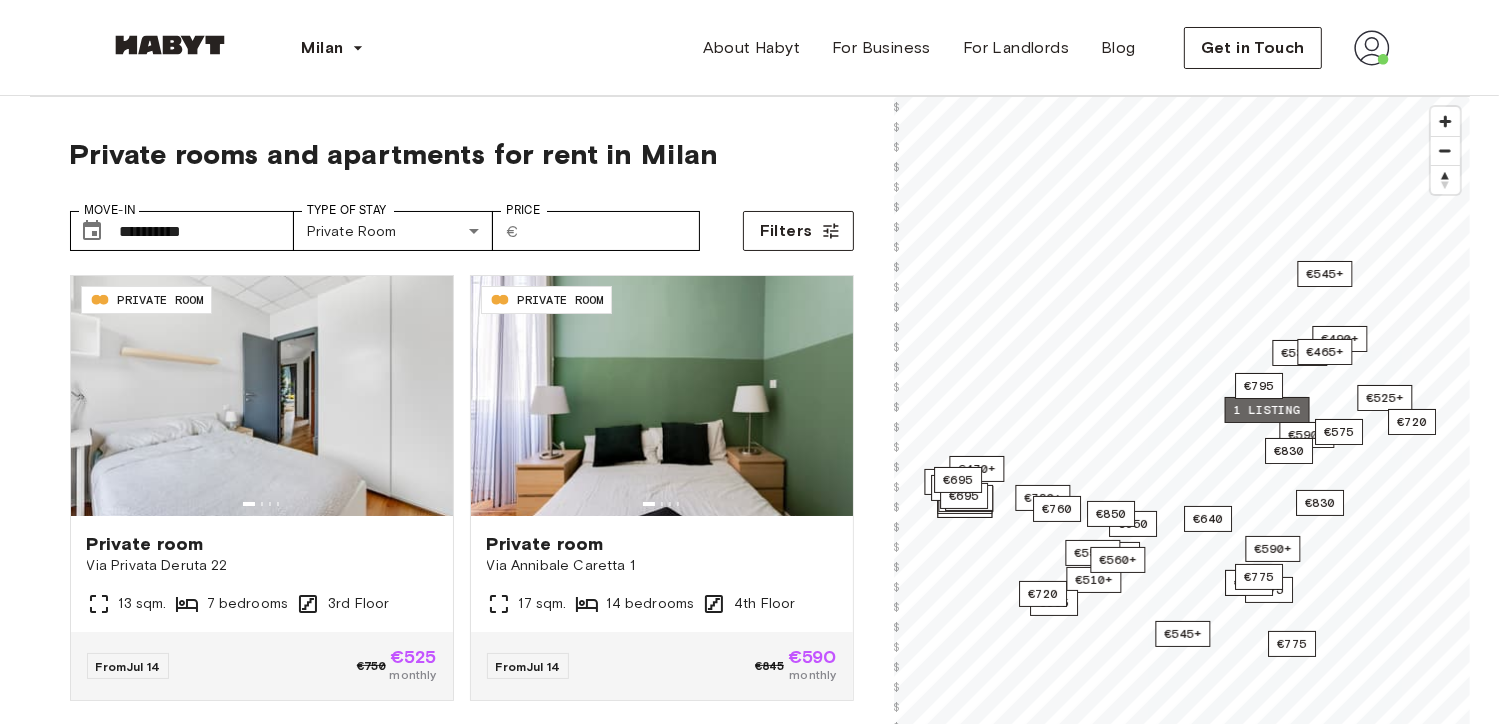 click on "1 listing" at bounding box center [1266, 410] 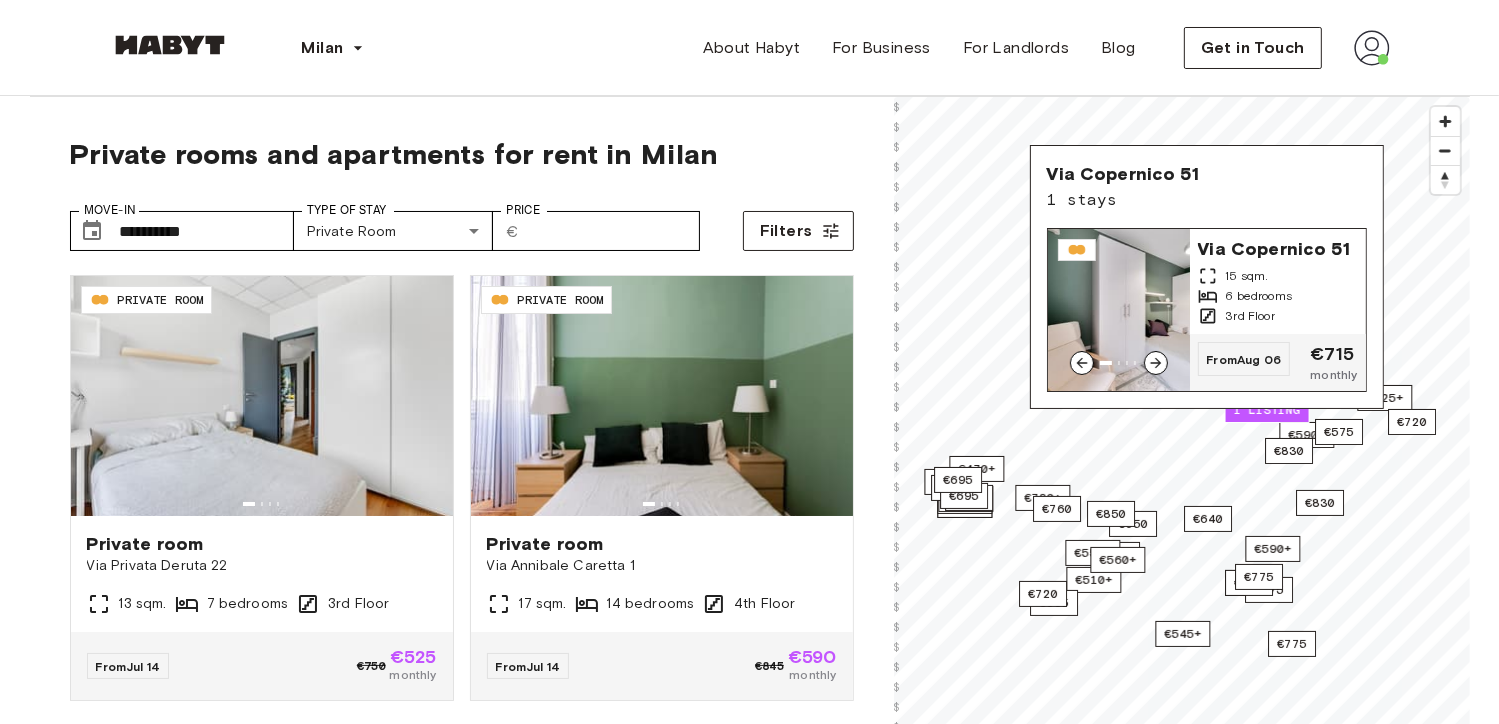 click 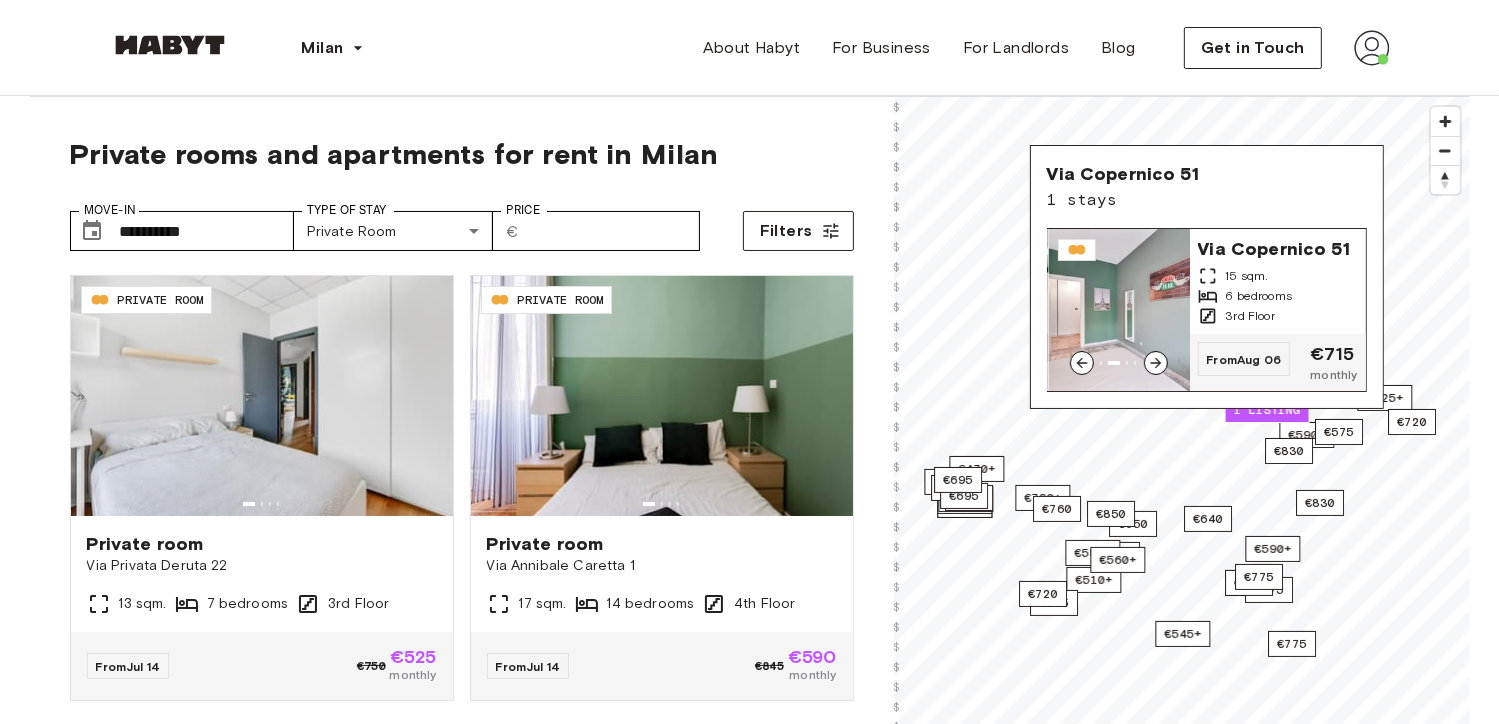 click 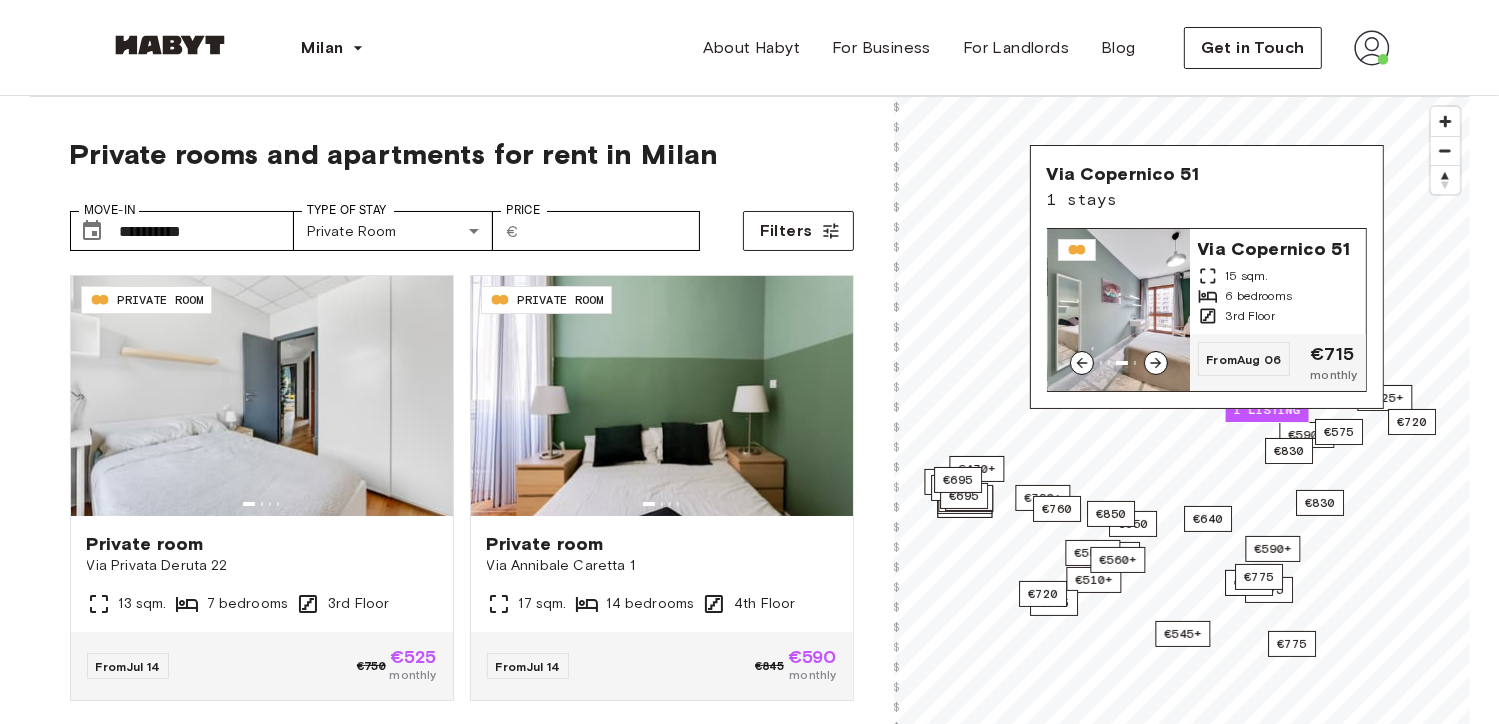 click 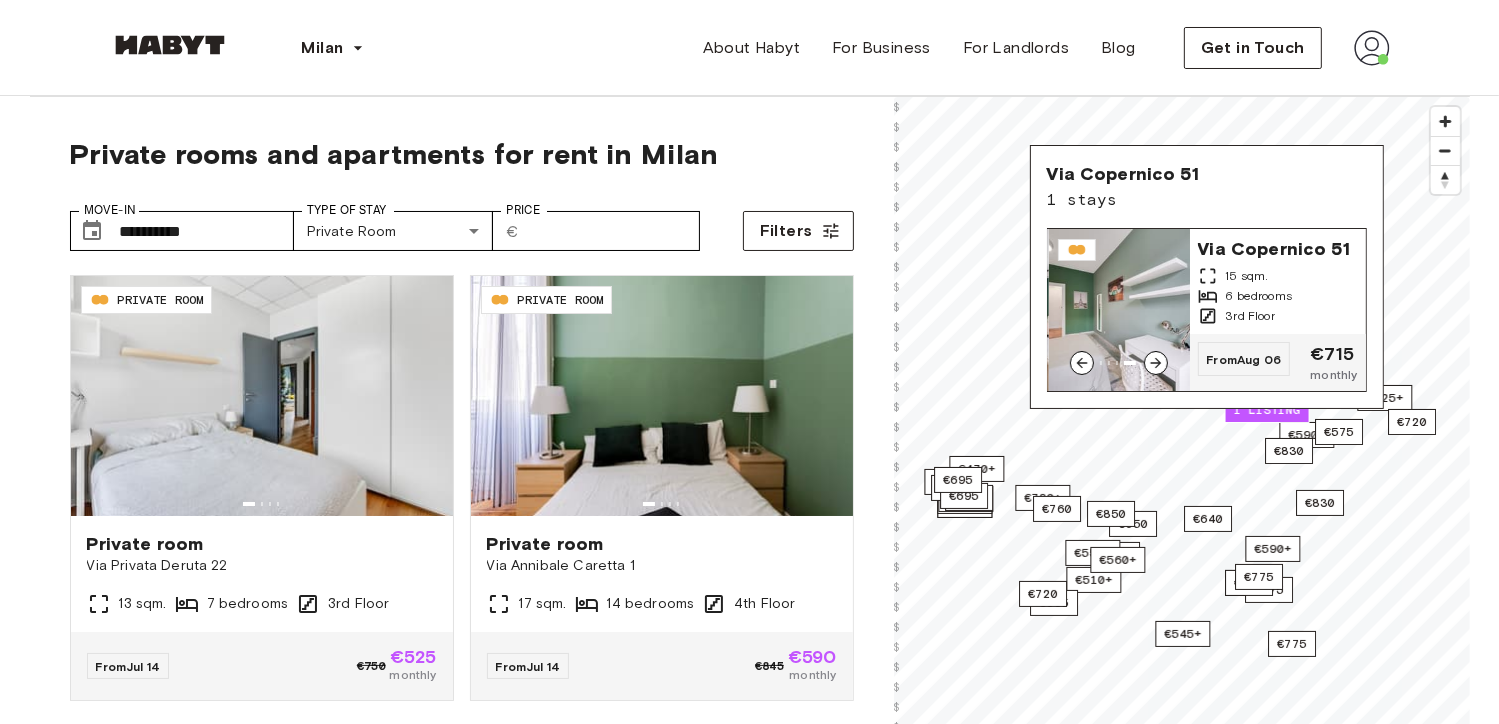 click on "Via Copernico 51" at bounding box center [1278, 247] 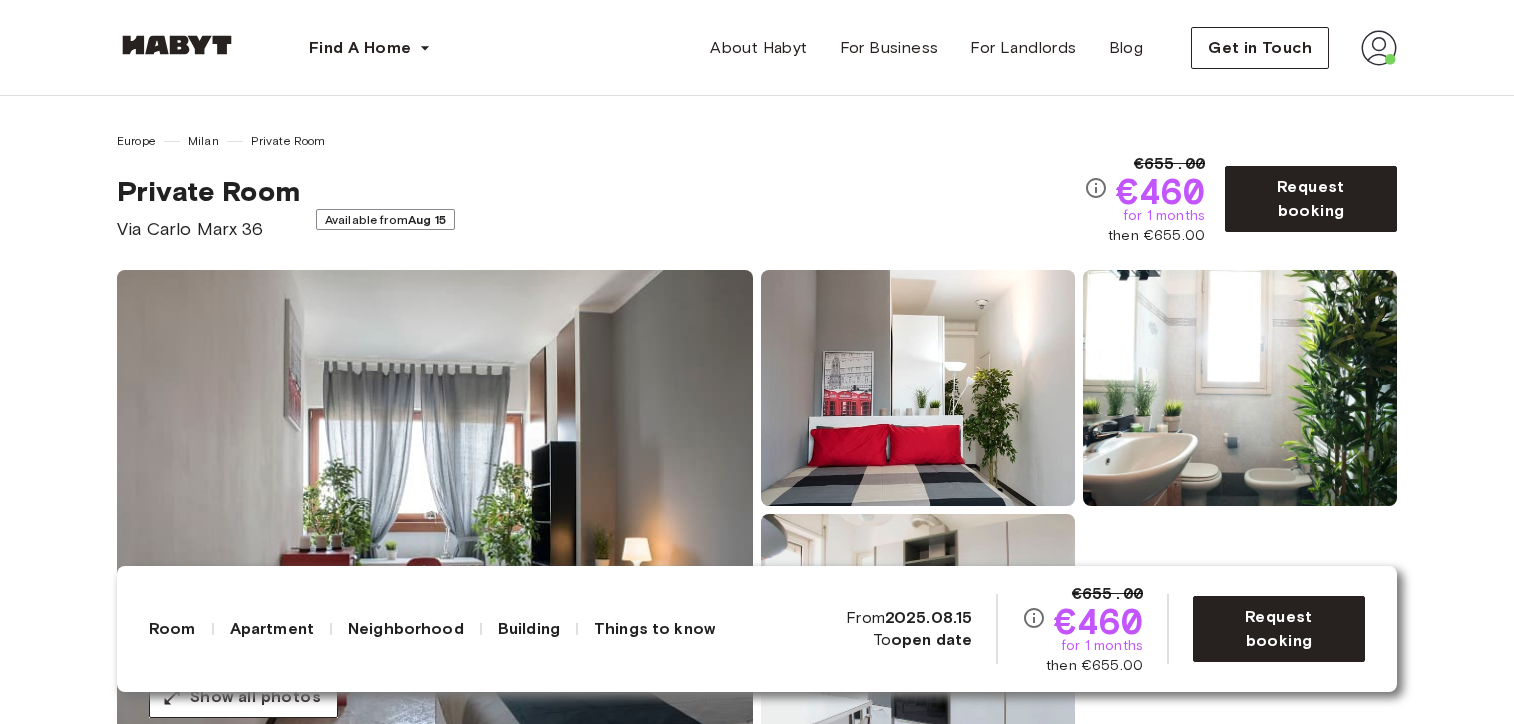 scroll, scrollTop: 0, scrollLeft: 0, axis: both 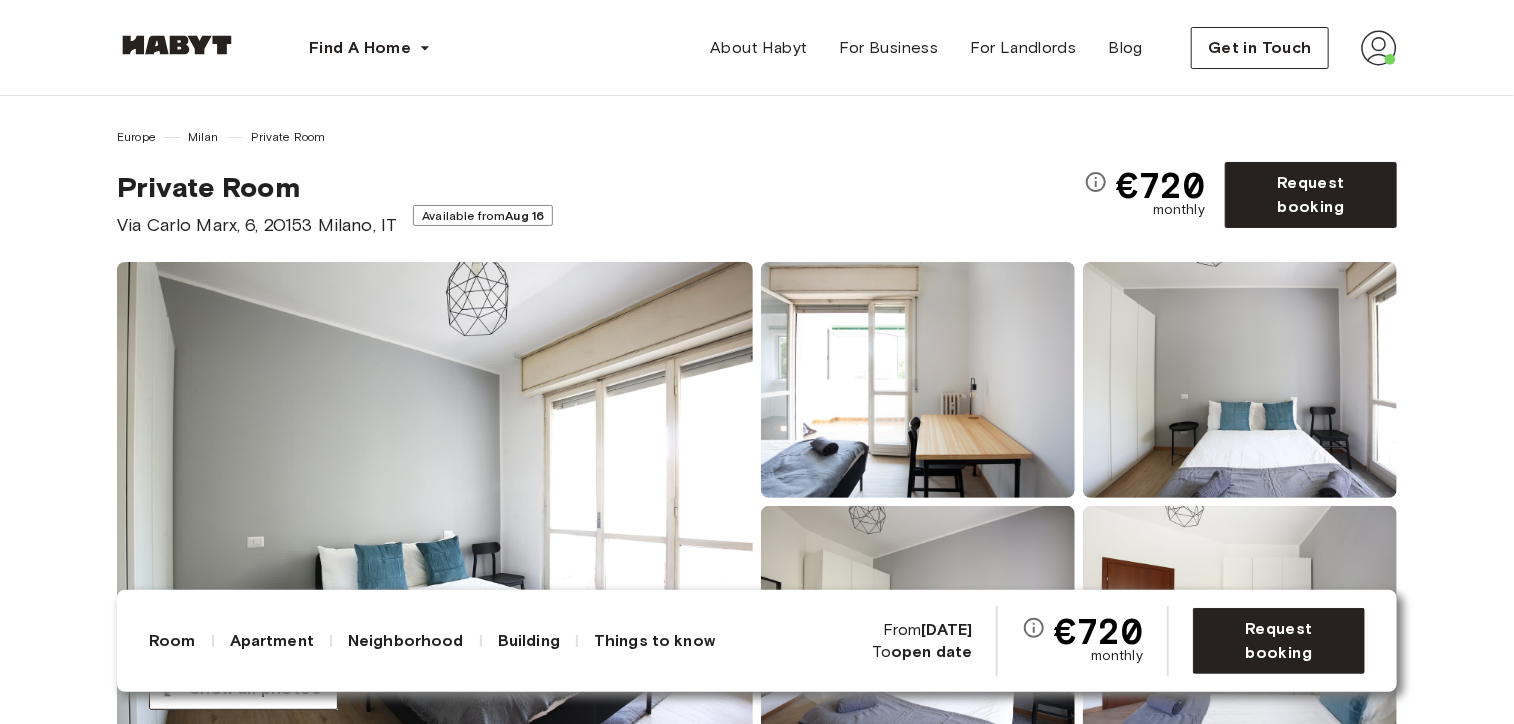 click at bounding box center [435, 502] 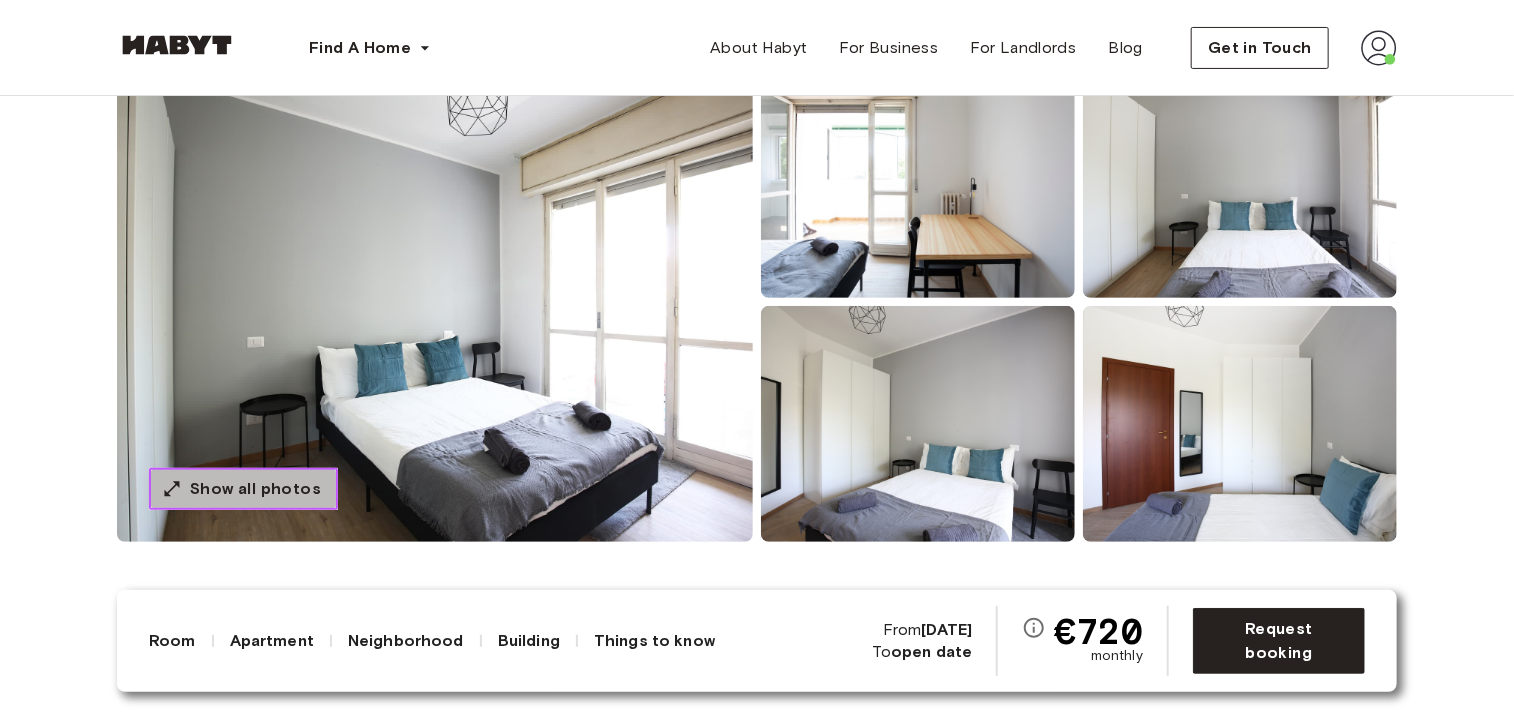 click on "Show all photos" at bounding box center (255, 489) 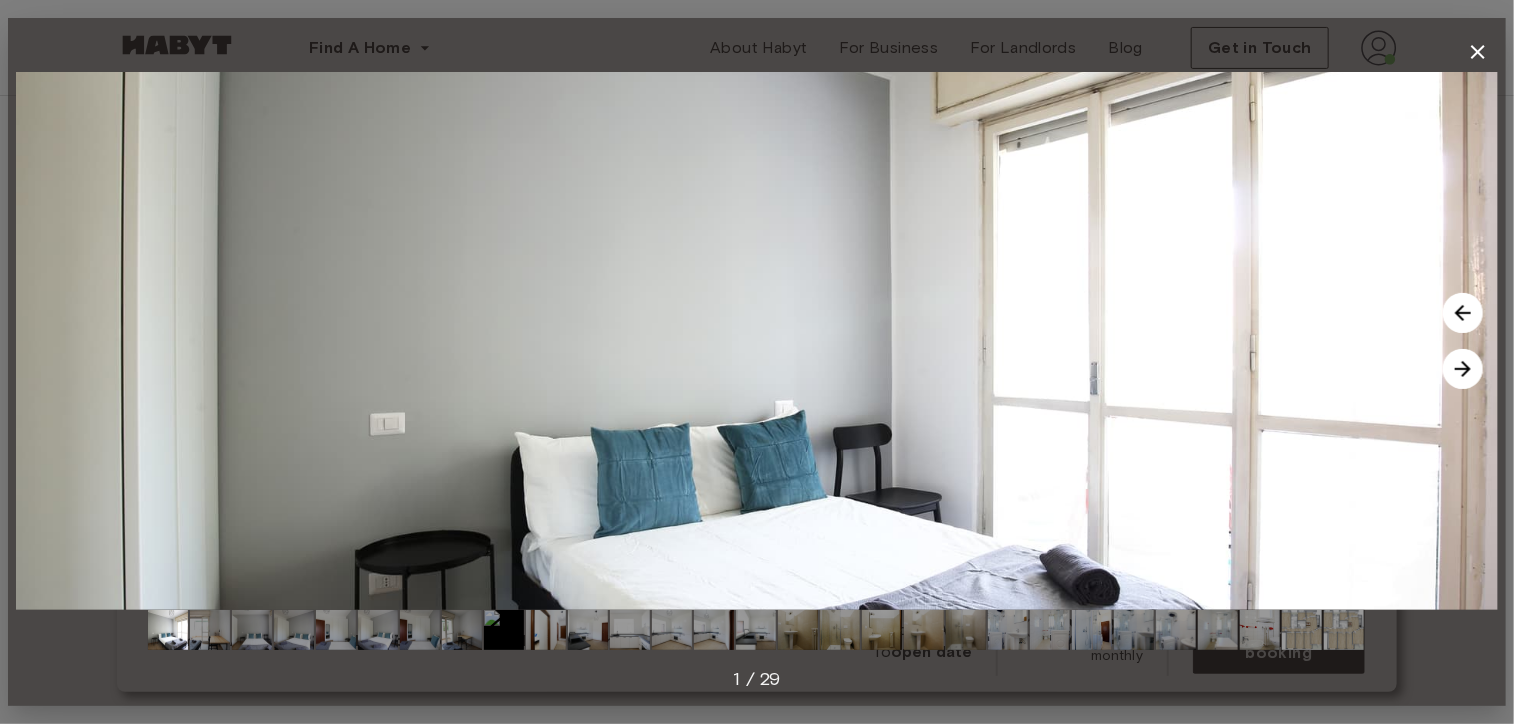 click at bounding box center [1463, 369] 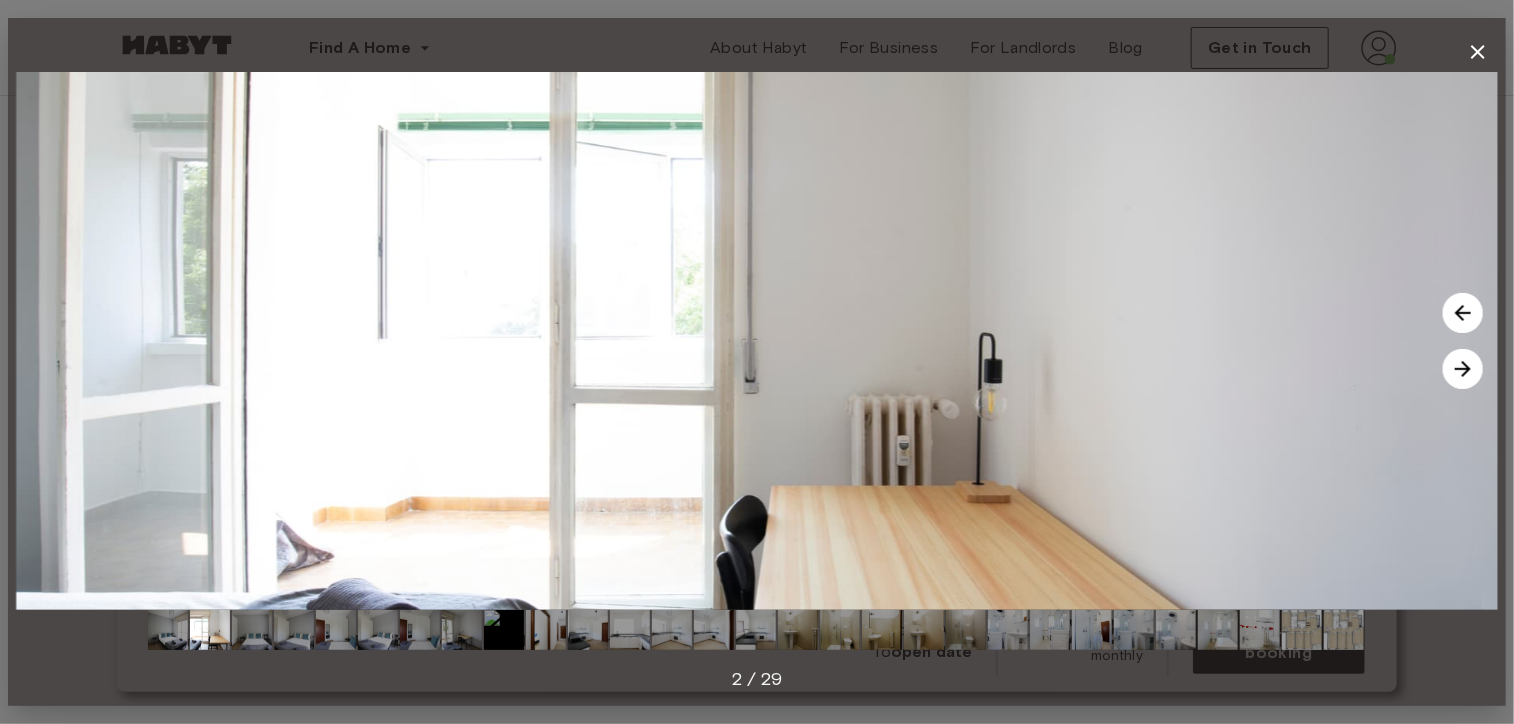 click at bounding box center [1463, 369] 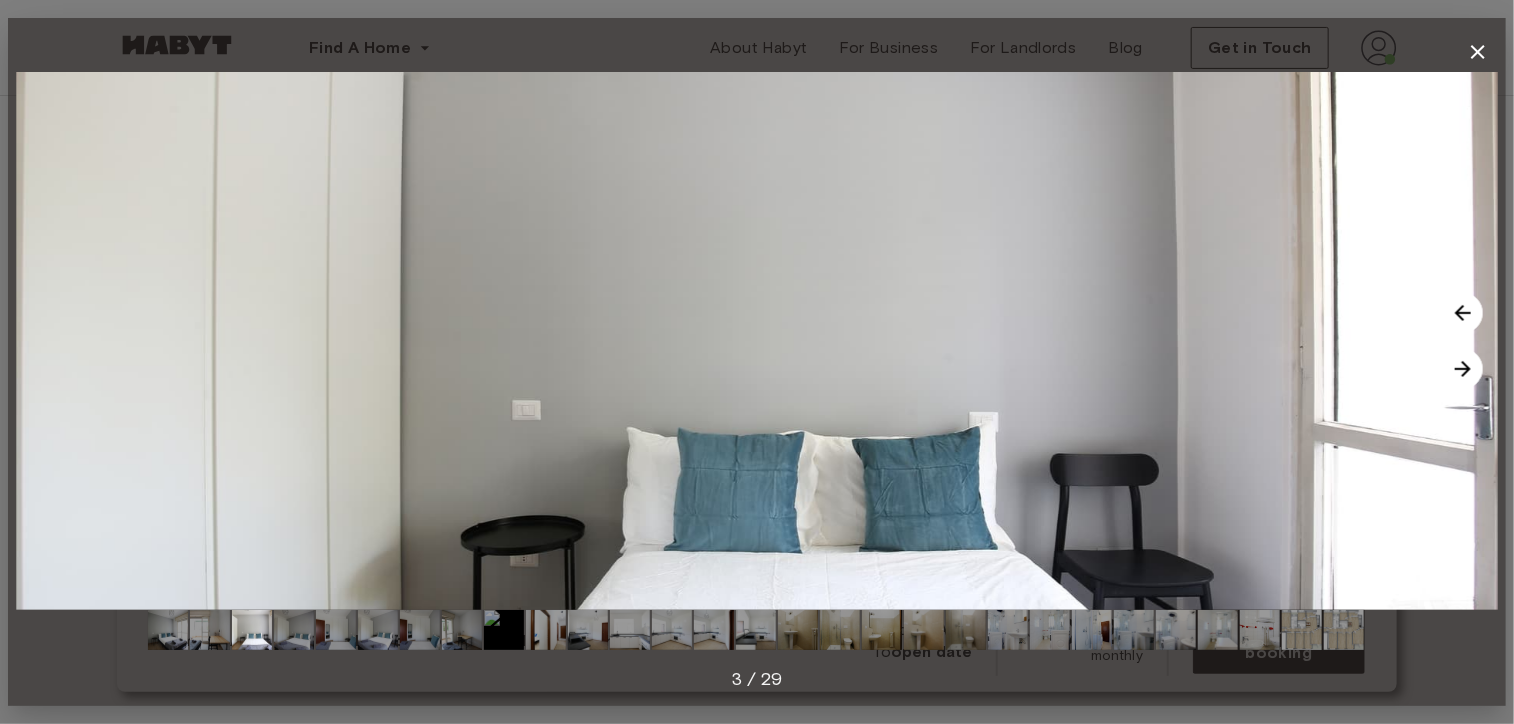 click at bounding box center [1463, 369] 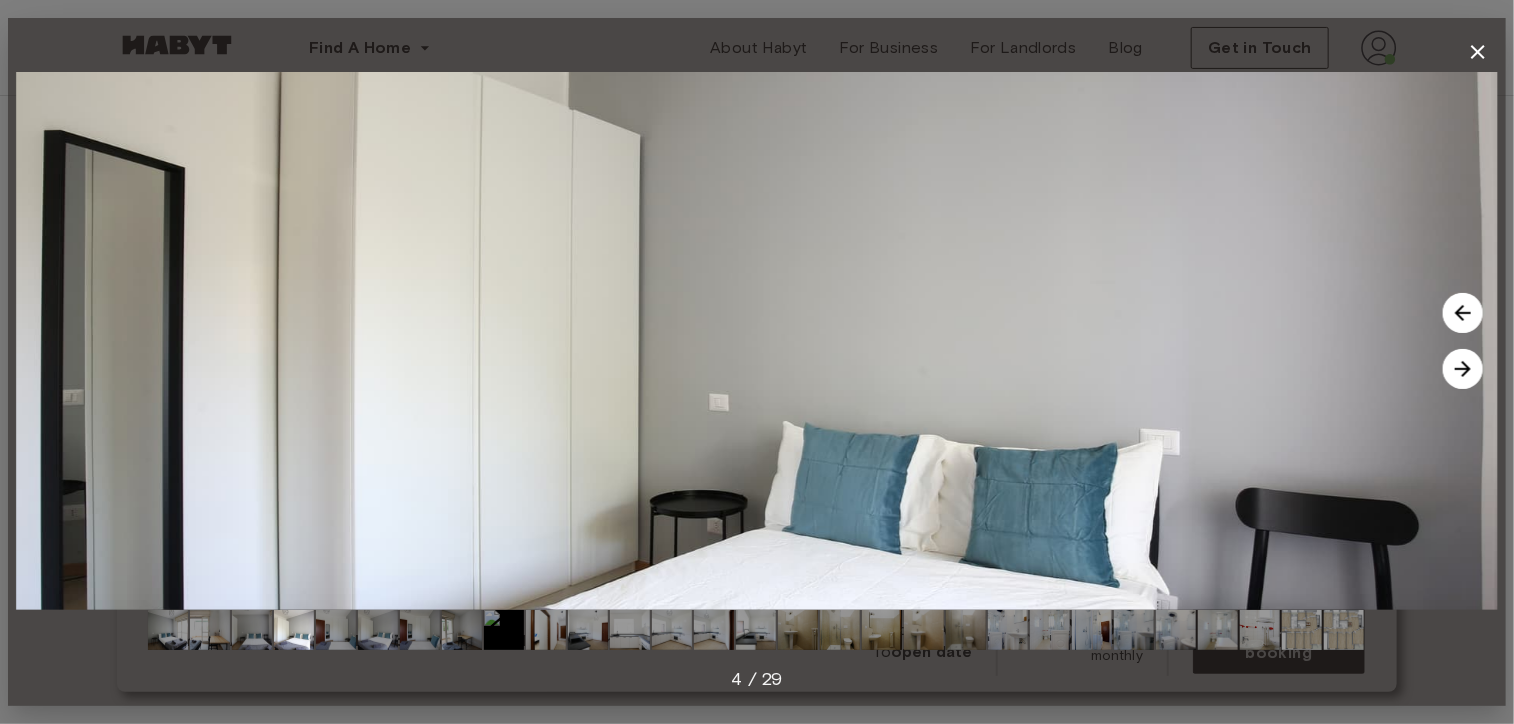 click at bounding box center (1463, 369) 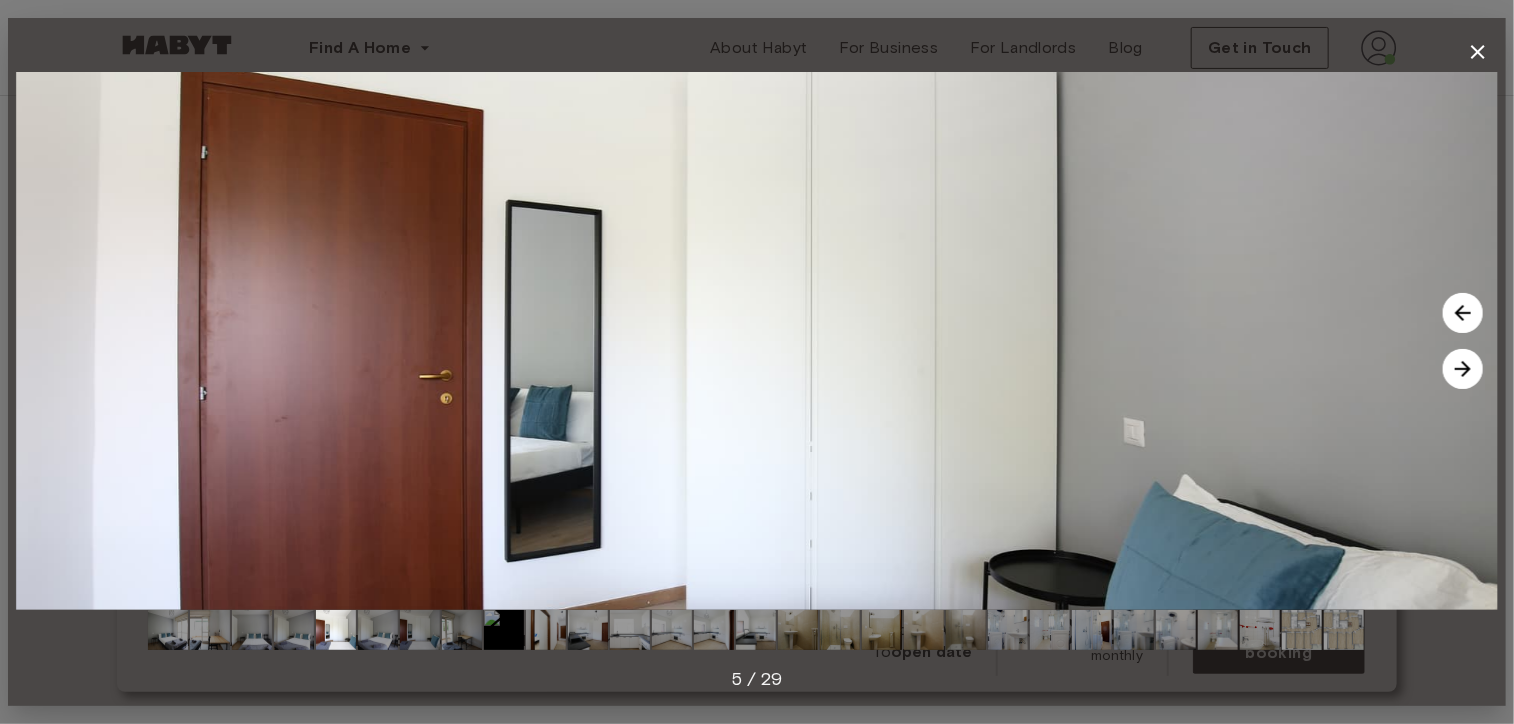 click at bounding box center (1463, 369) 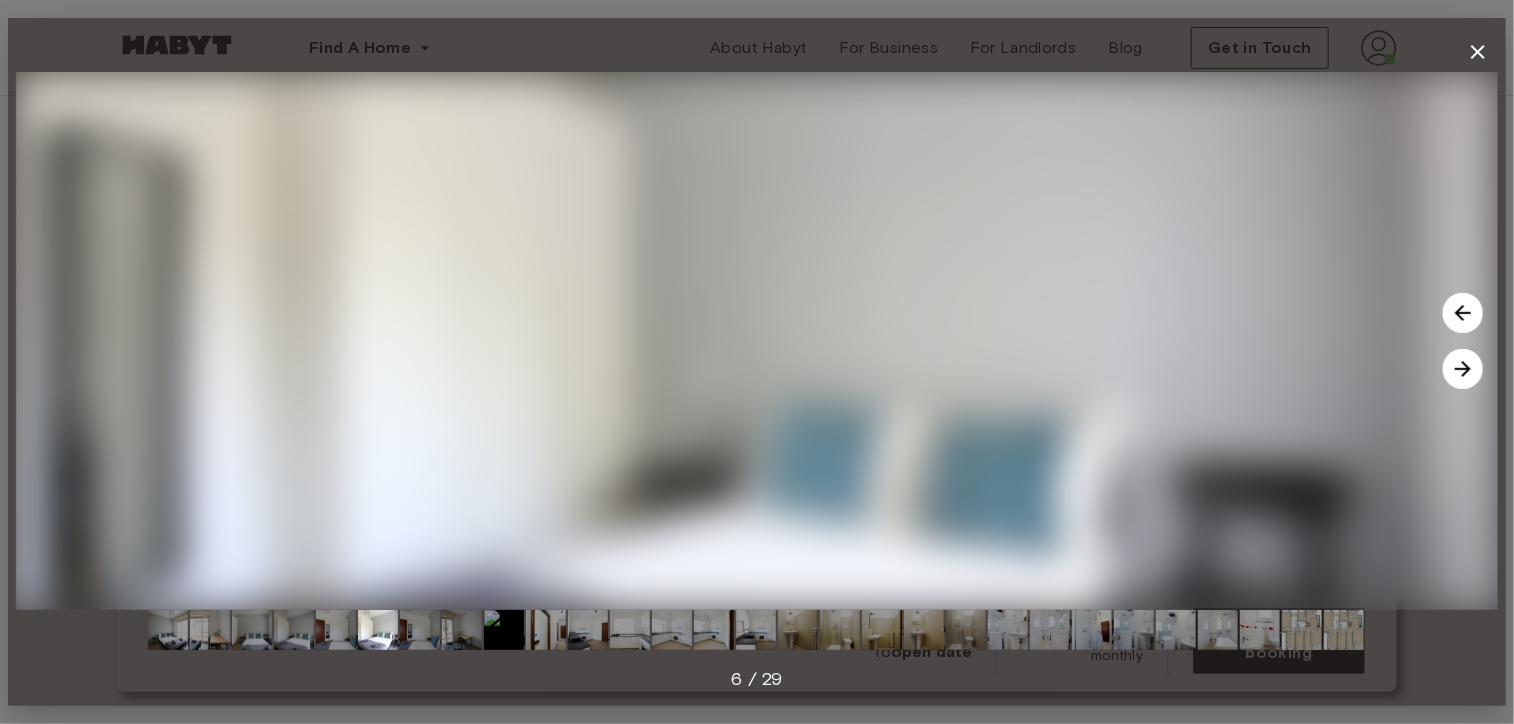 click at bounding box center (1463, 369) 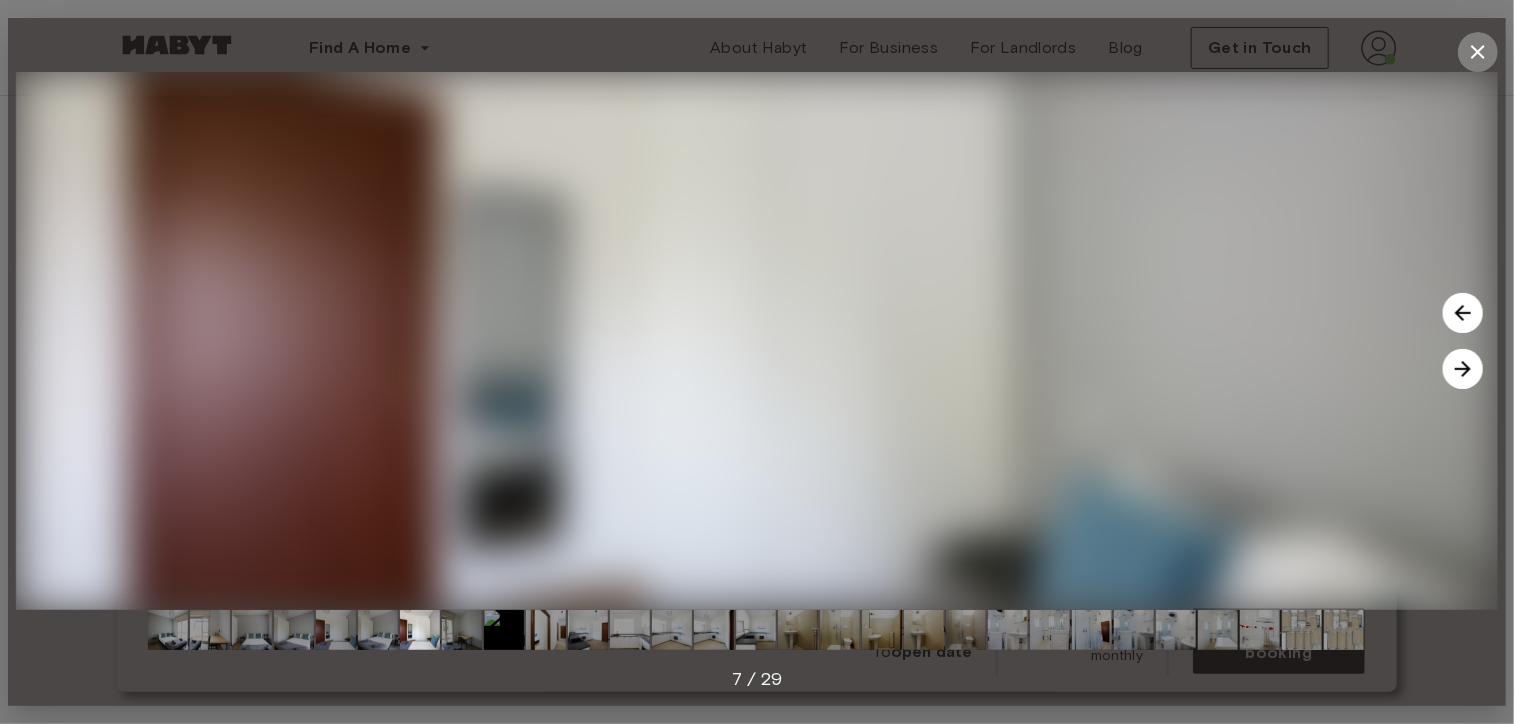 click 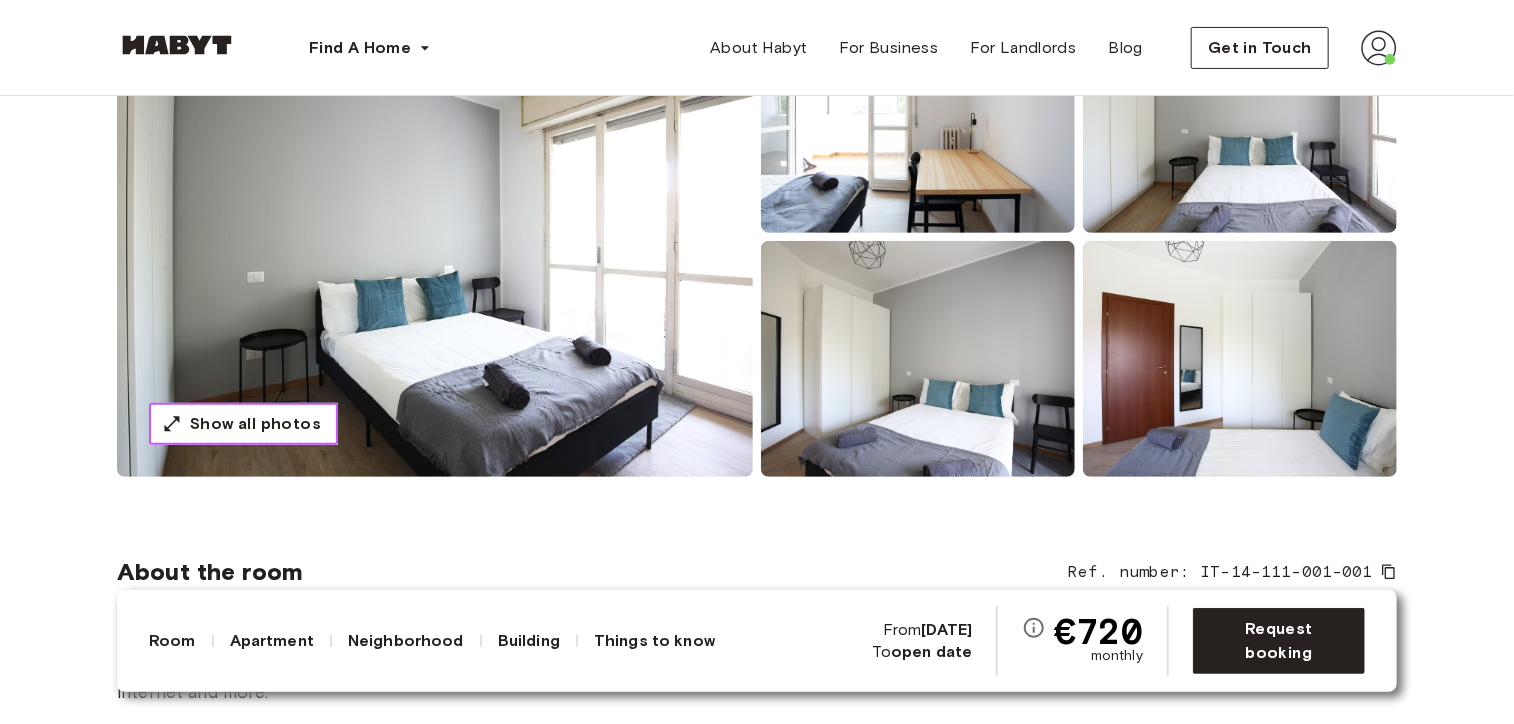 scroll, scrollTop: 300, scrollLeft: 0, axis: vertical 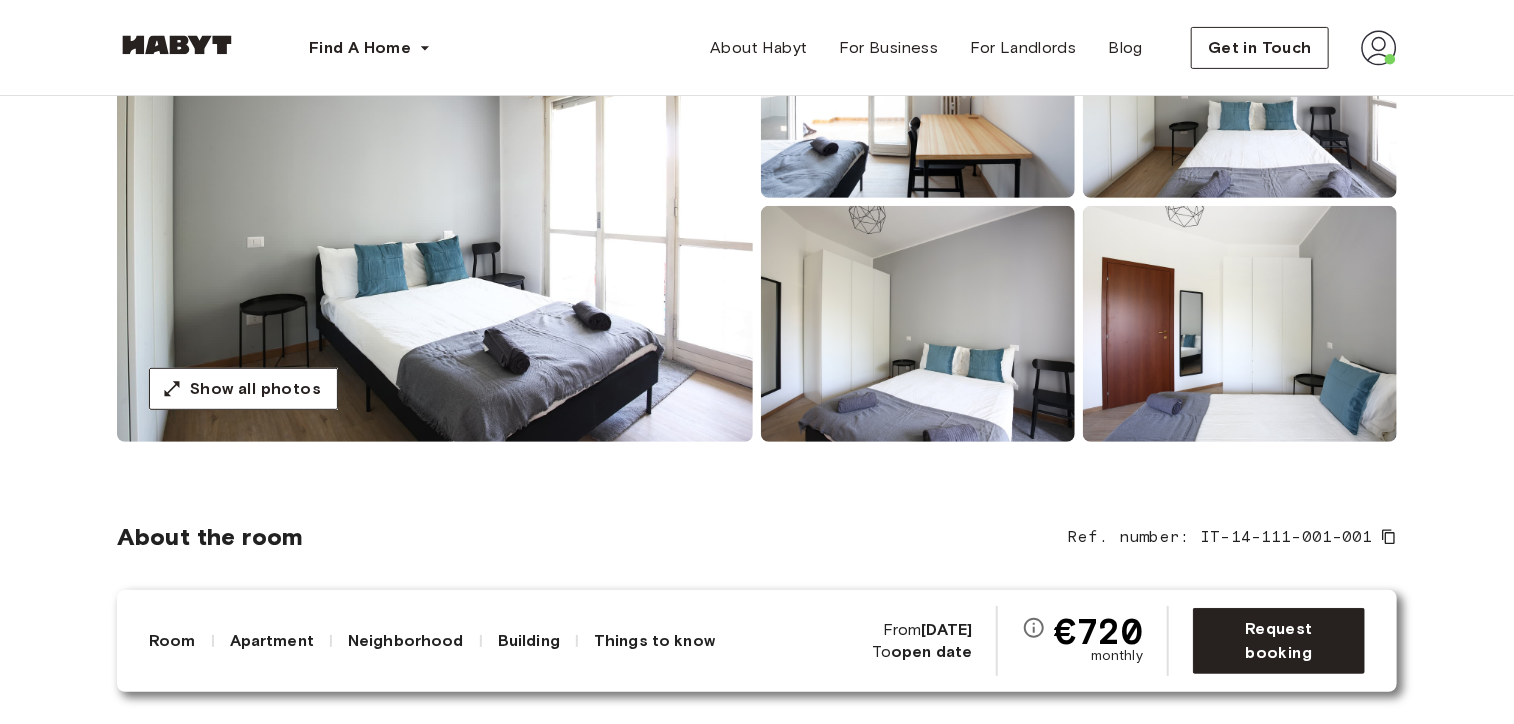 click at bounding box center [918, 324] 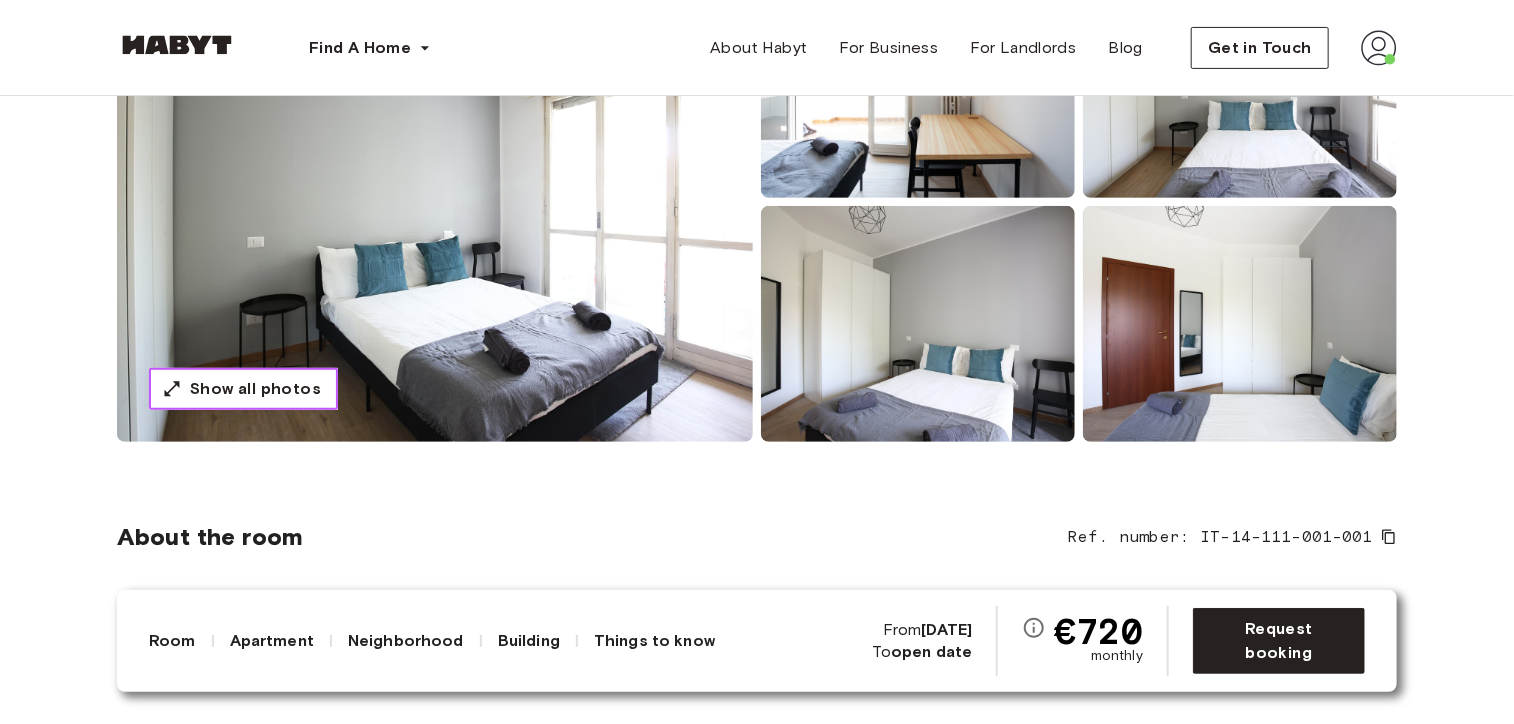 click on "Show all photos" at bounding box center [255, 389] 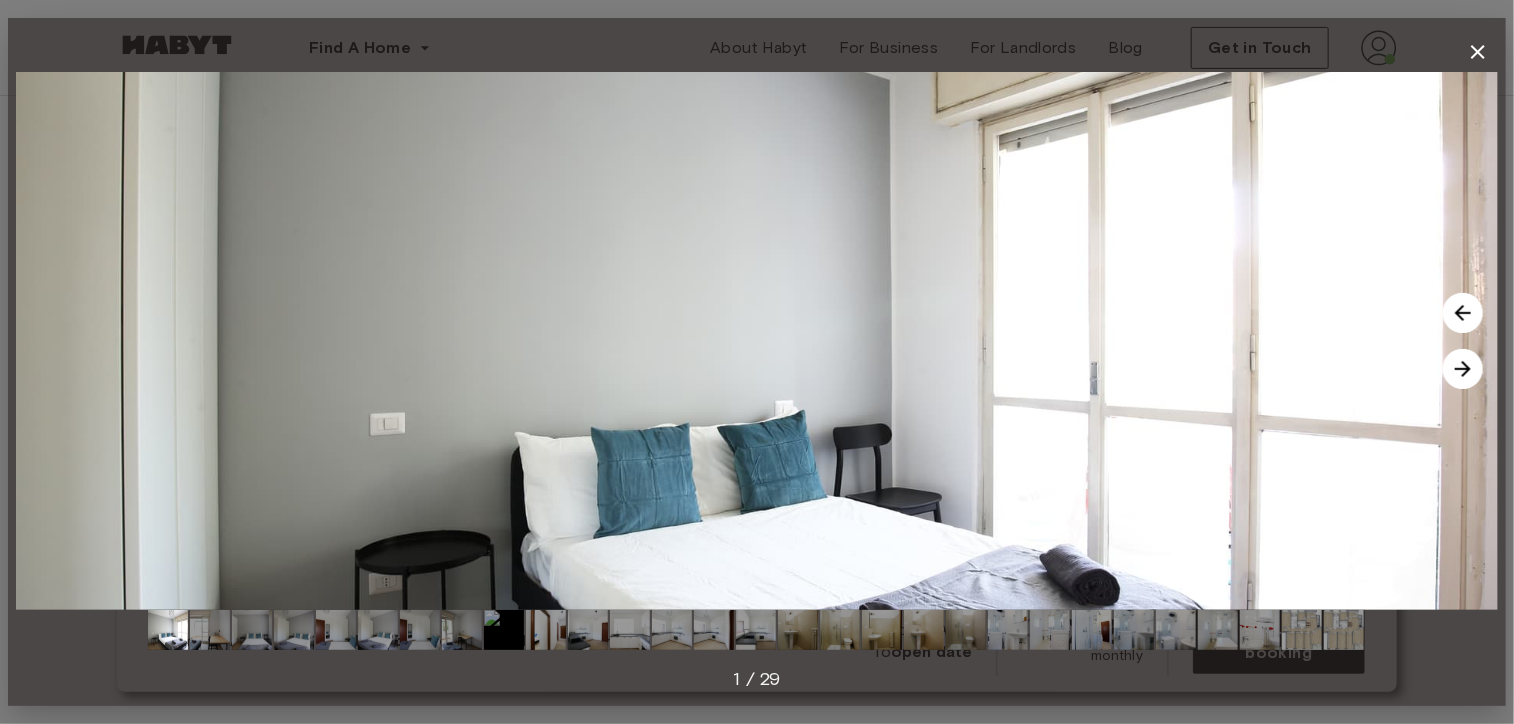 click at bounding box center (546, 630) 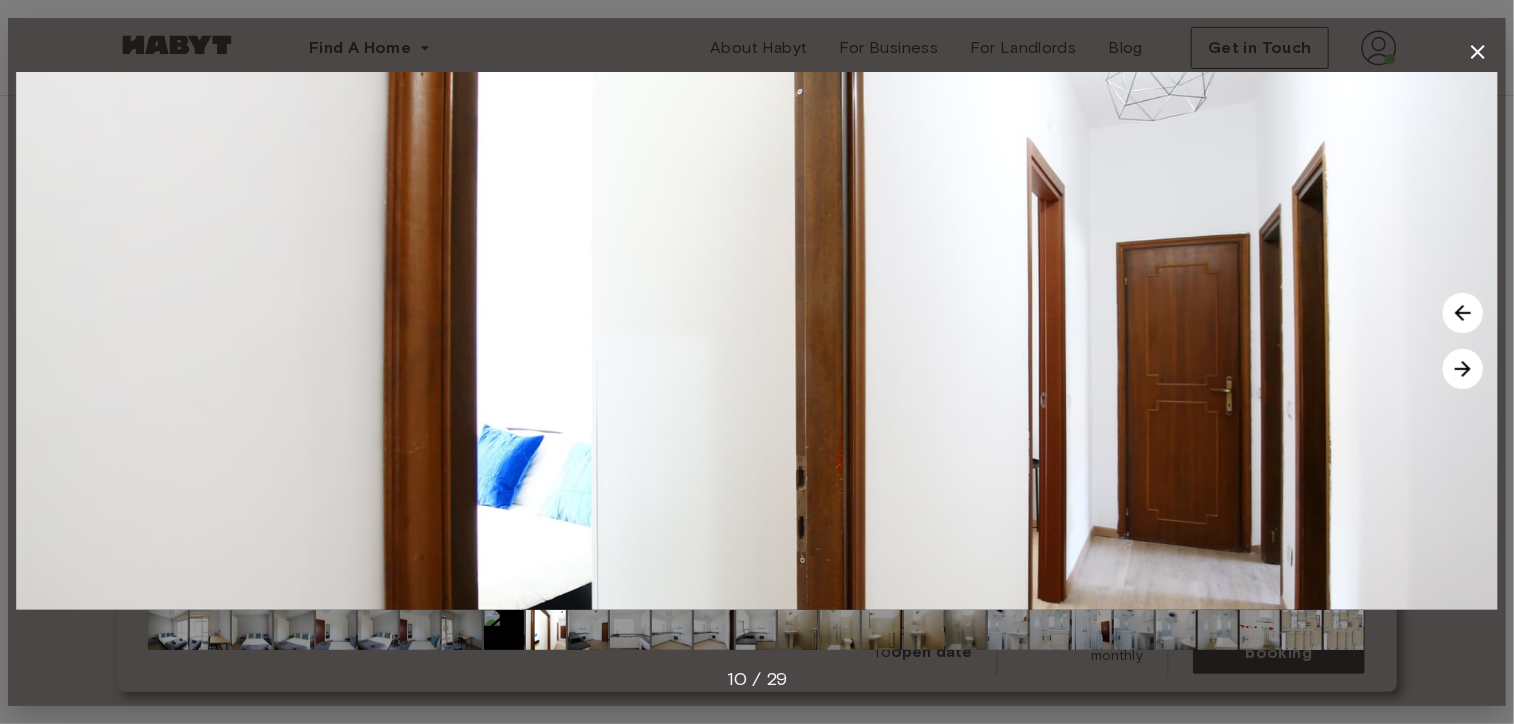 click at bounding box center (588, 630) 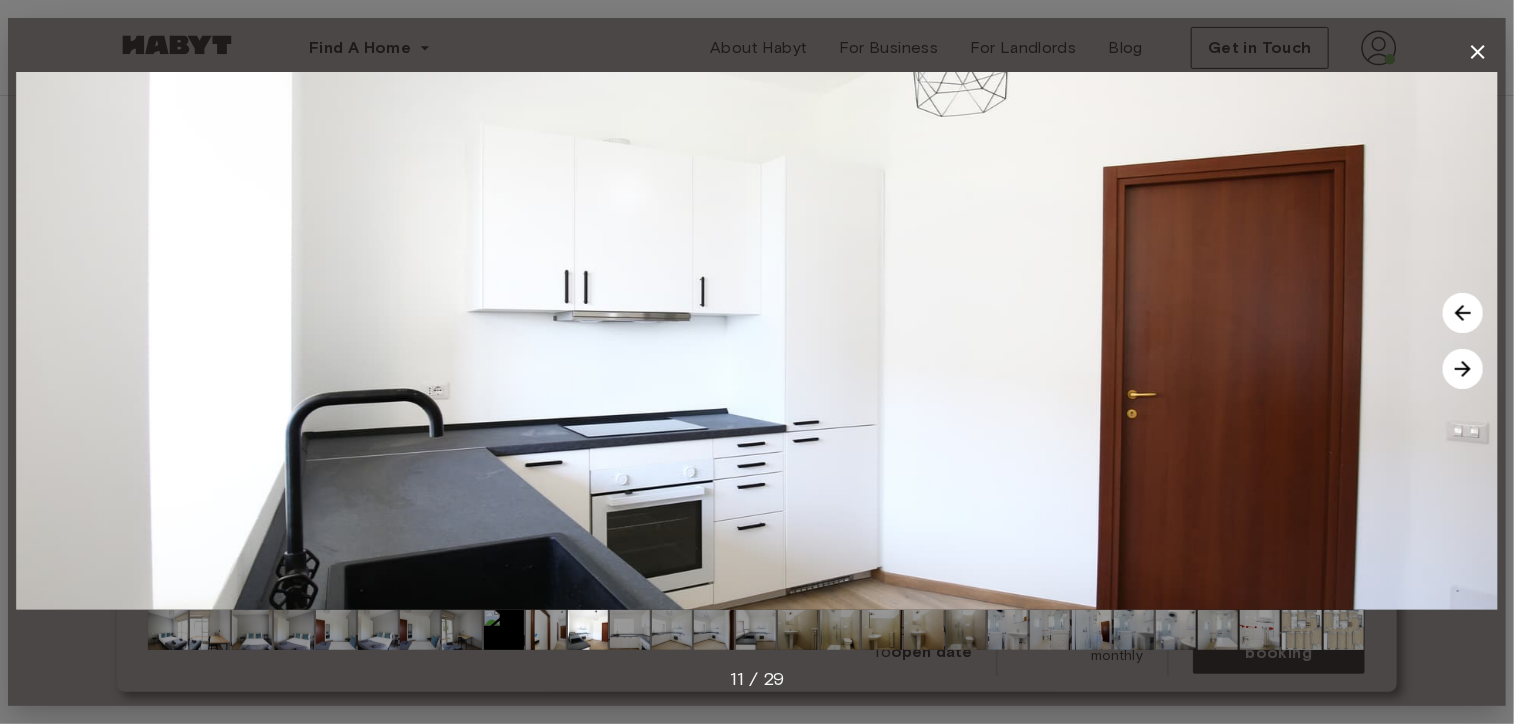 click at bounding box center (630, 630) 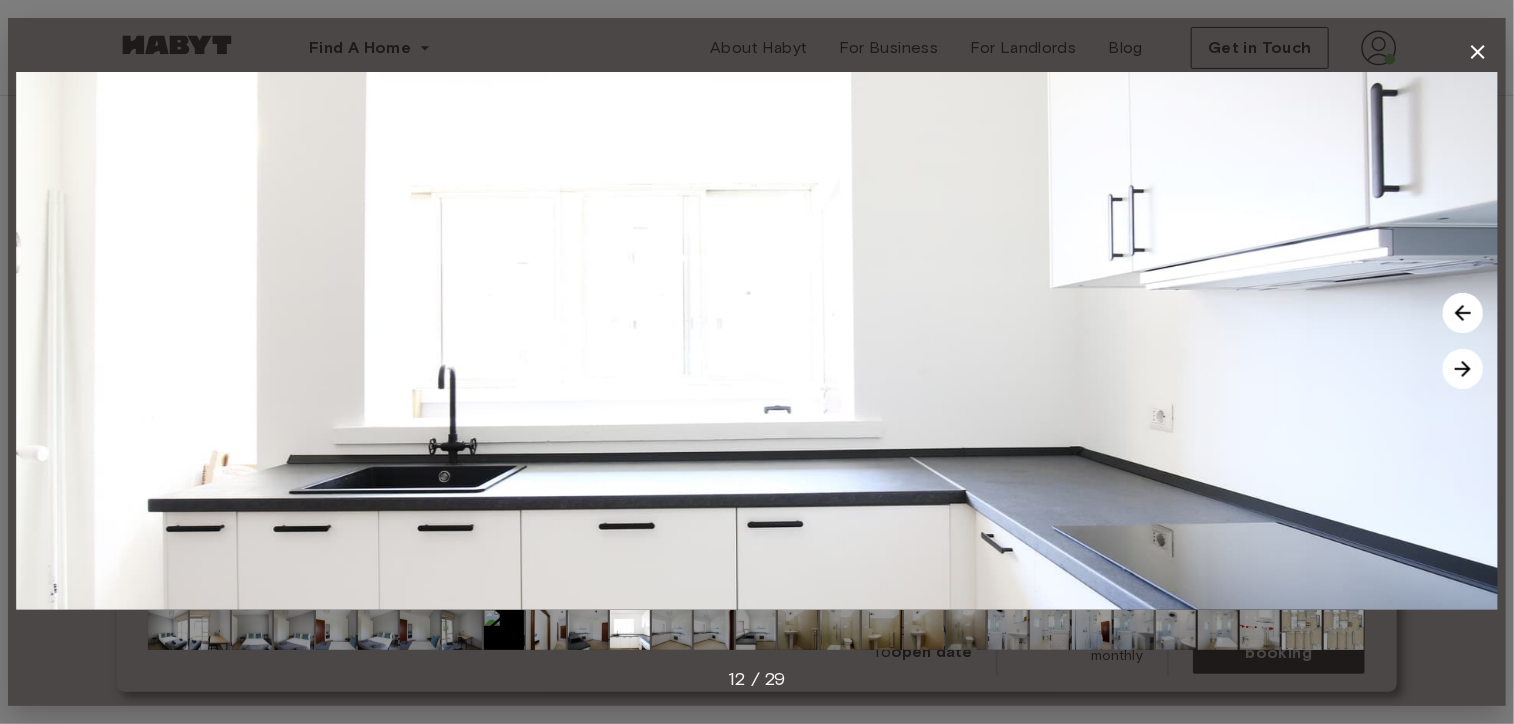 click at bounding box center (1463, 369) 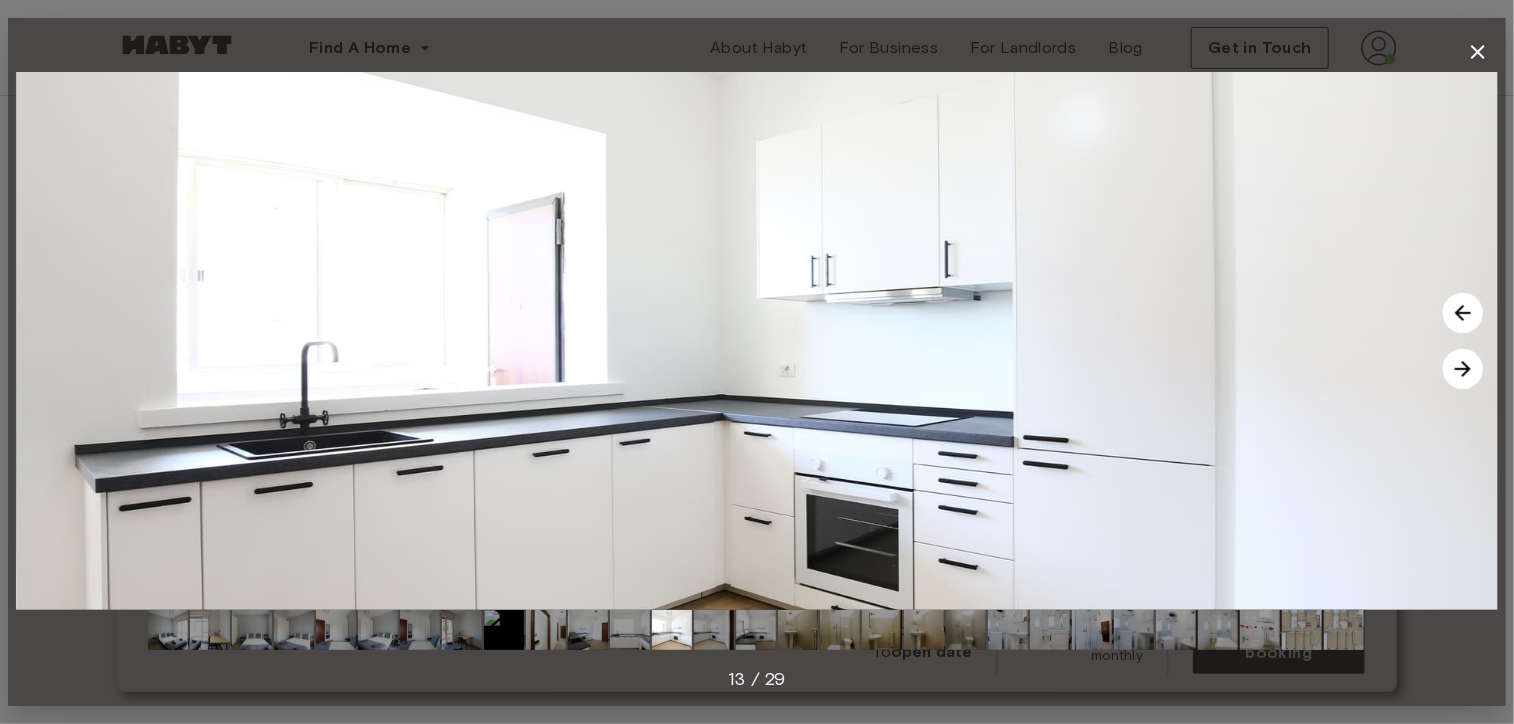 click at bounding box center (1463, 369) 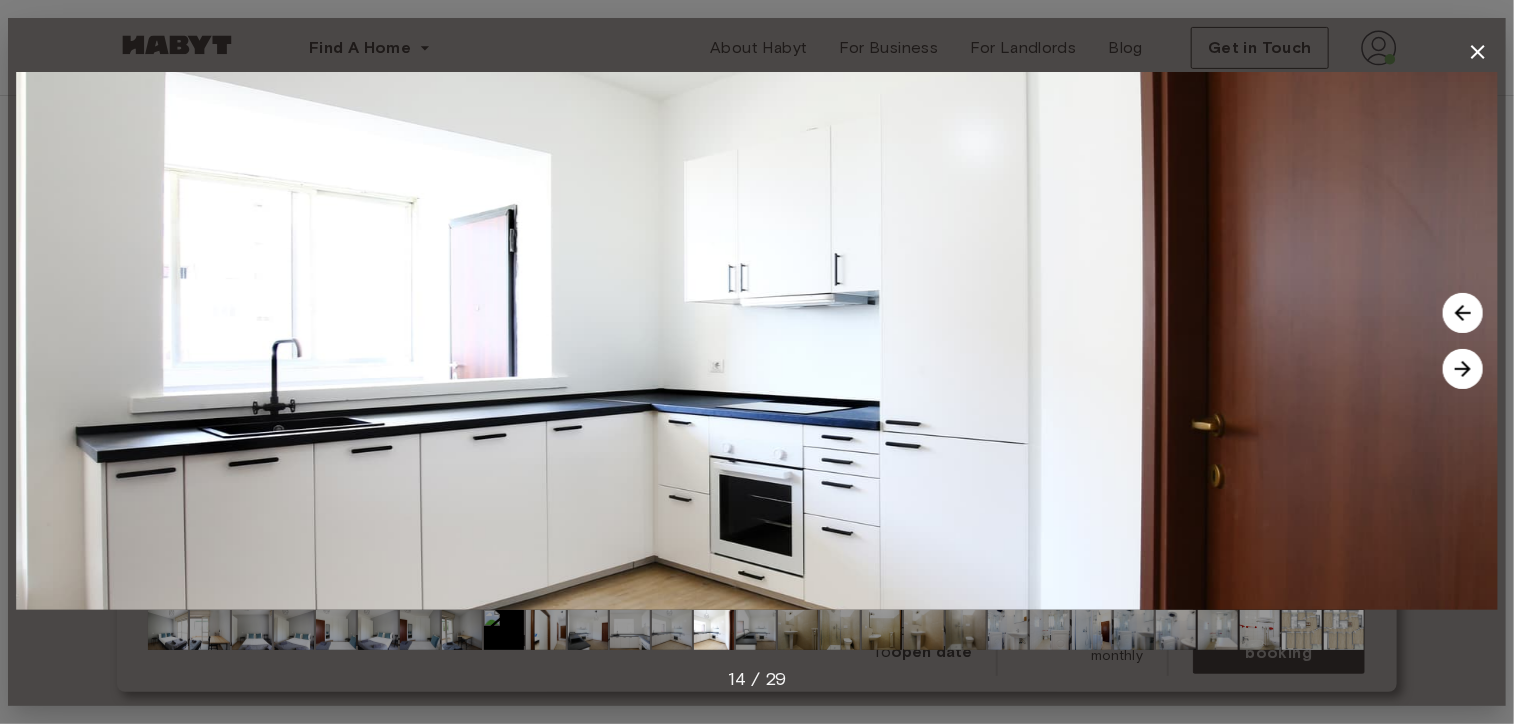 click at bounding box center [1463, 369] 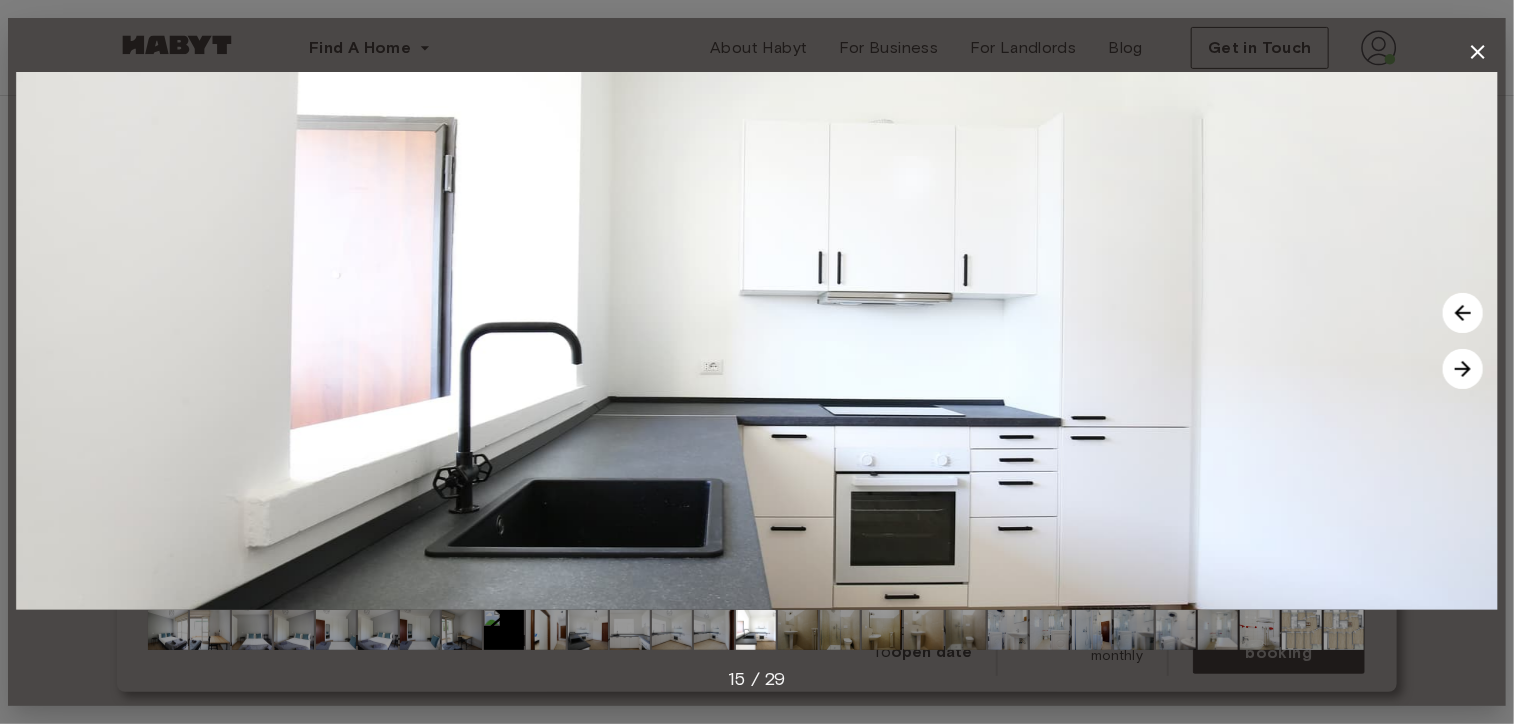 click at bounding box center (1463, 369) 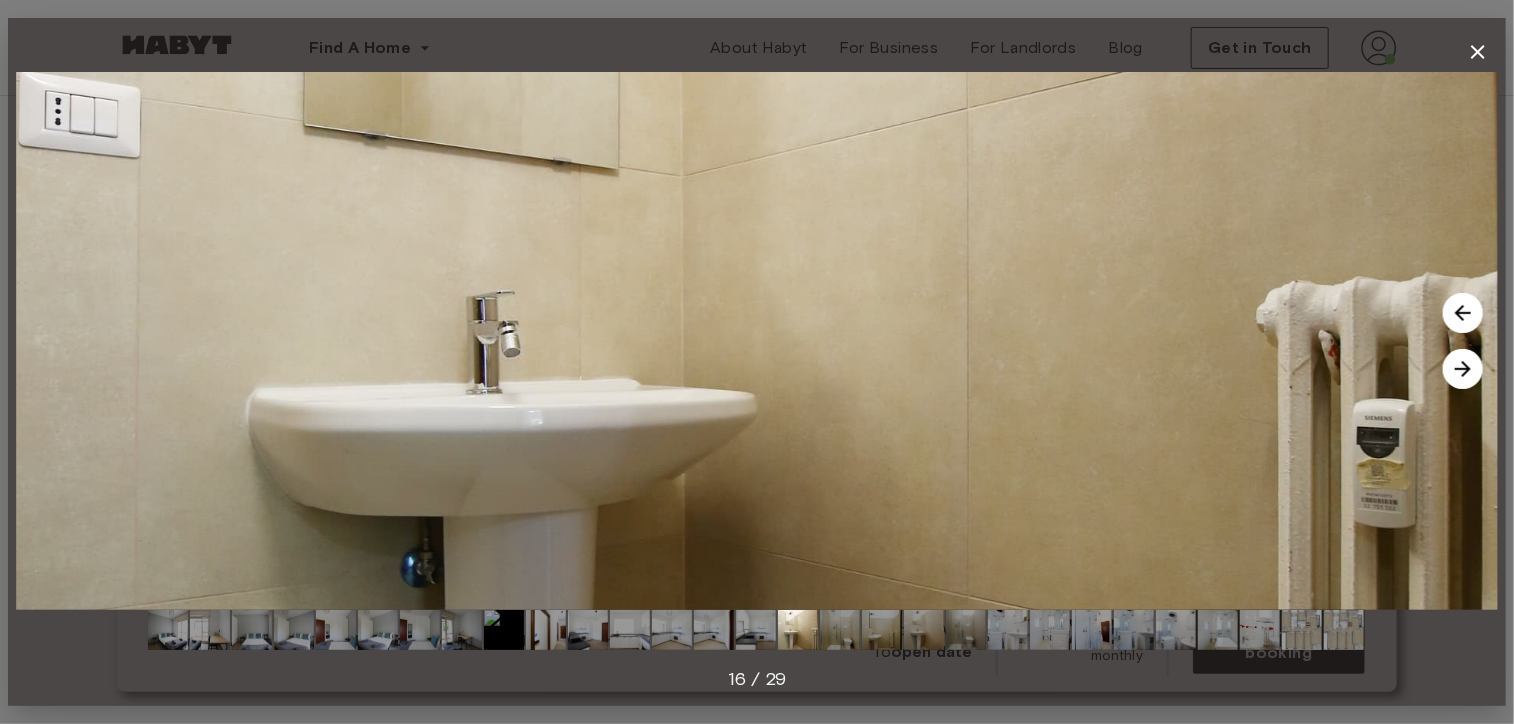 click at bounding box center (1463, 369) 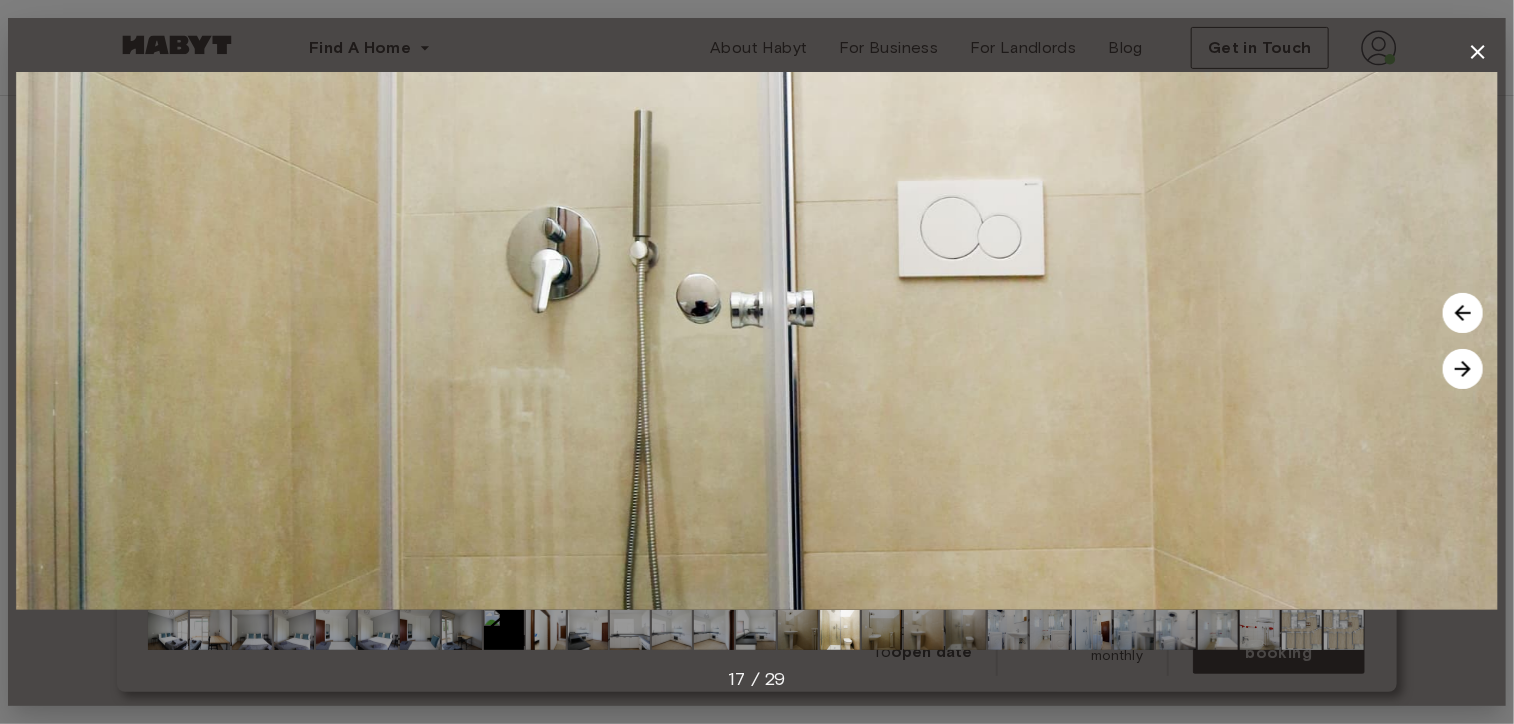 click at bounding box center [1463, 369] 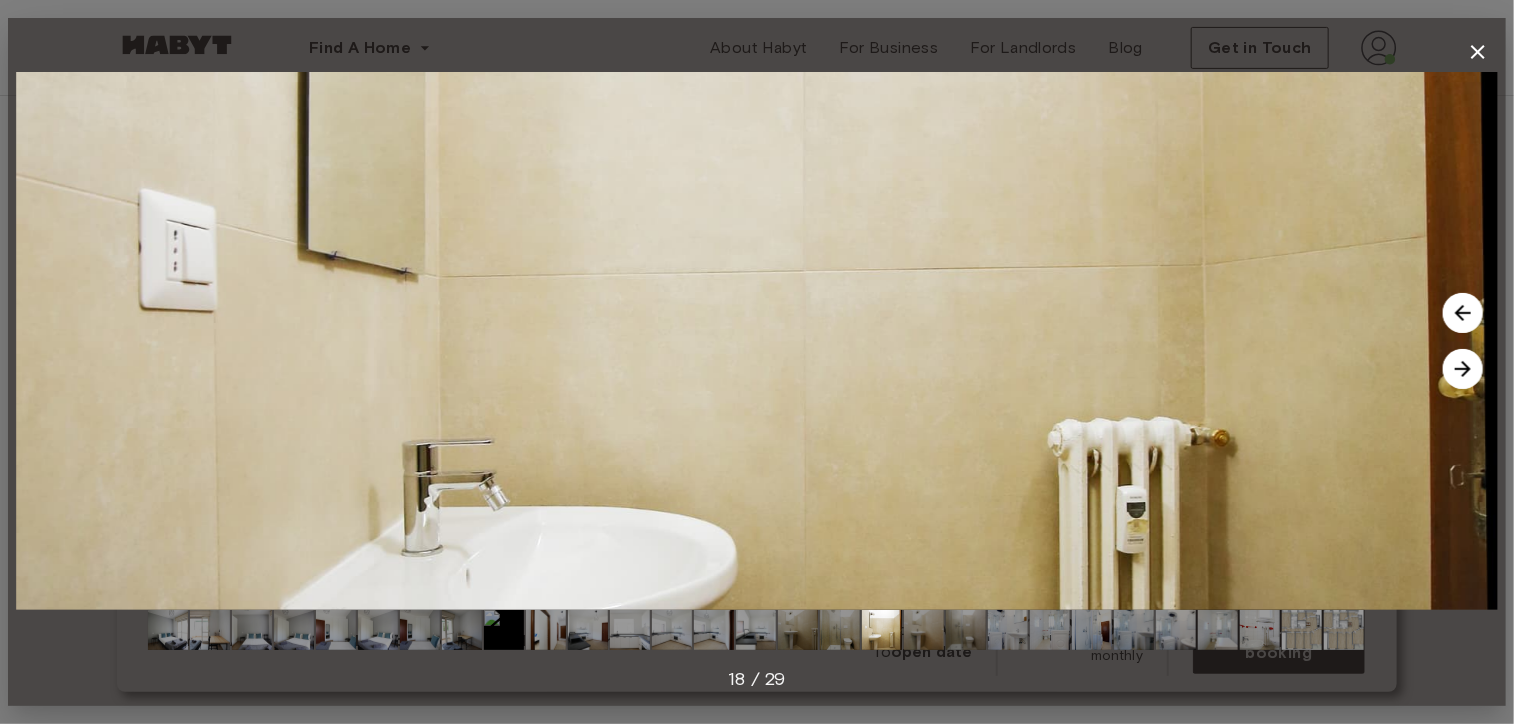 click at bounding box center [1463, 369] 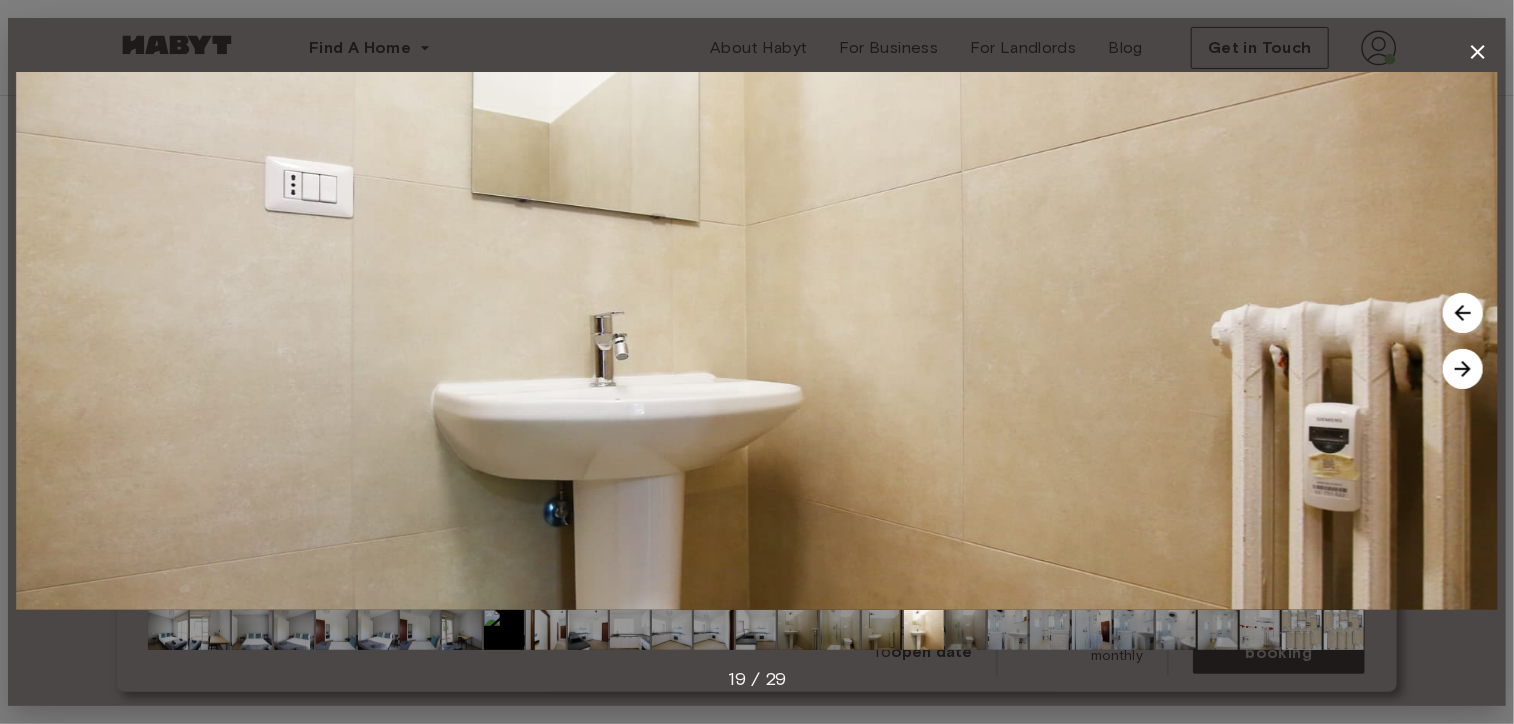 click at bounding box center [1463, 369] 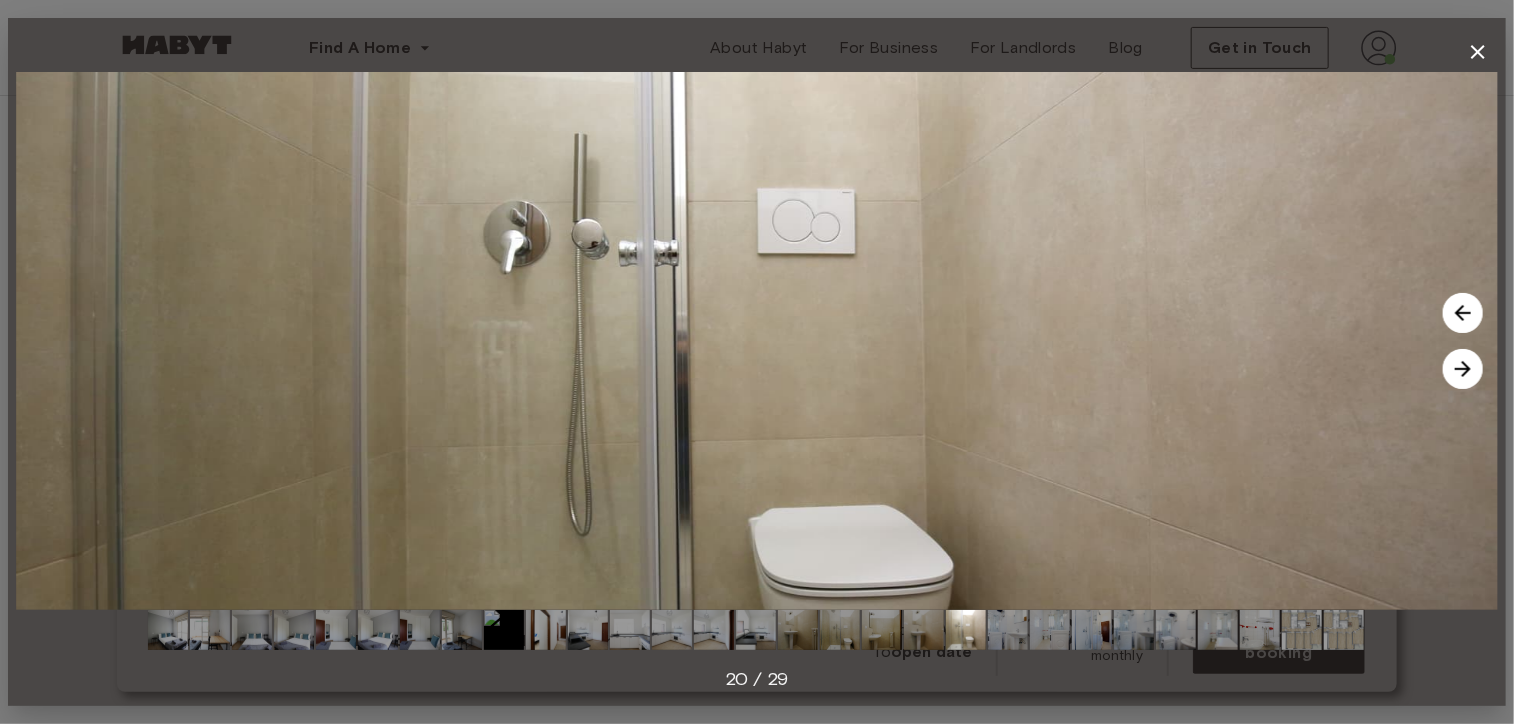 click at bounding box center [1463, 369] 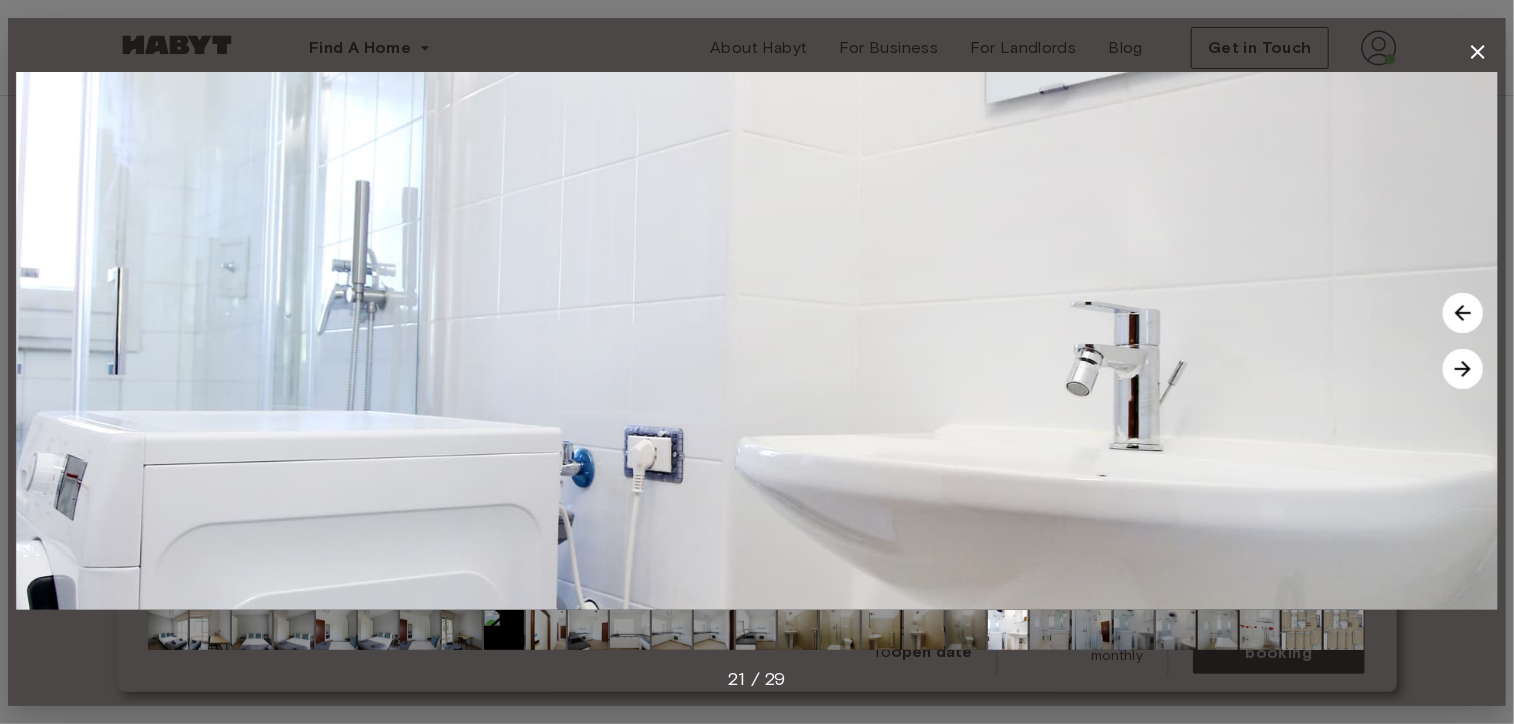 click at bounding box center (1463, 369) 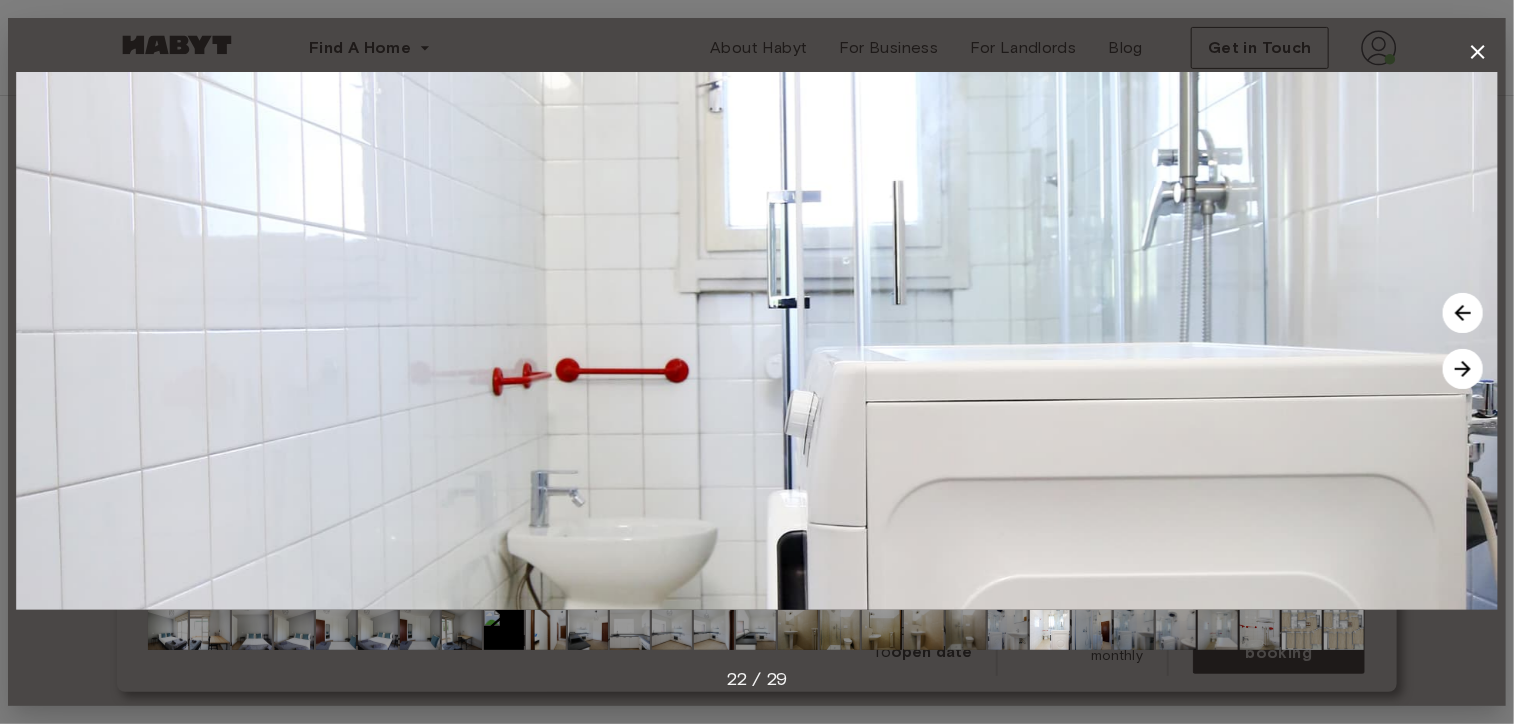 click at bounding box center [1463, 369] 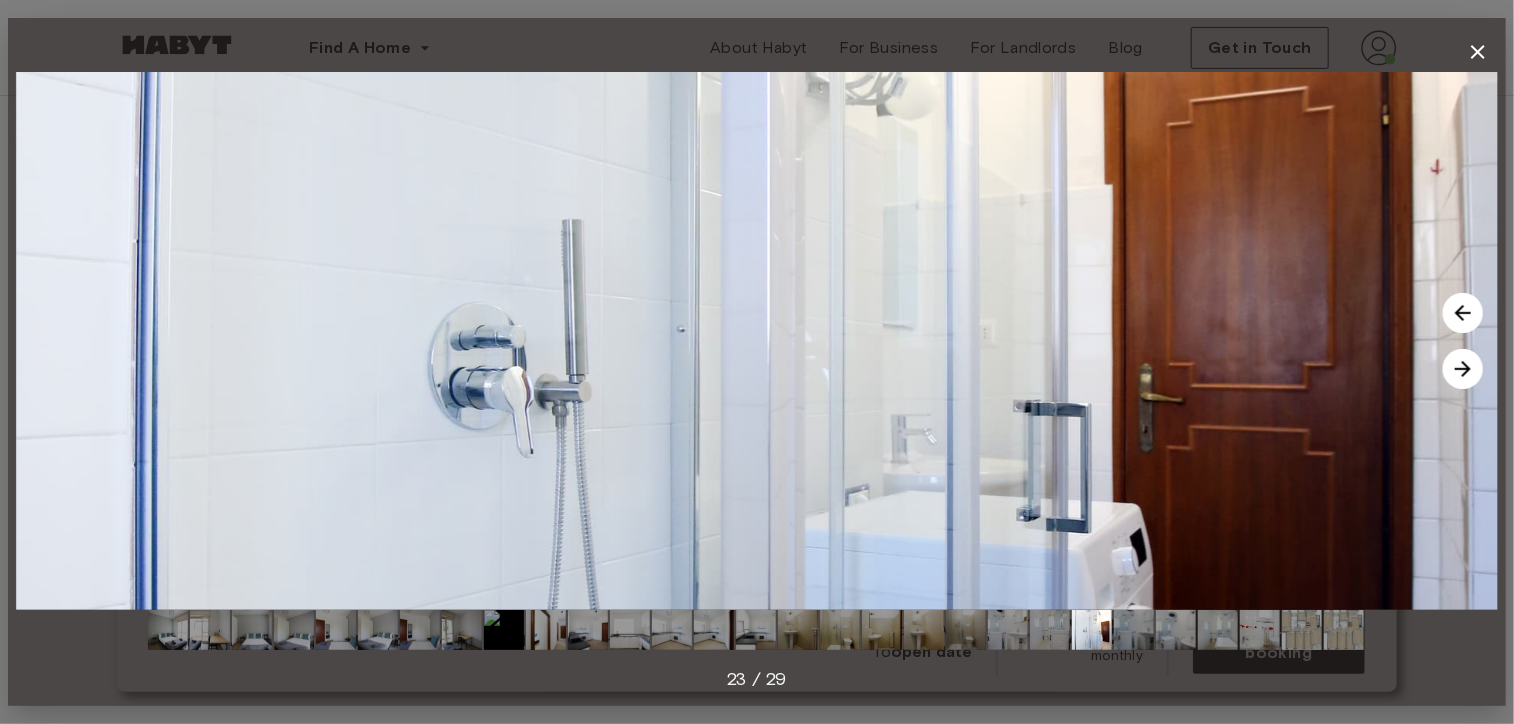 click 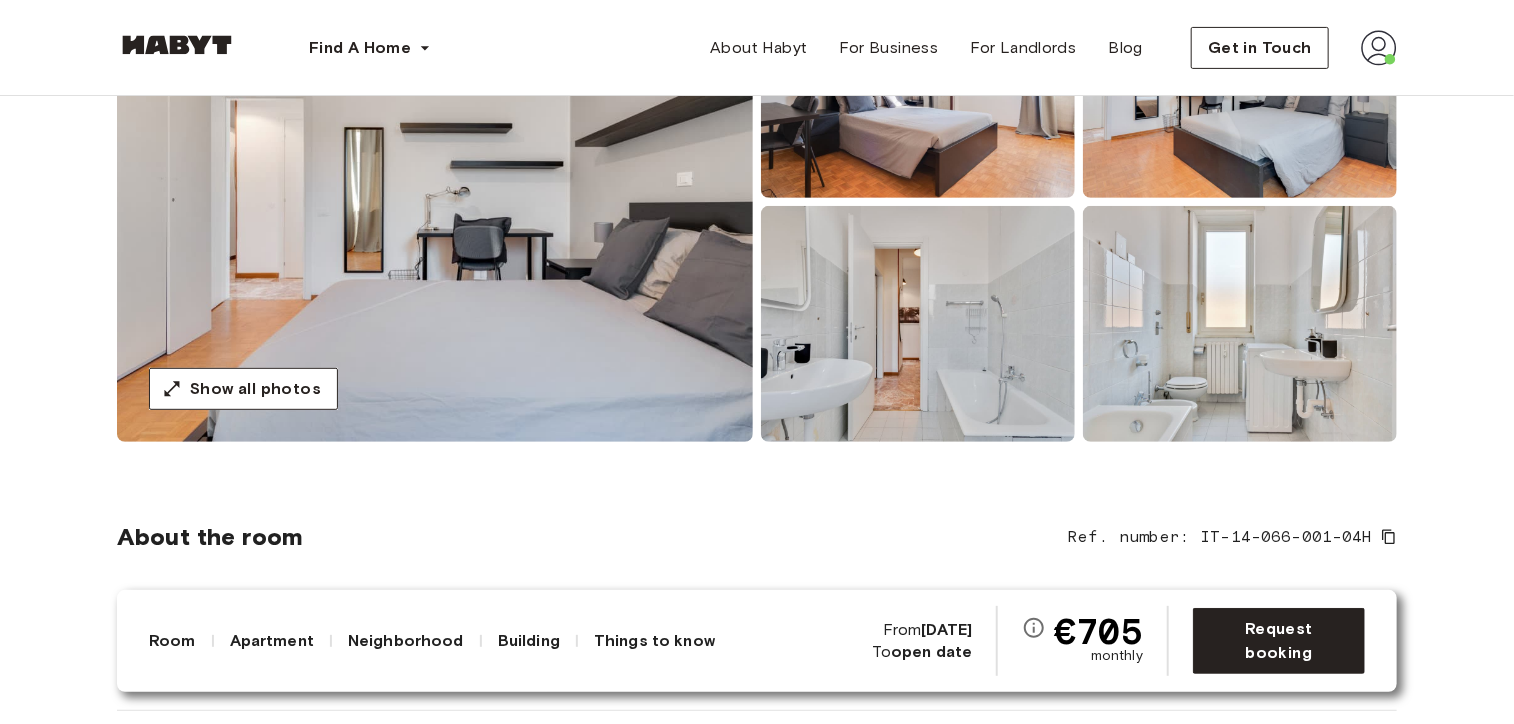 scroll, scrollTop: 0, scrollLeft: 0, axis: both 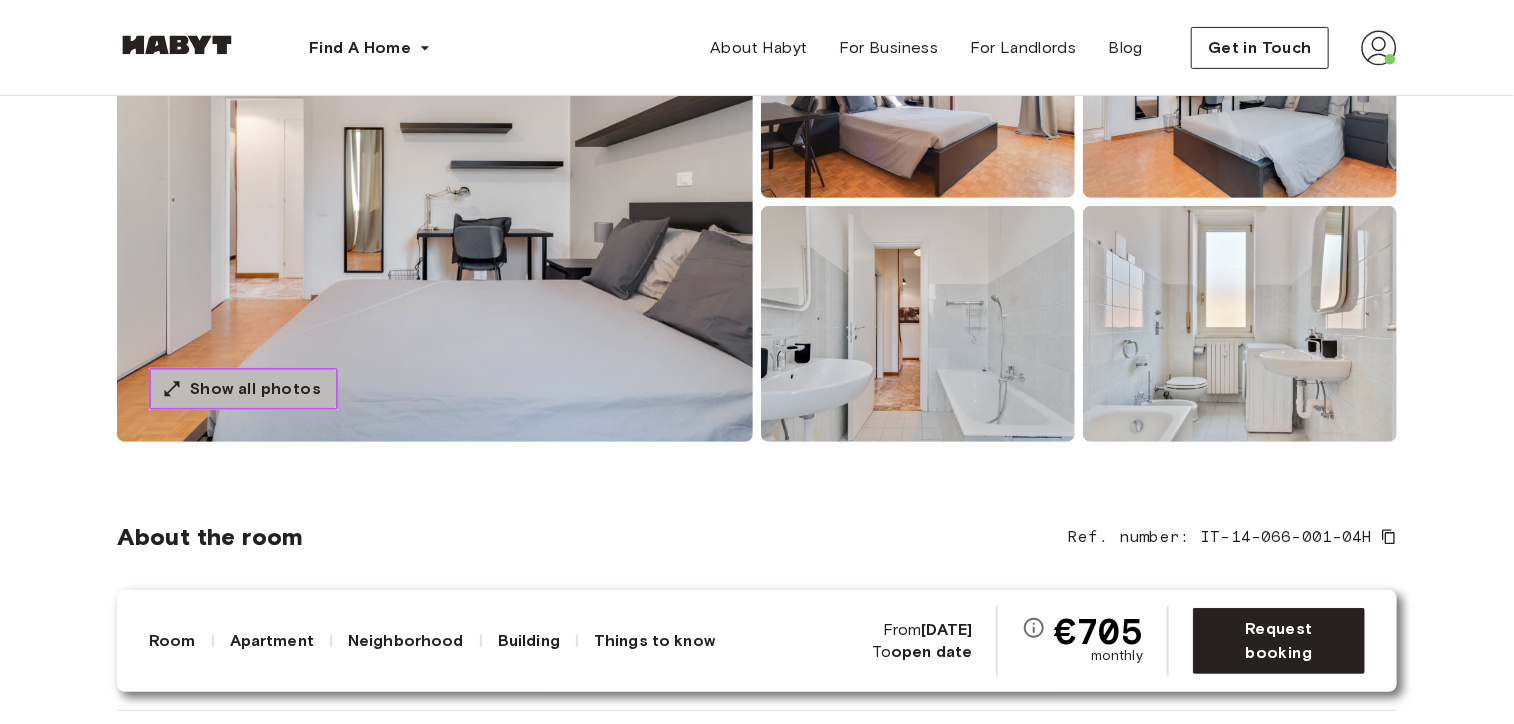 click on "Show all photos" at bounding box center [255, 389] 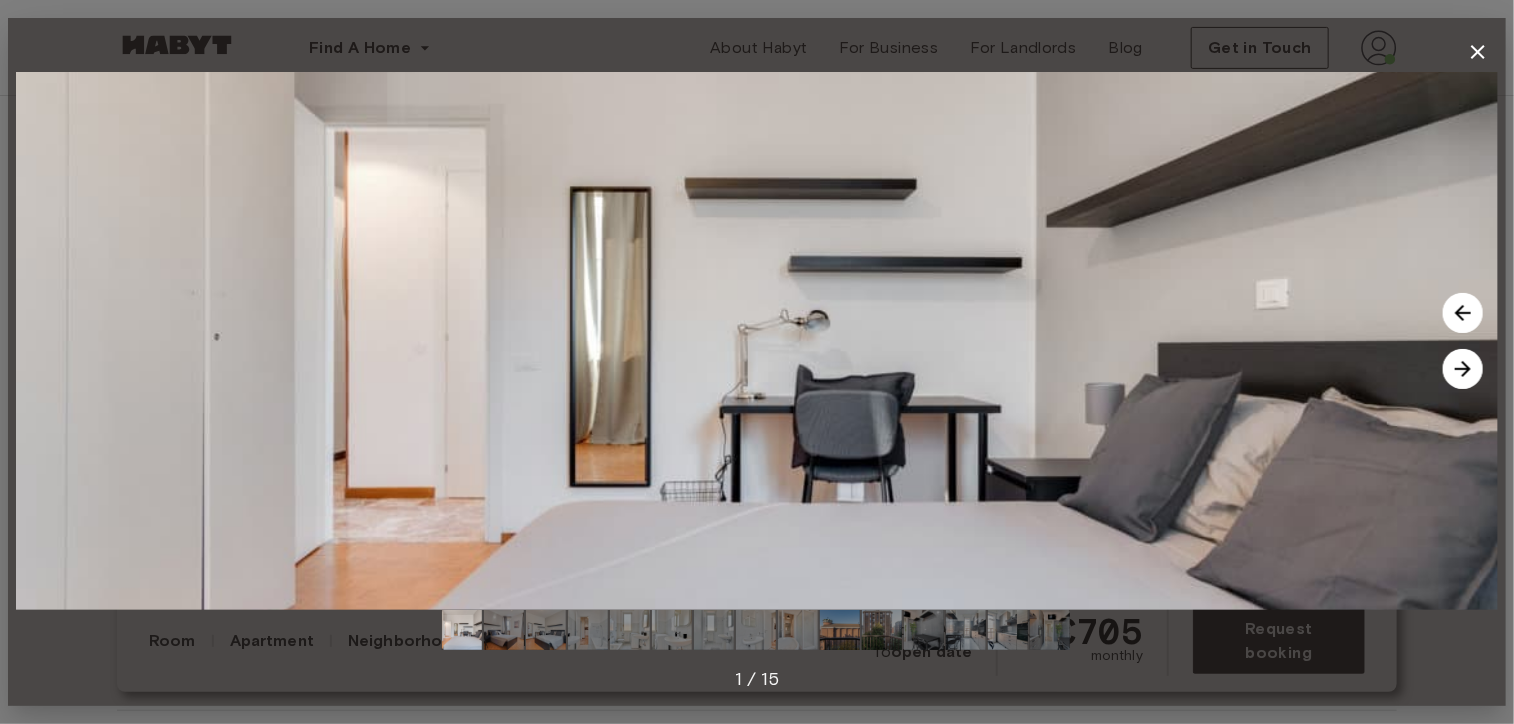 click at bounding box center [1463, 369] 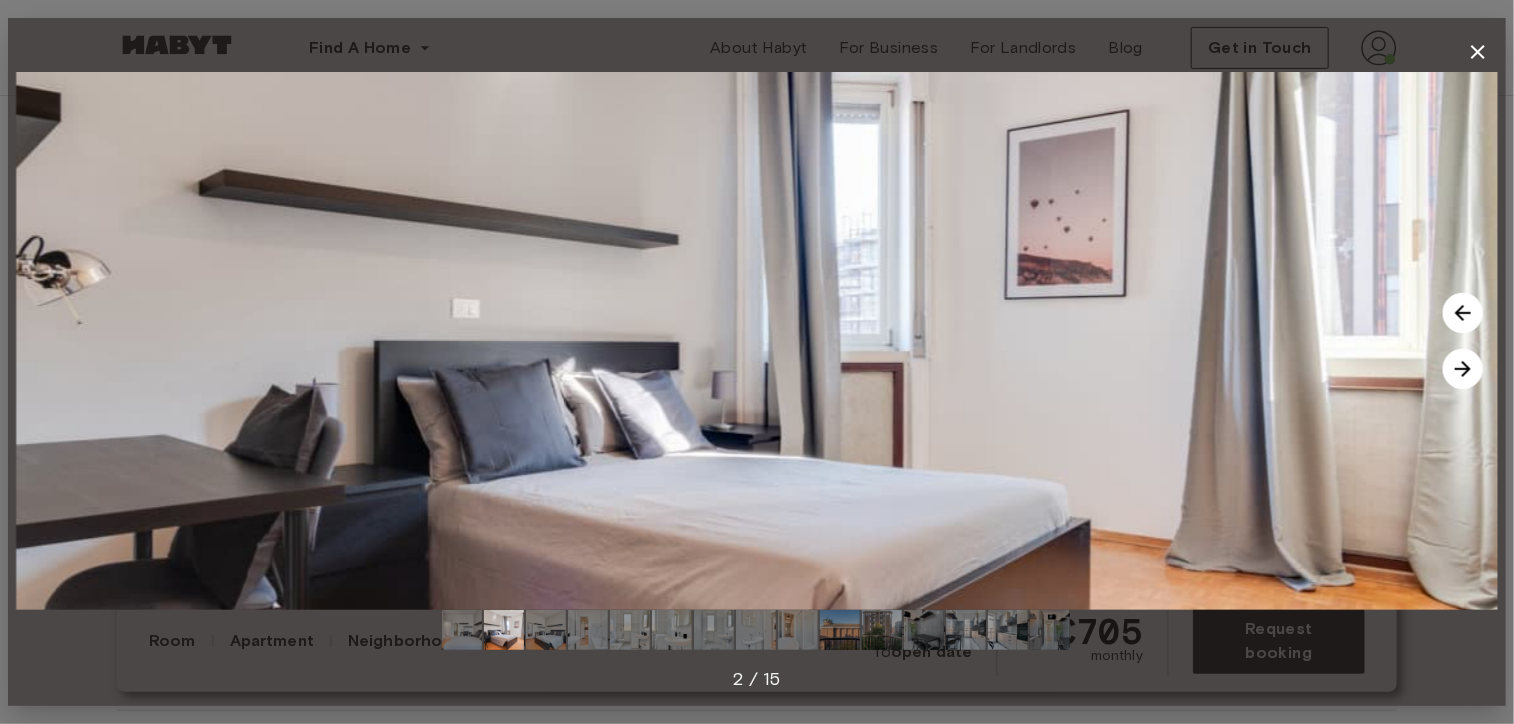 click at bounding box center [1463, 369] 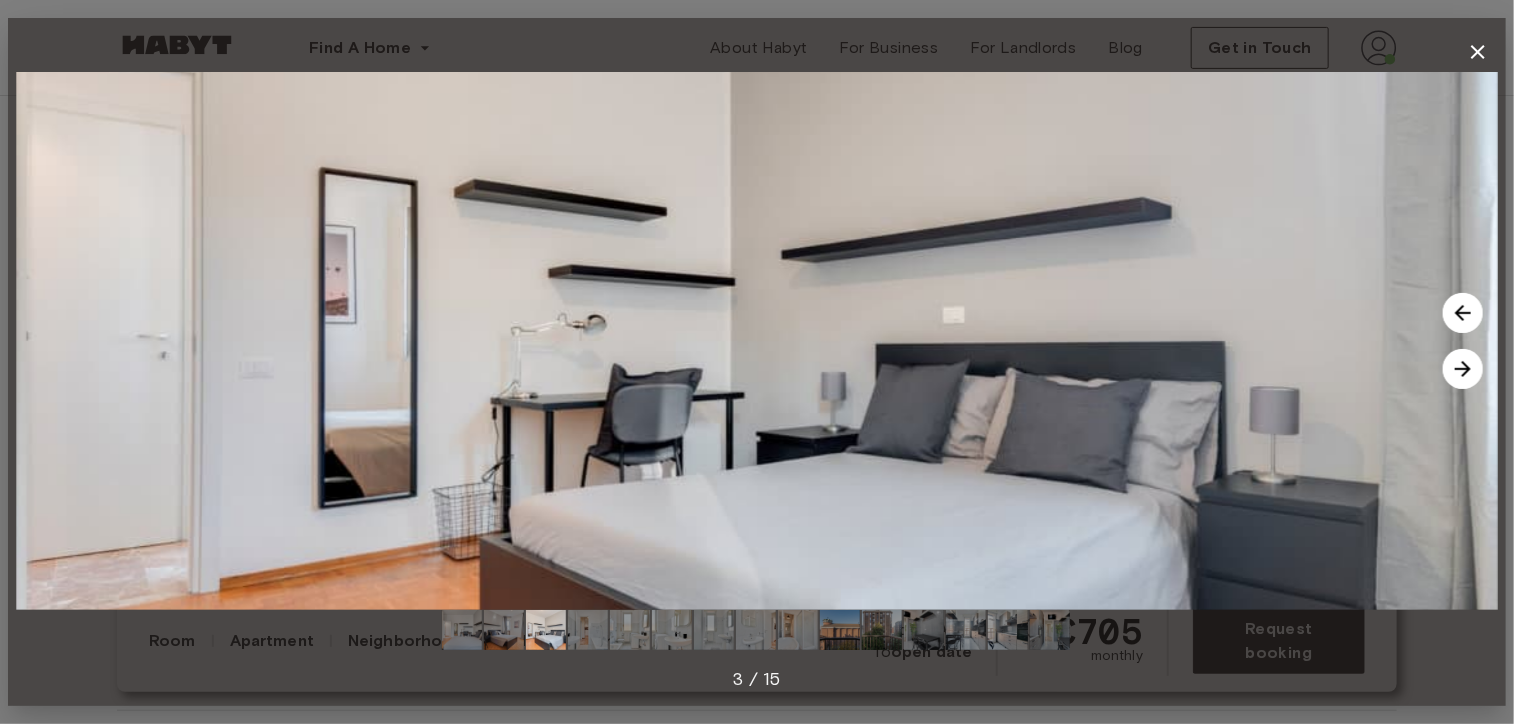 click at bounding box center (1463, 313) 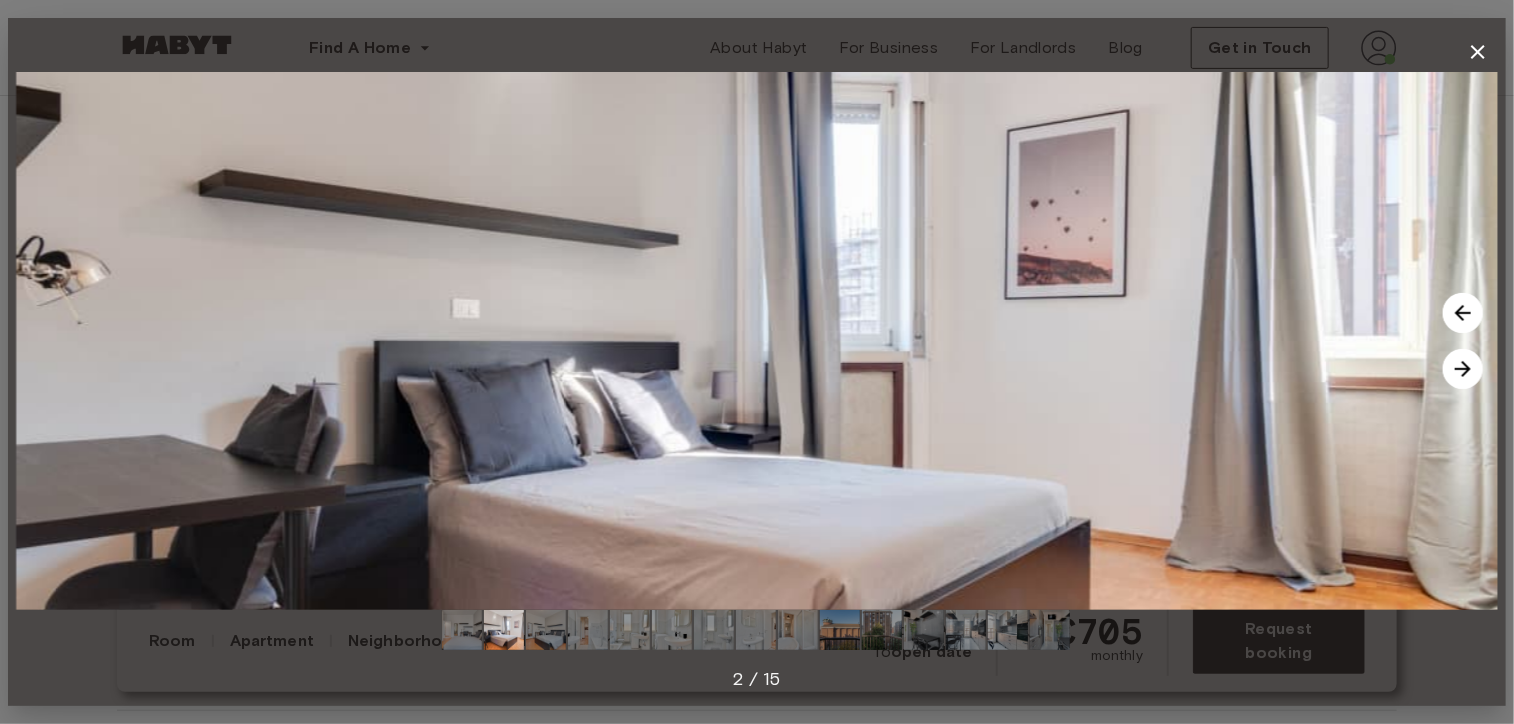 click at bounding box center (1463, 369) 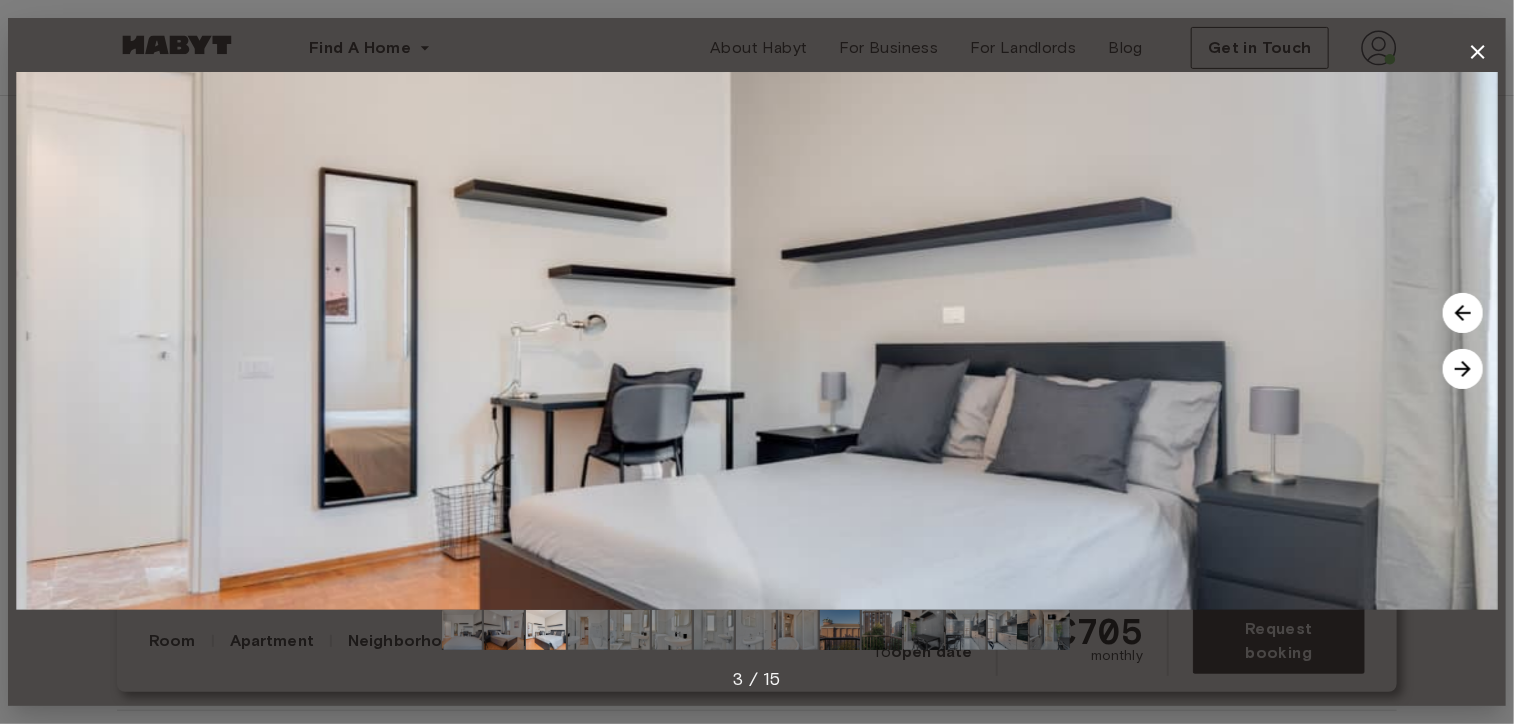 click at bounding box center [1463, 369] 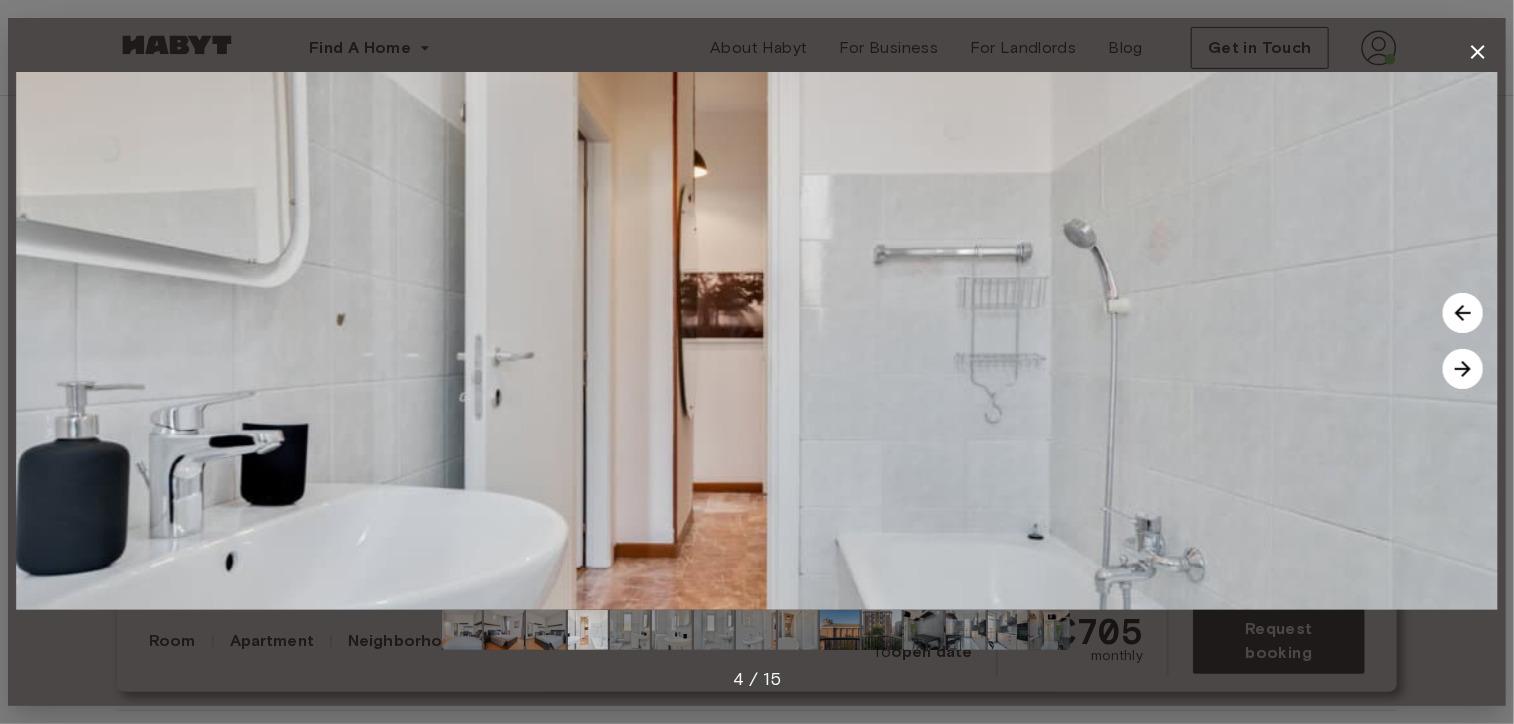 click at bounding box center (1463, 369) 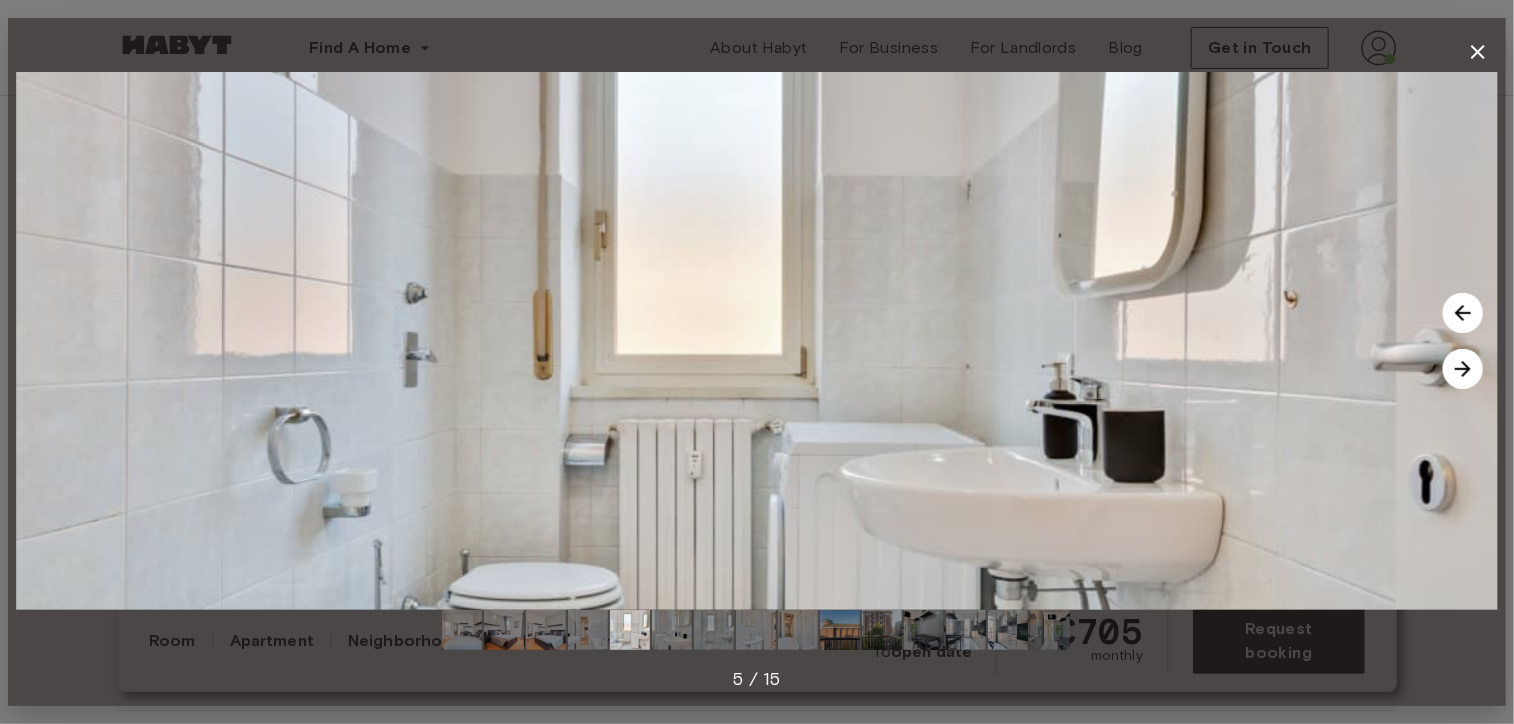 click at bounding box center [1463, 369] 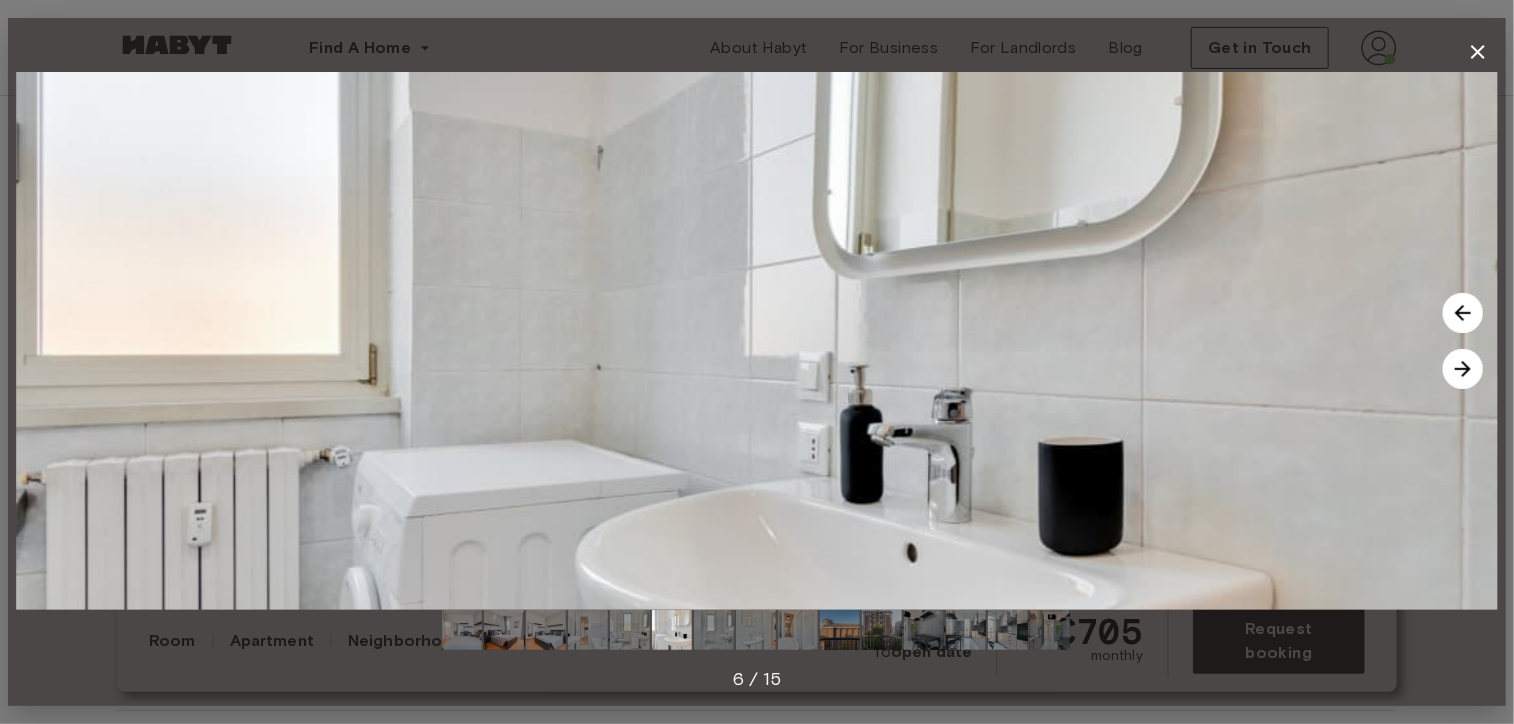 click at bounding box center [1463, 369] 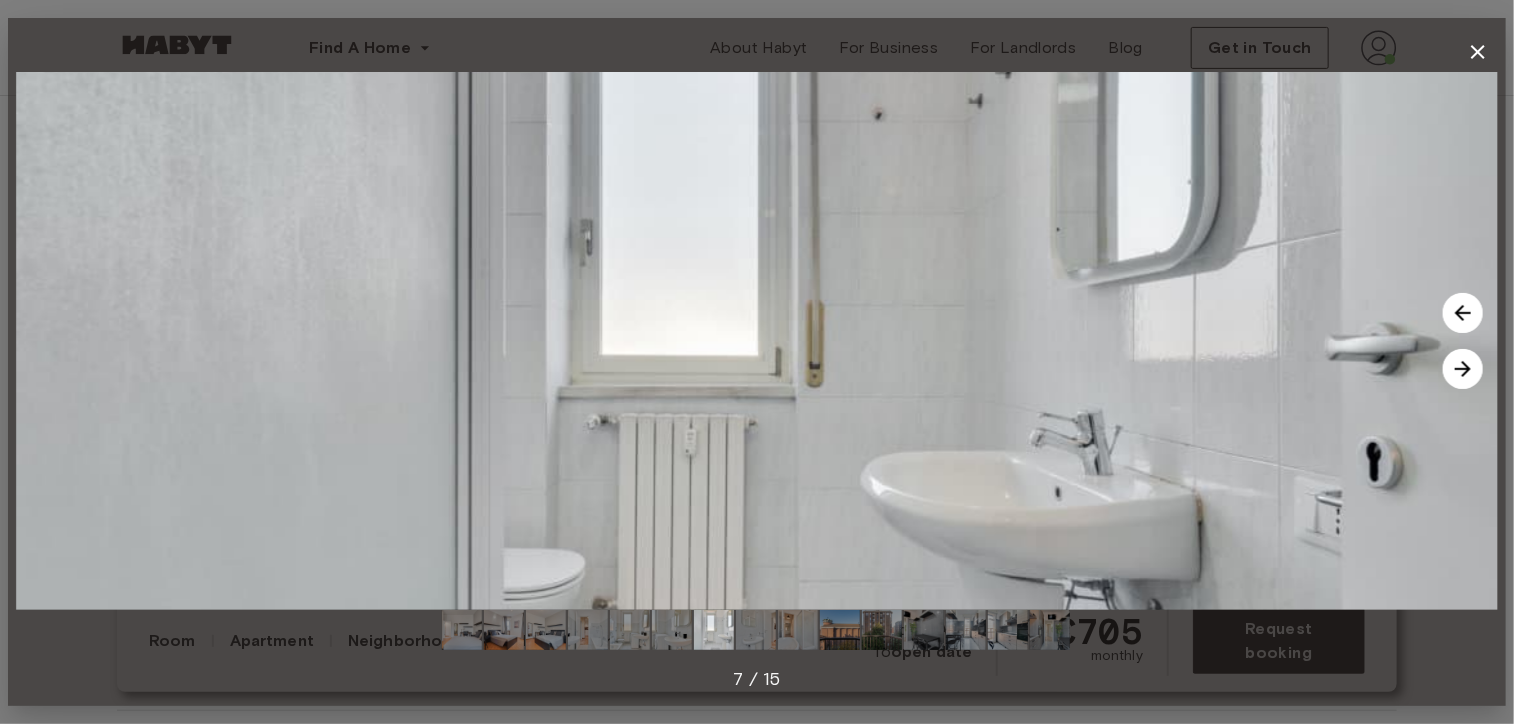 click at bounding box center [1463, 369] 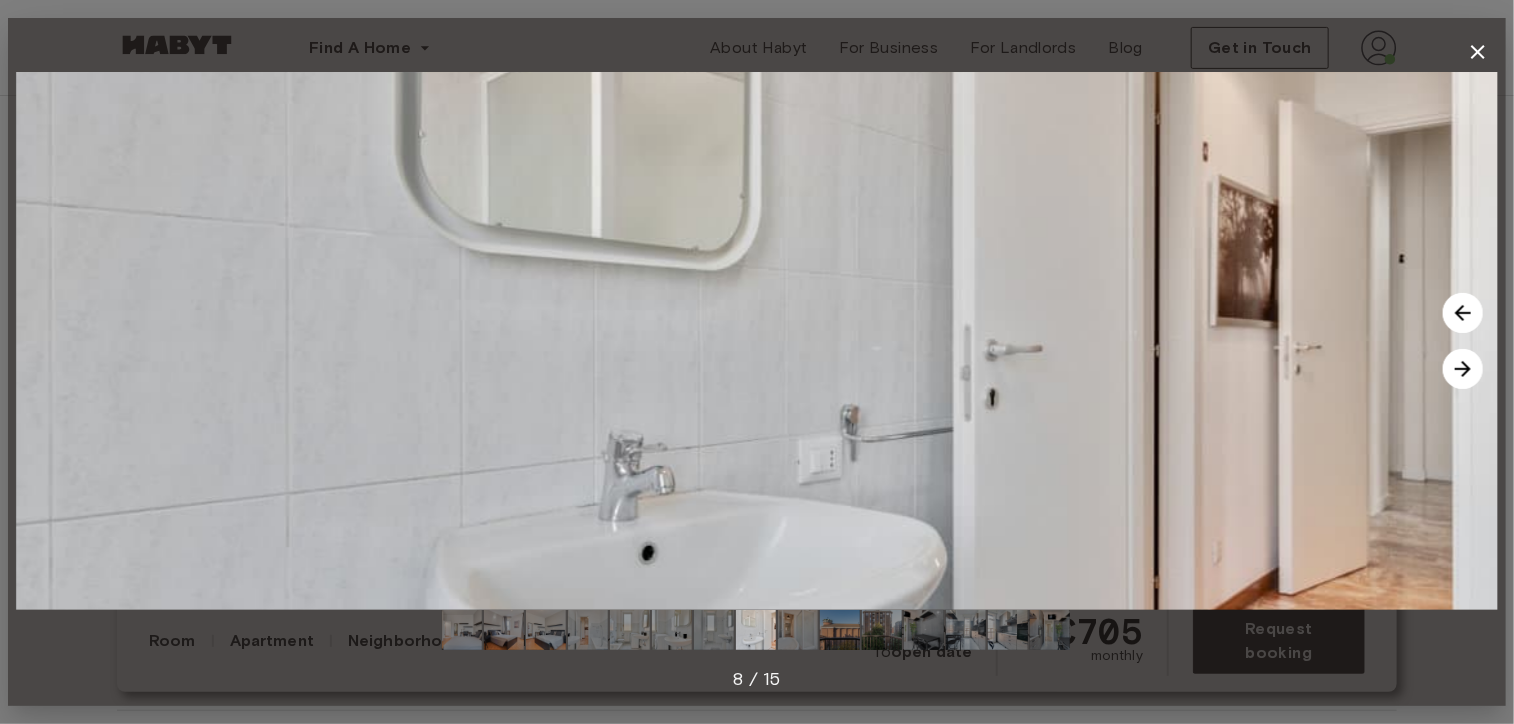 click at bounding box center [1463, 369] 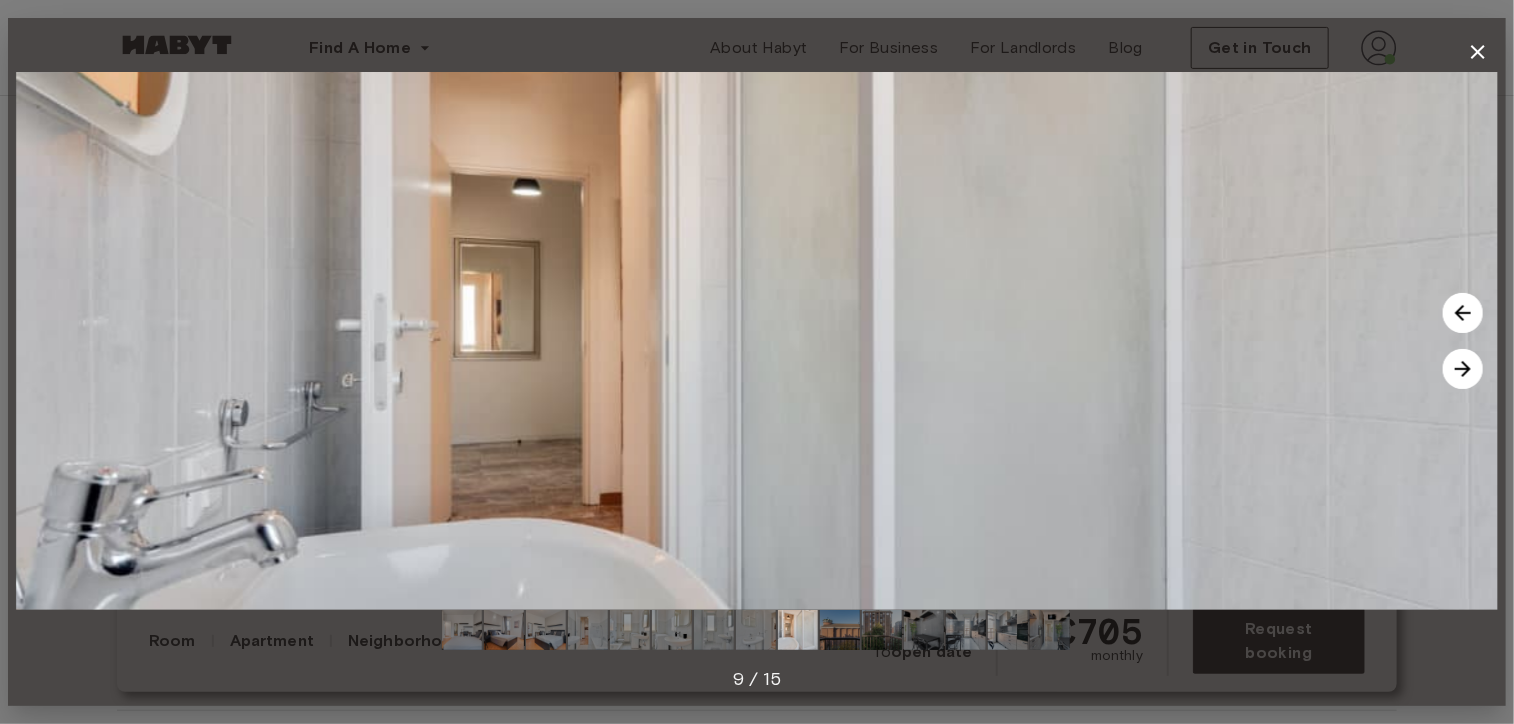 click at bounding box center [1463, 369] 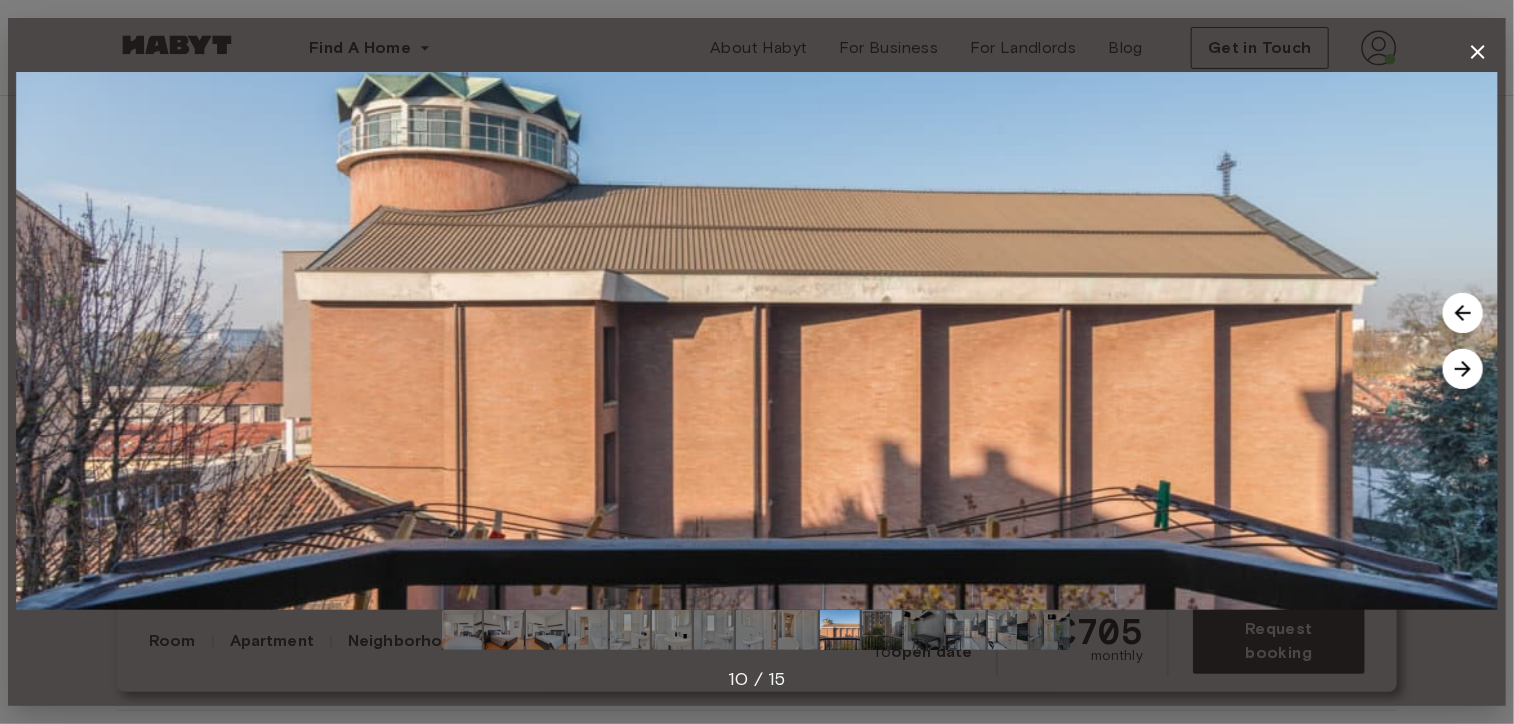 click at bounding box center (1463, 369) 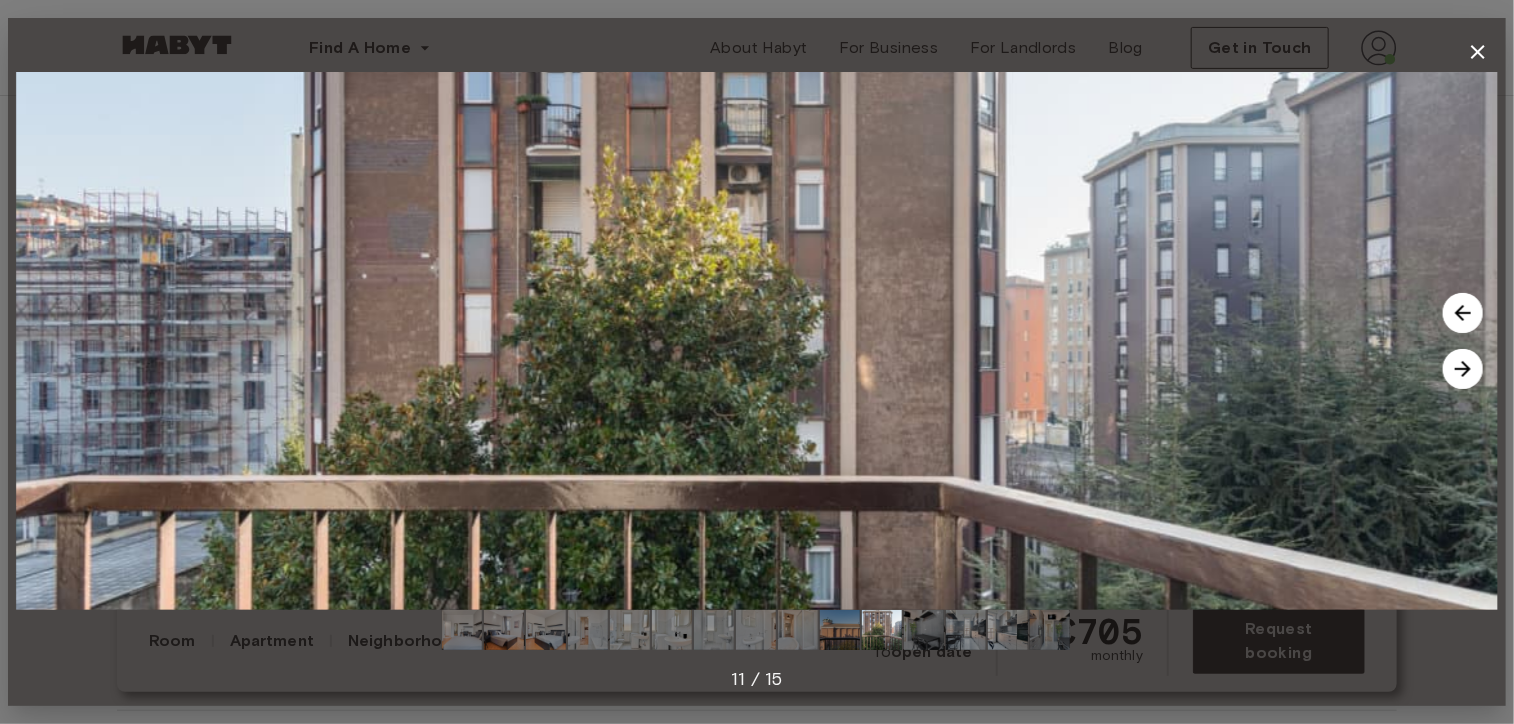 click at bounding box center [1463, 369] 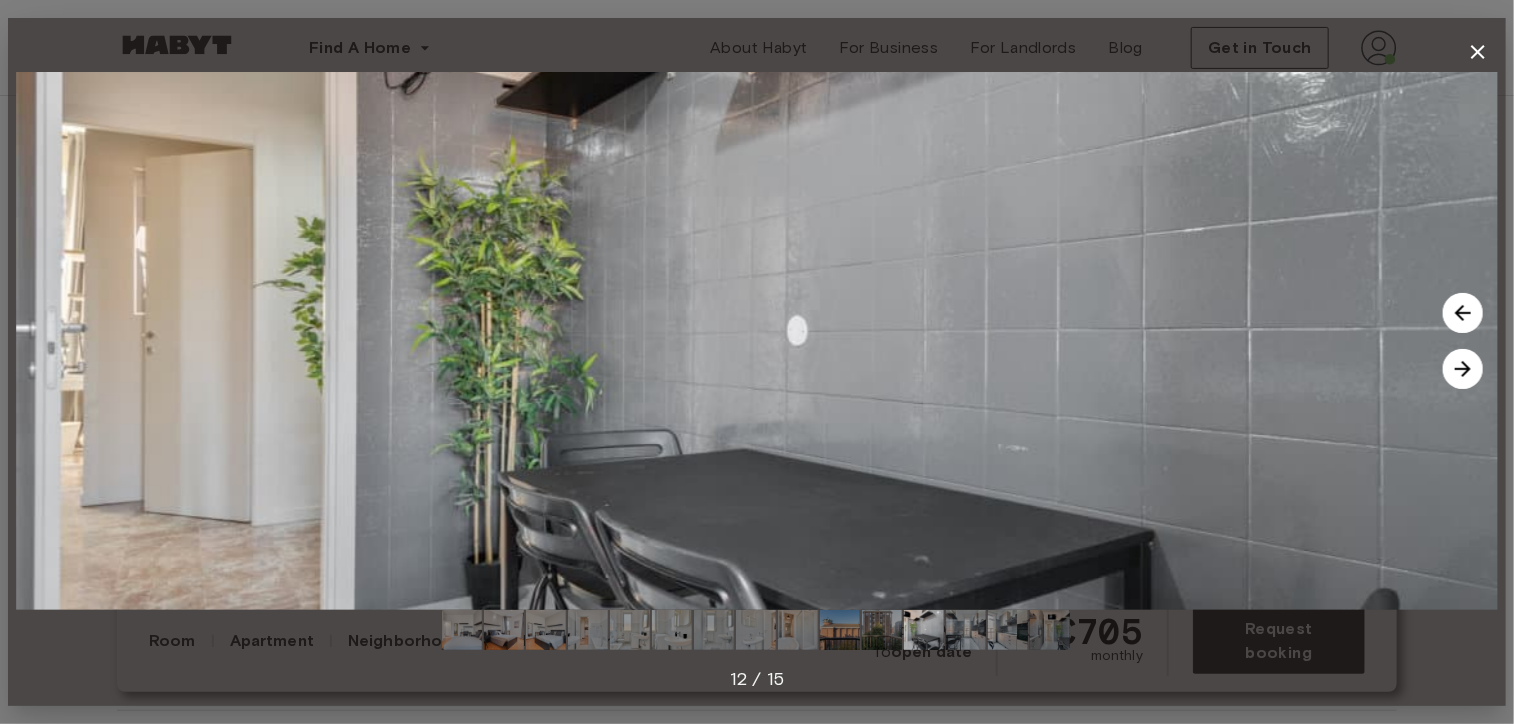 click at bounding box center [1463, 369] 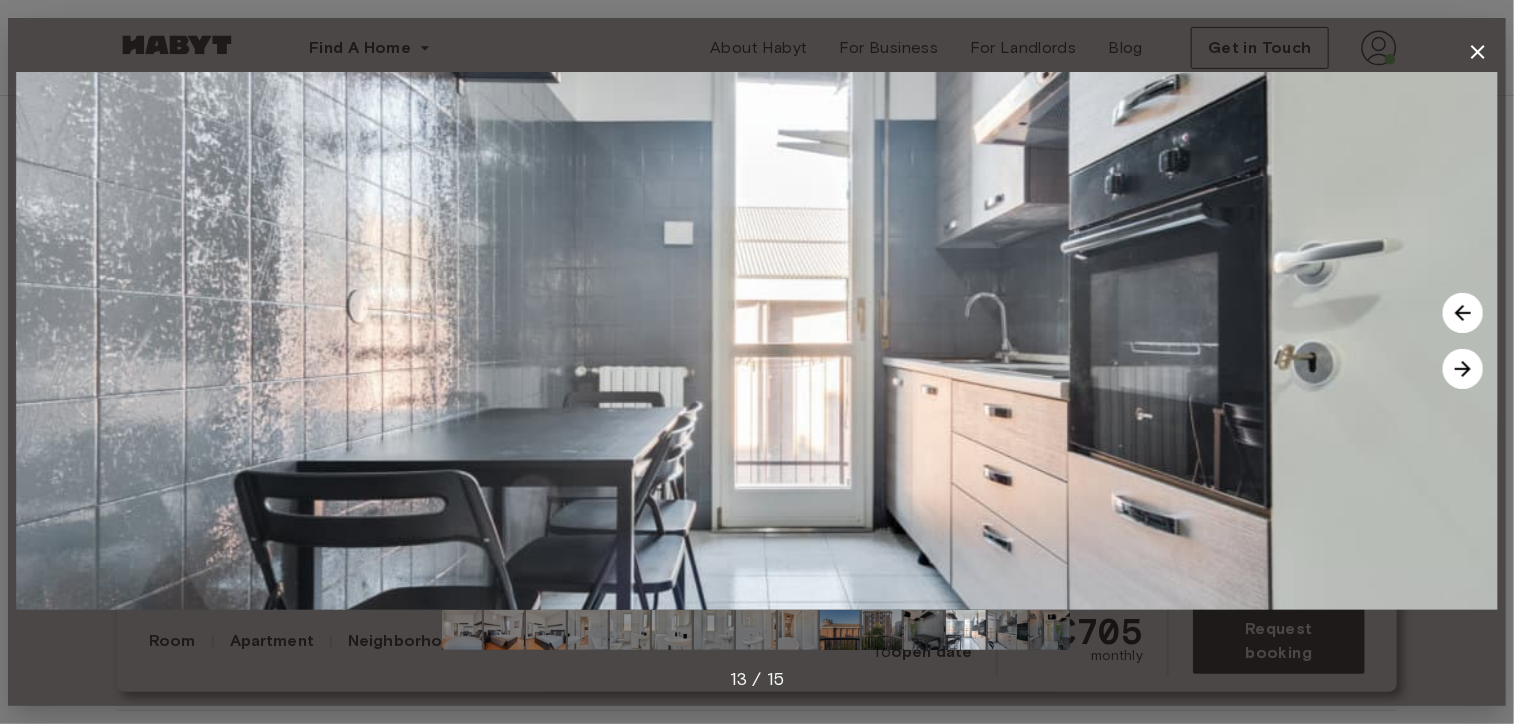 click at bounding box center [1463, 369] 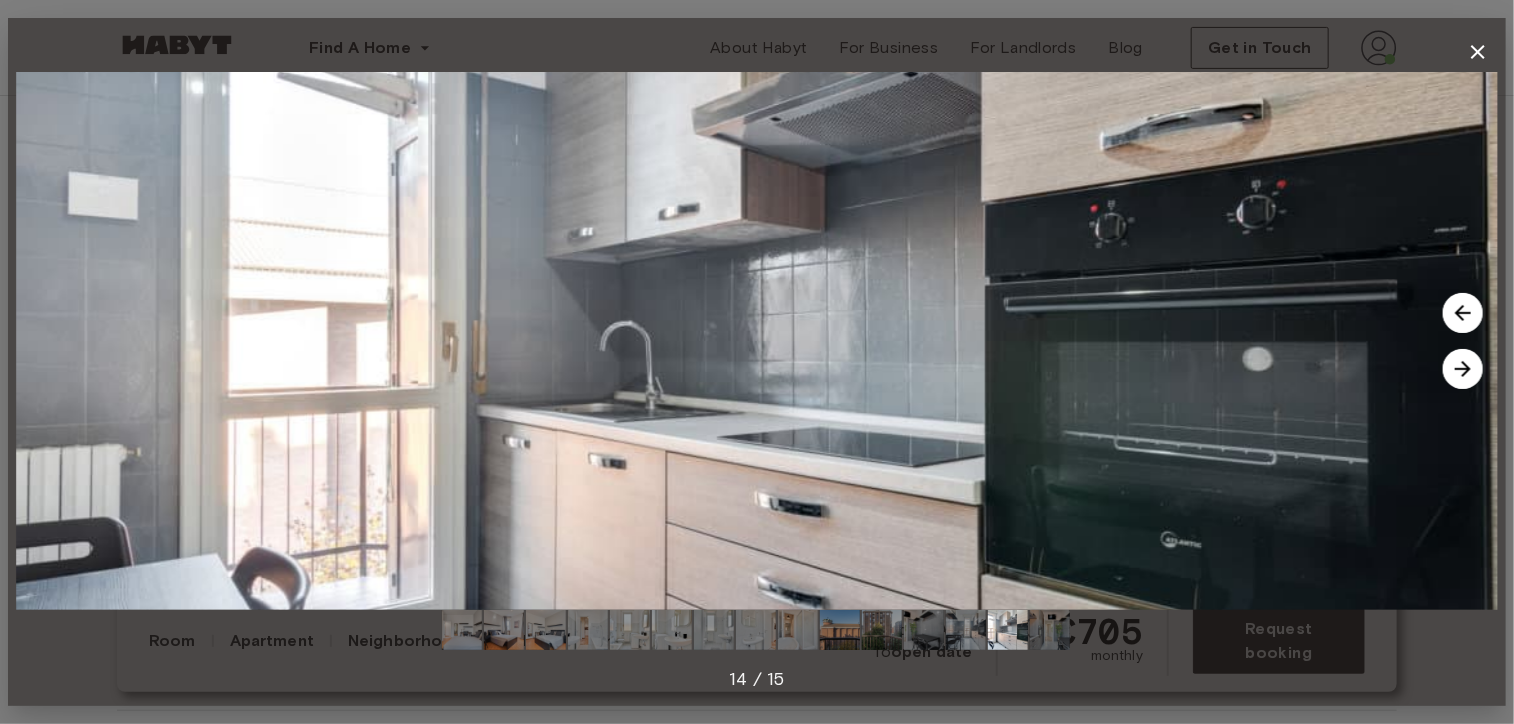 click at bounding box center (1463, 369) 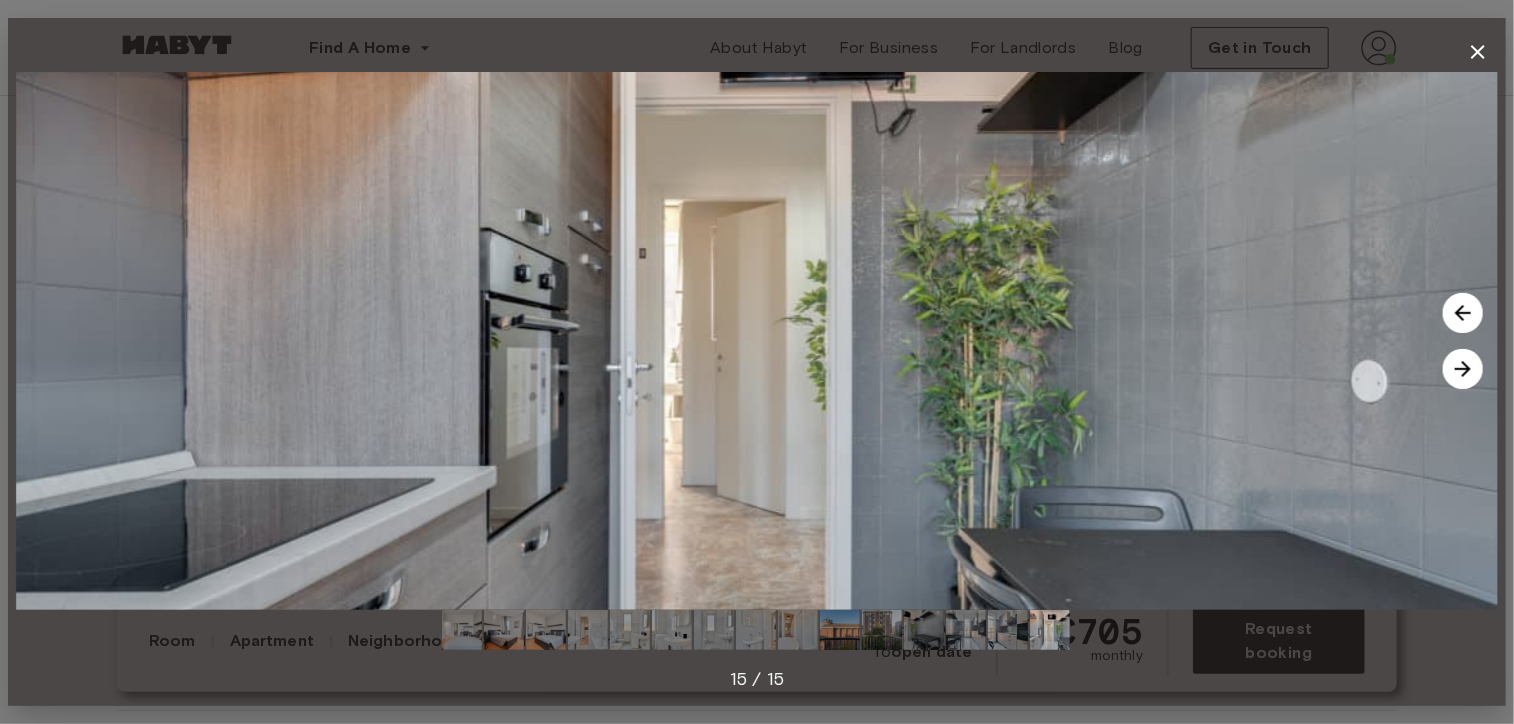 click at bounding box center [1463, 369] 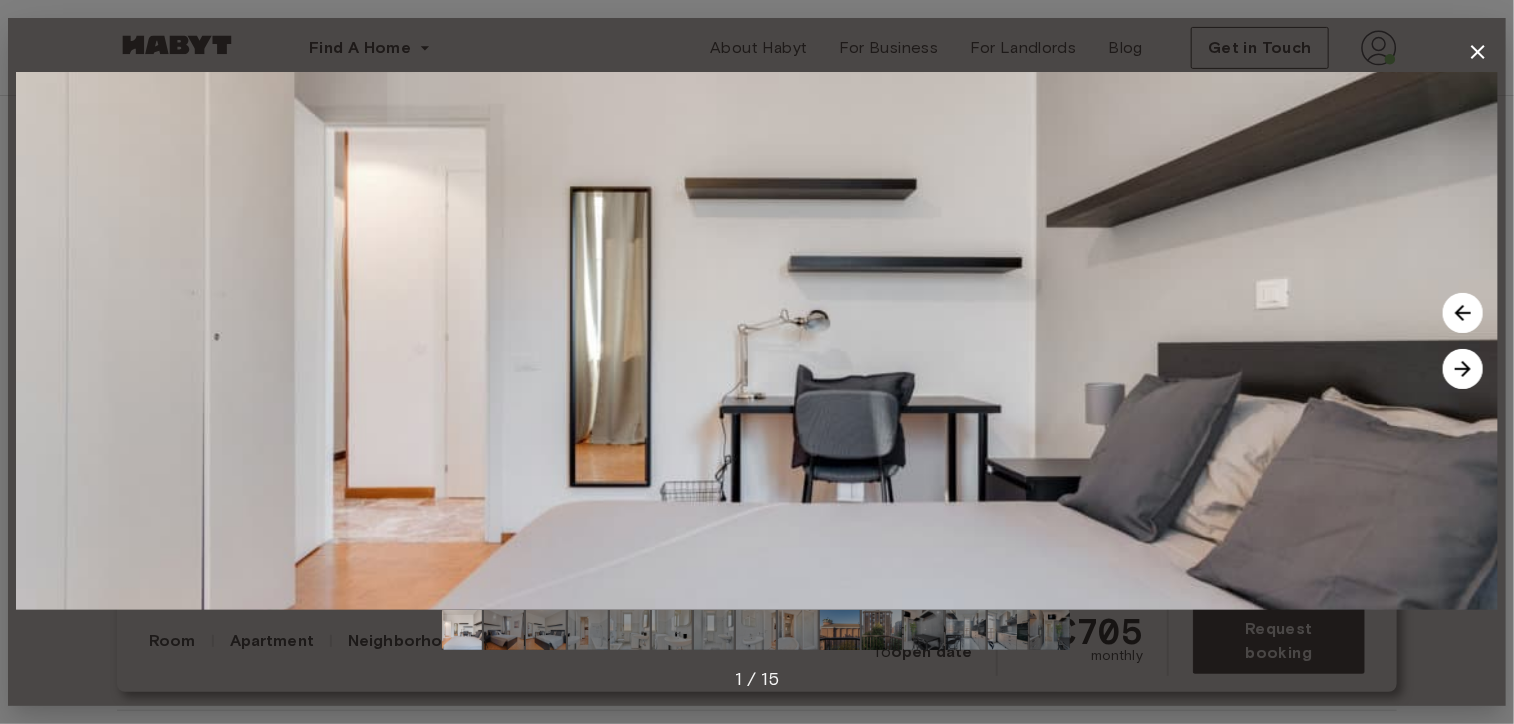 click at bounding box center (1463, 369) 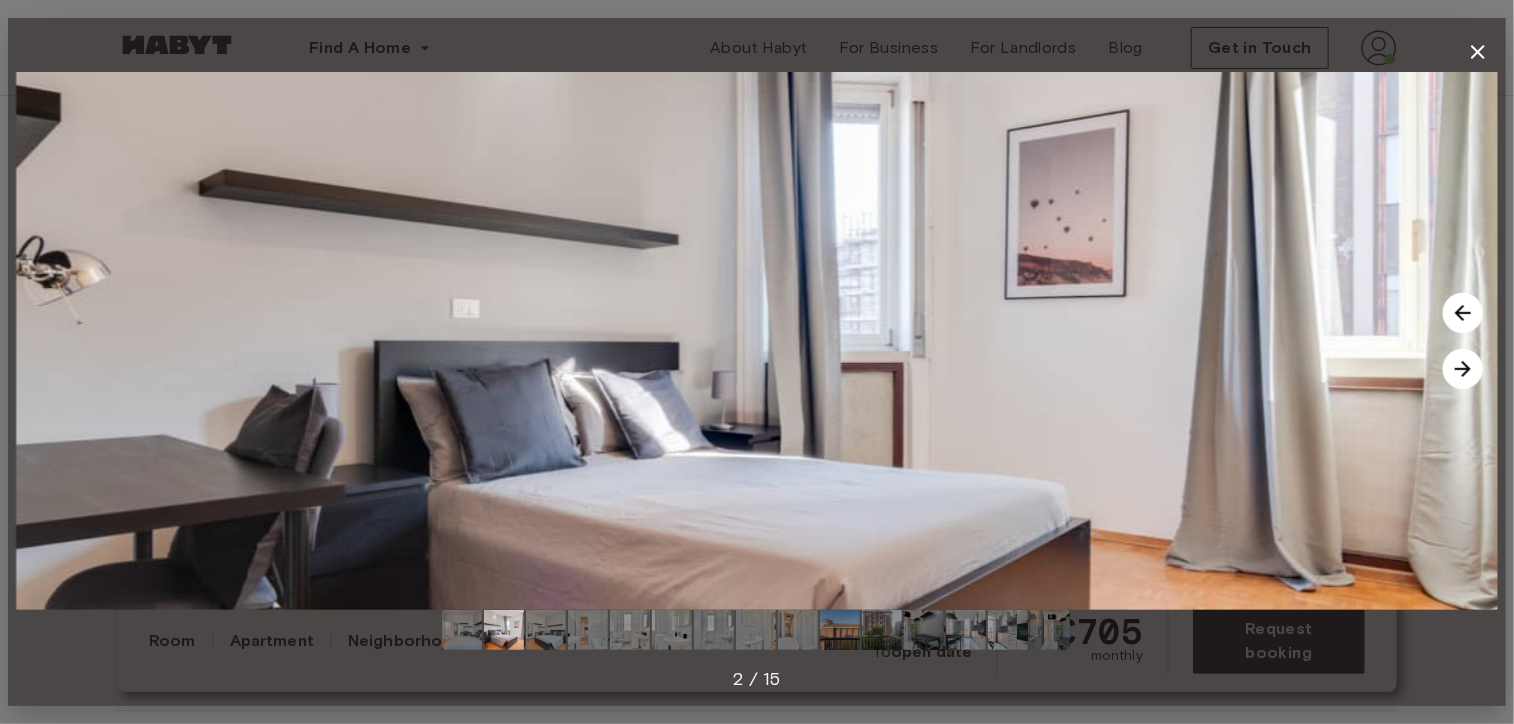 click at bounding box center (1478, 52) 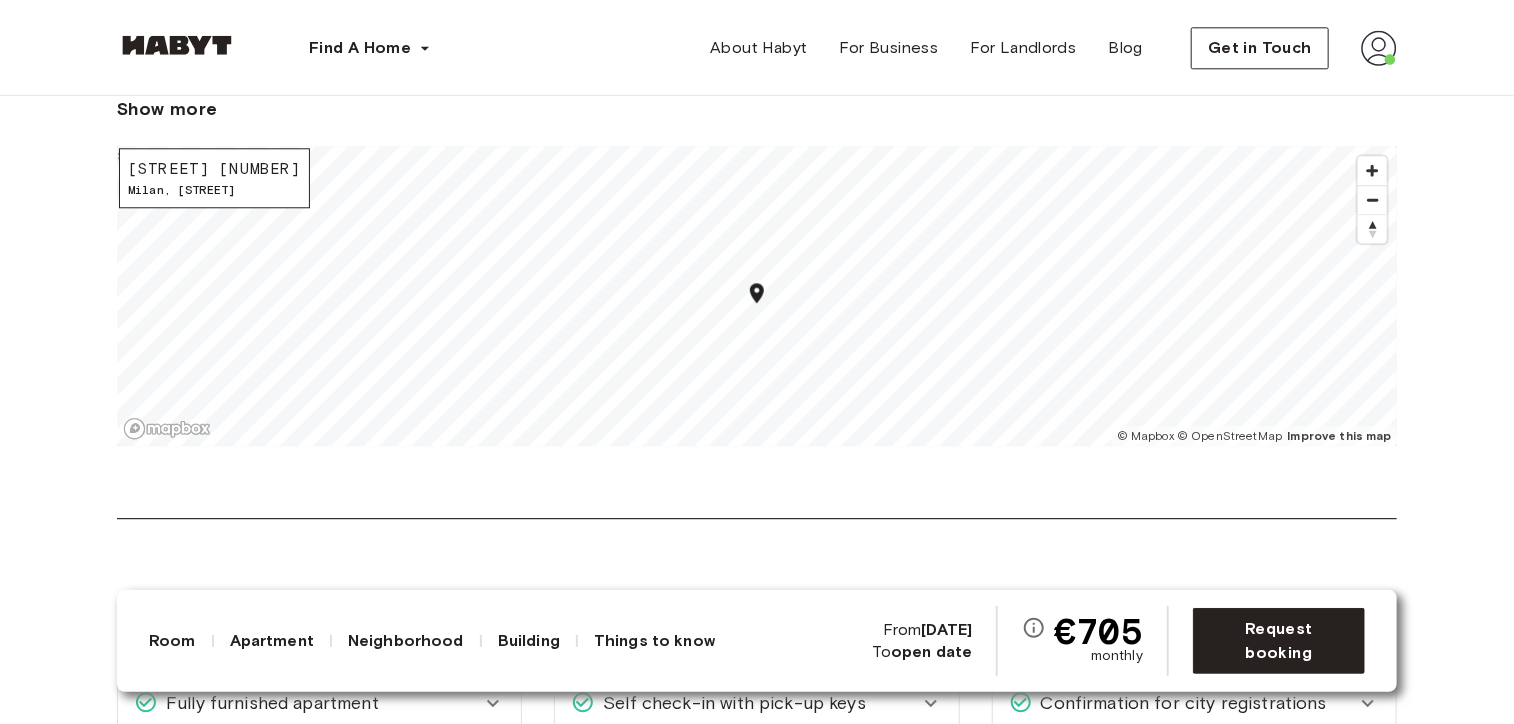 scroll, scrollTop: 2500, scrollLeft: 0, axis: vertical 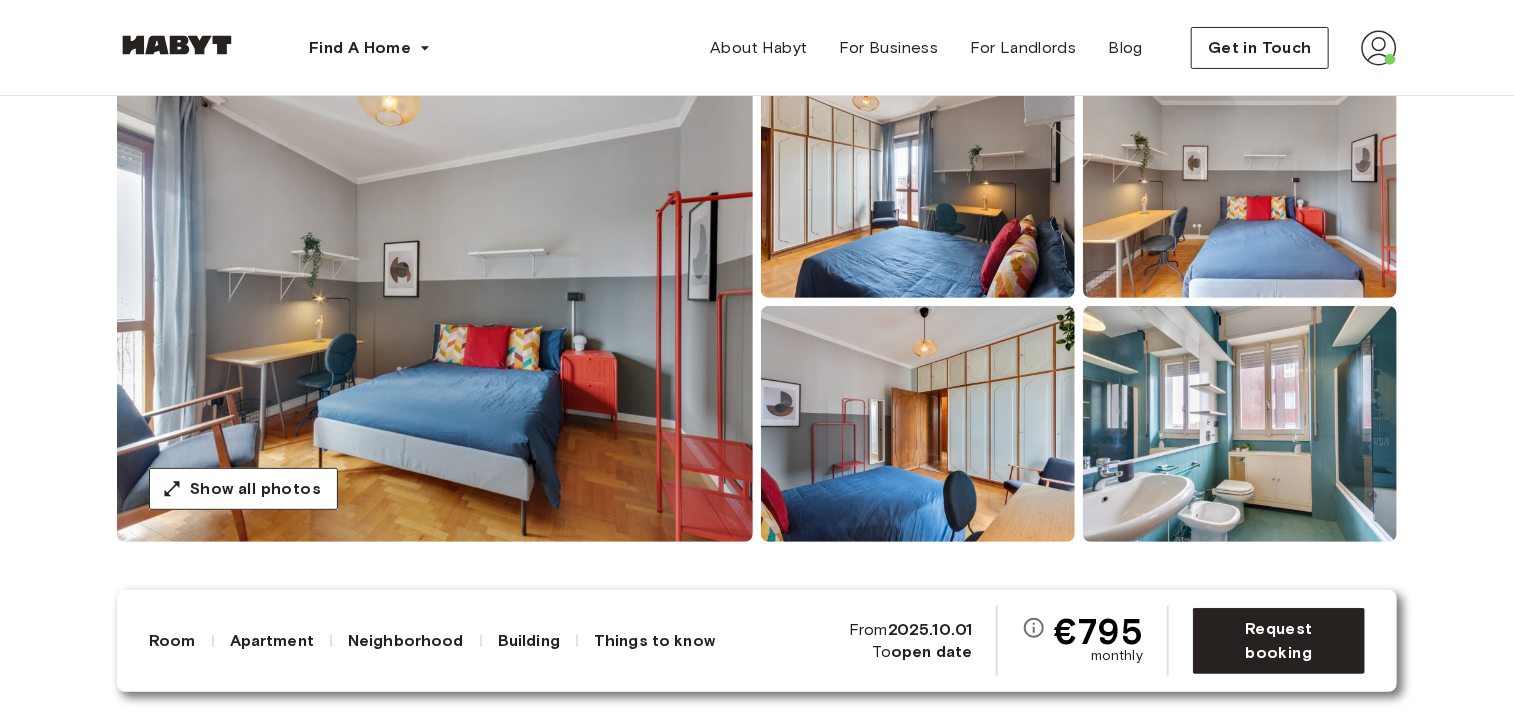 click at bounding box center [435, 302] 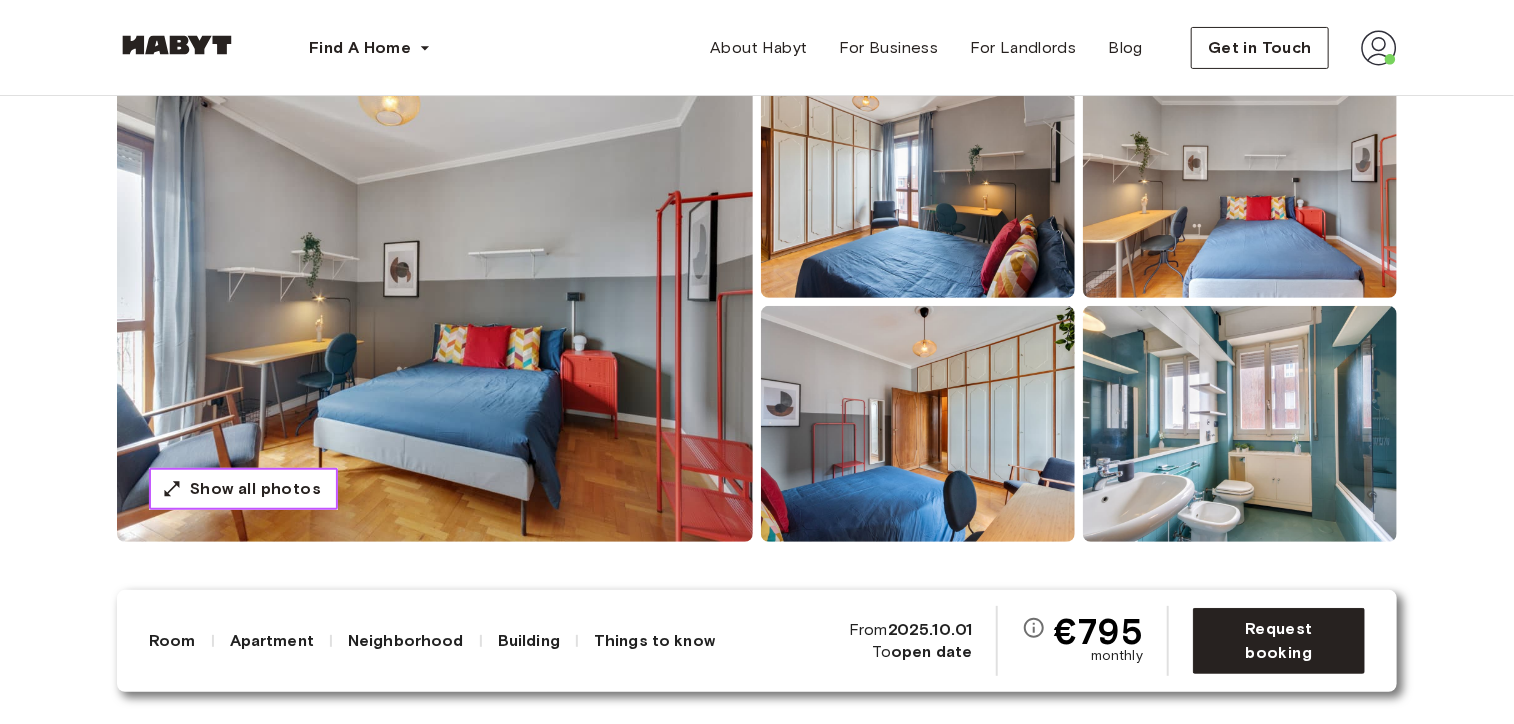 click on "Show all photos" at bounding box center (255, 489) 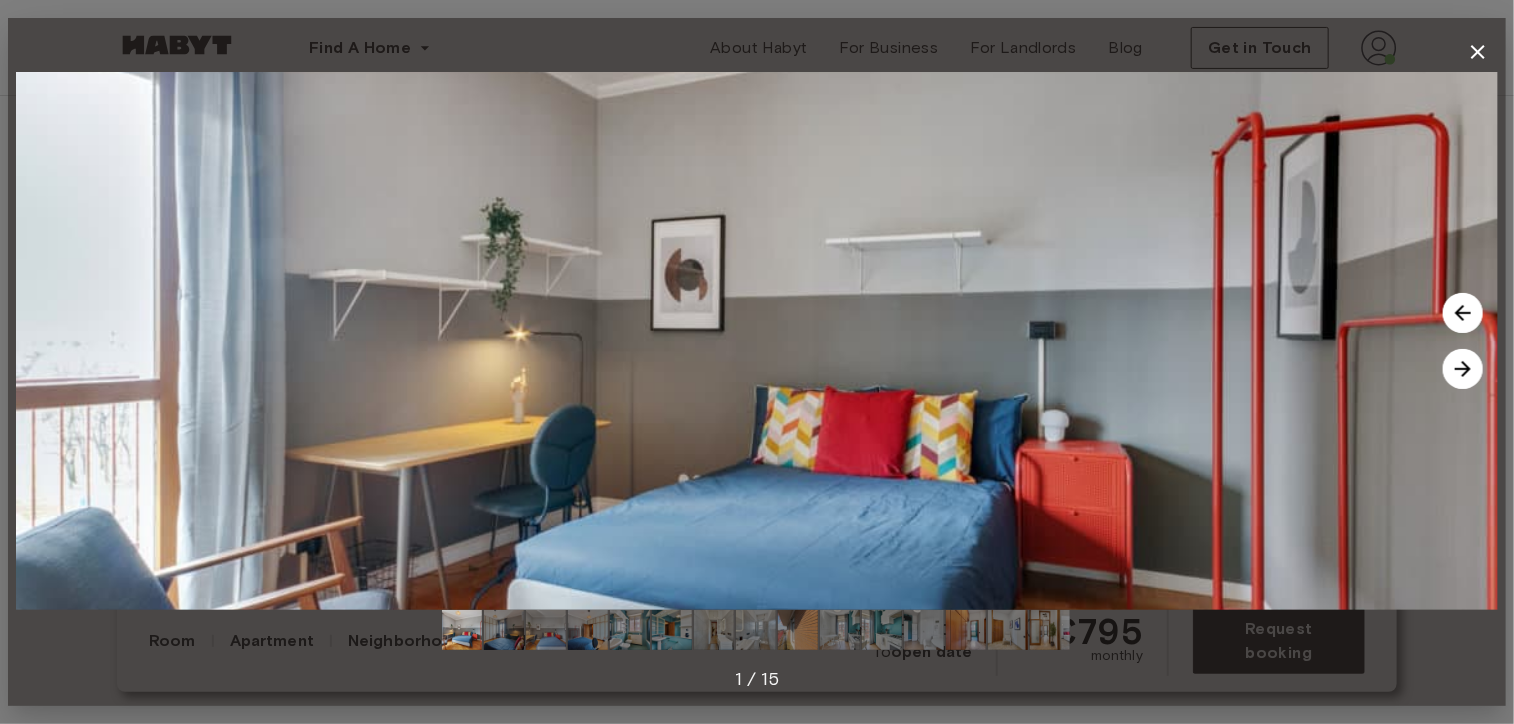 click at bounding box center (1463, 369) 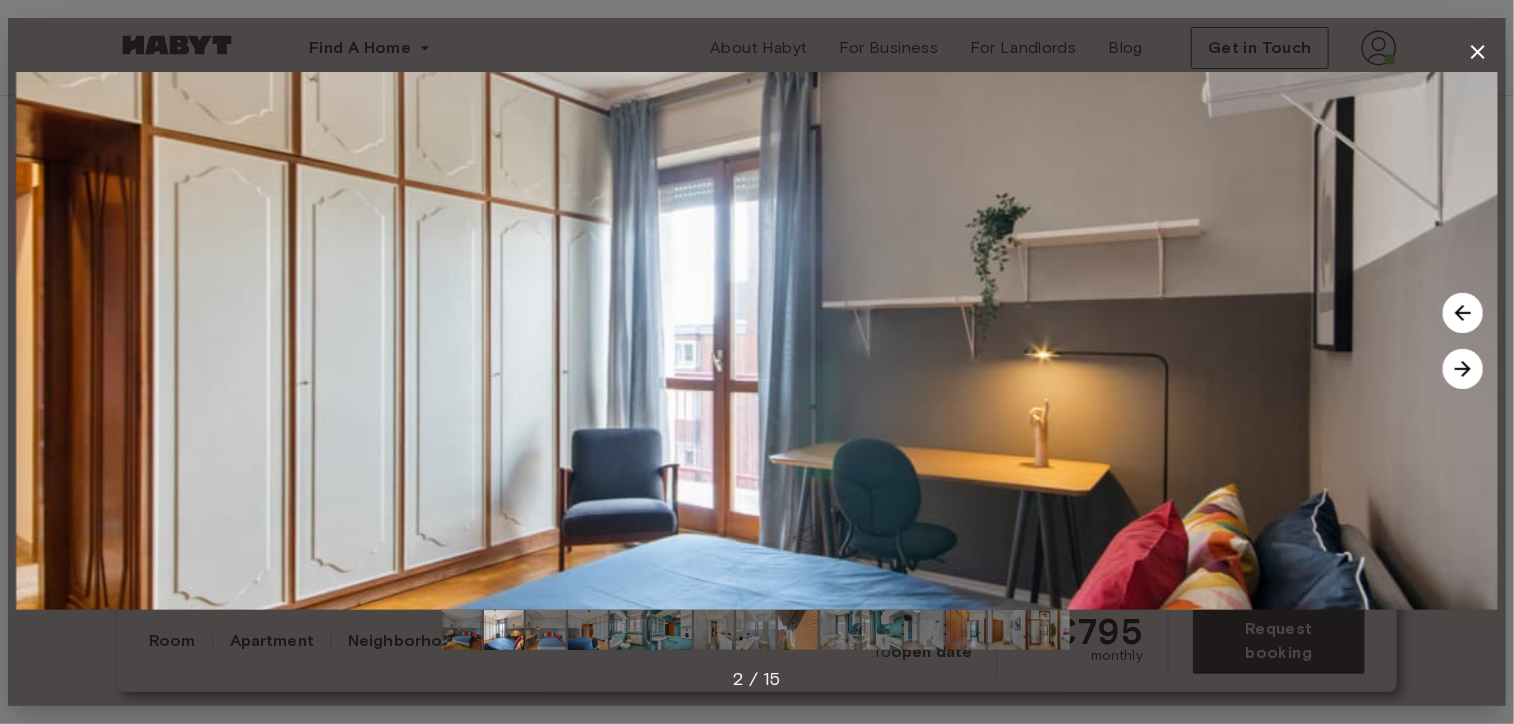 click at bounding box center (1463, 369) 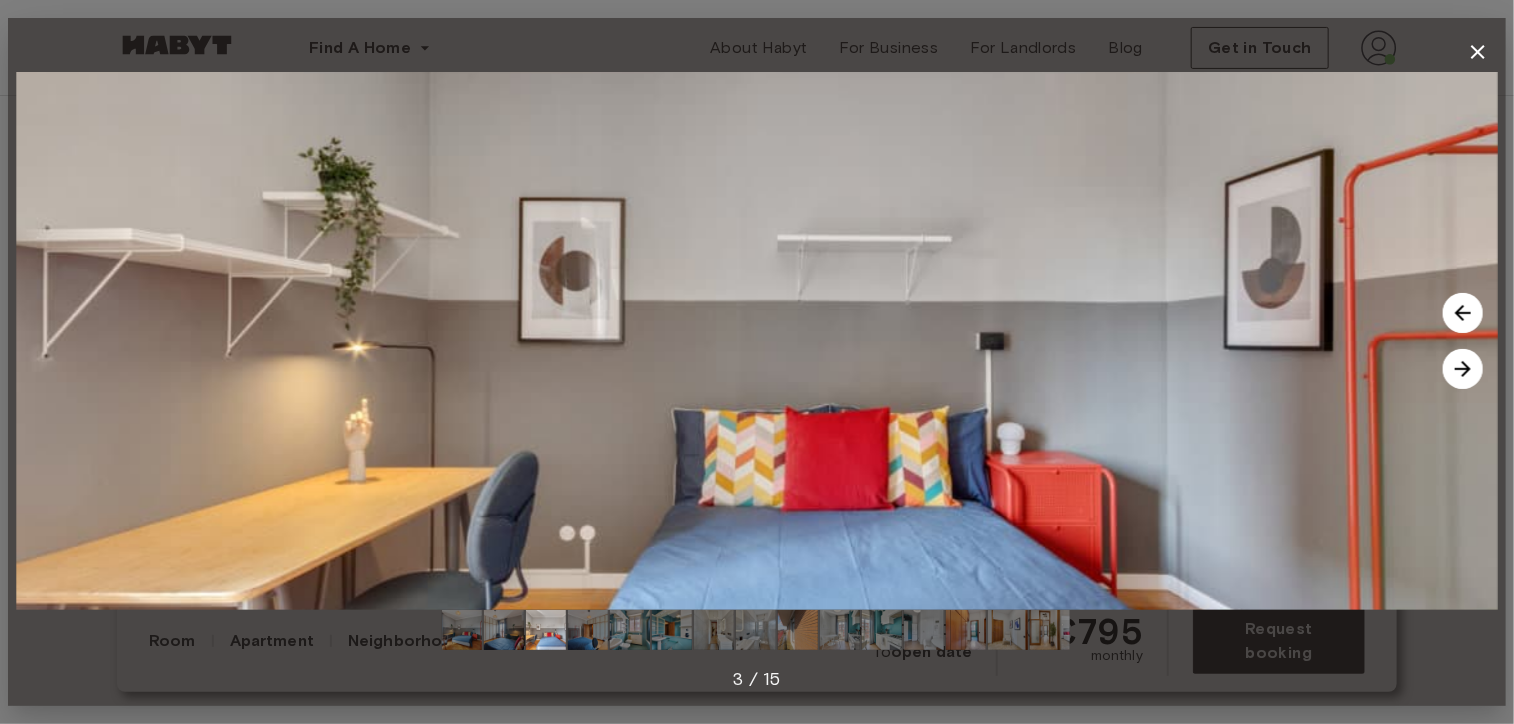 click at bounding box center (1463, 313) 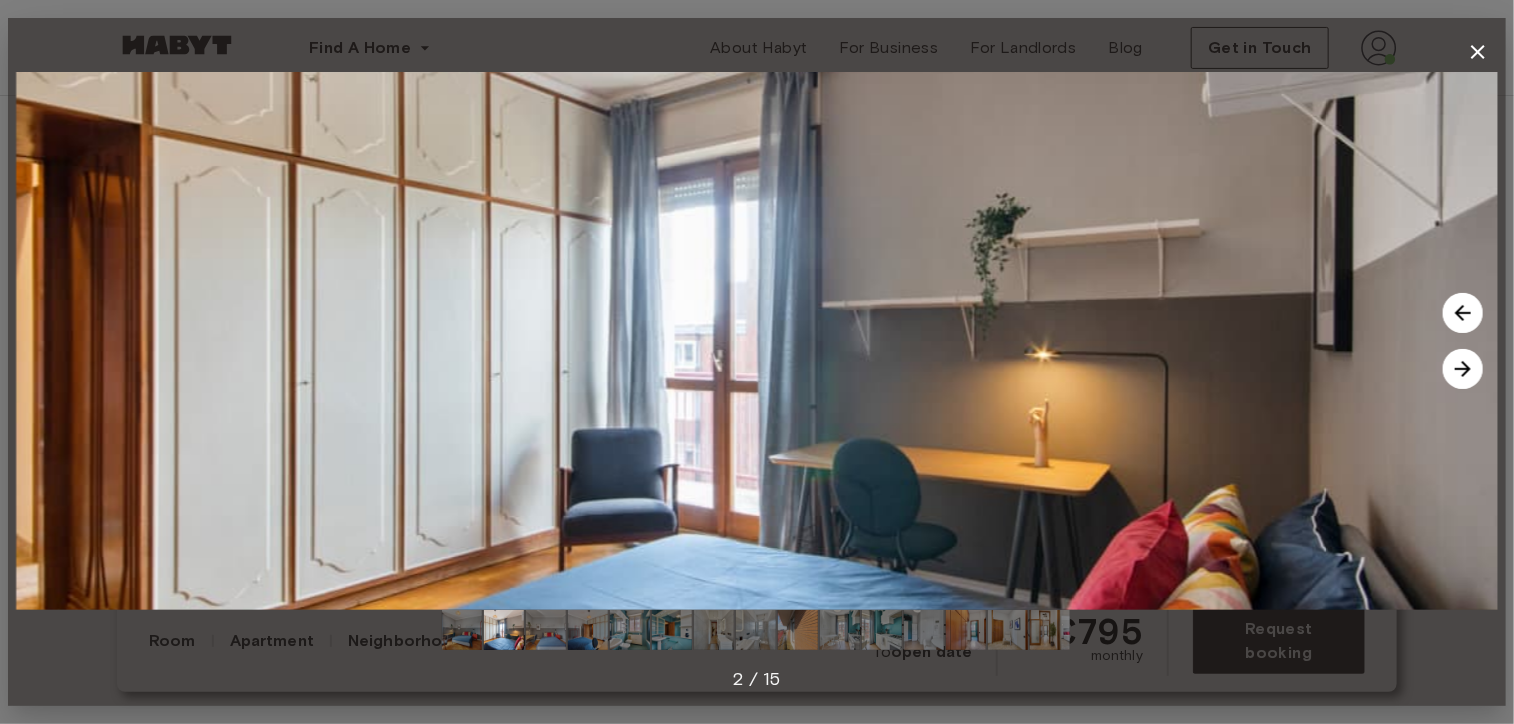 click at bounding box center [1463, 369] 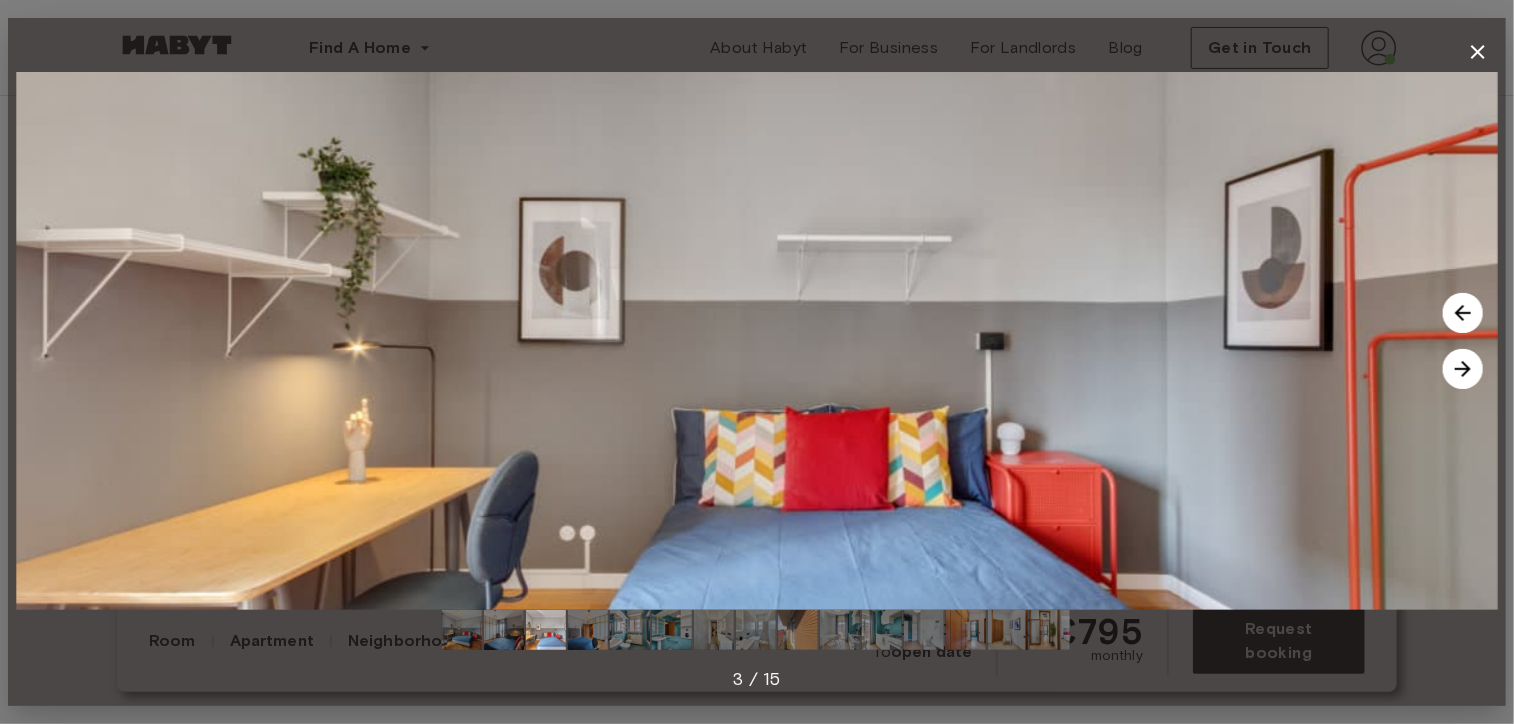 click at bounding box center [1463, 369] 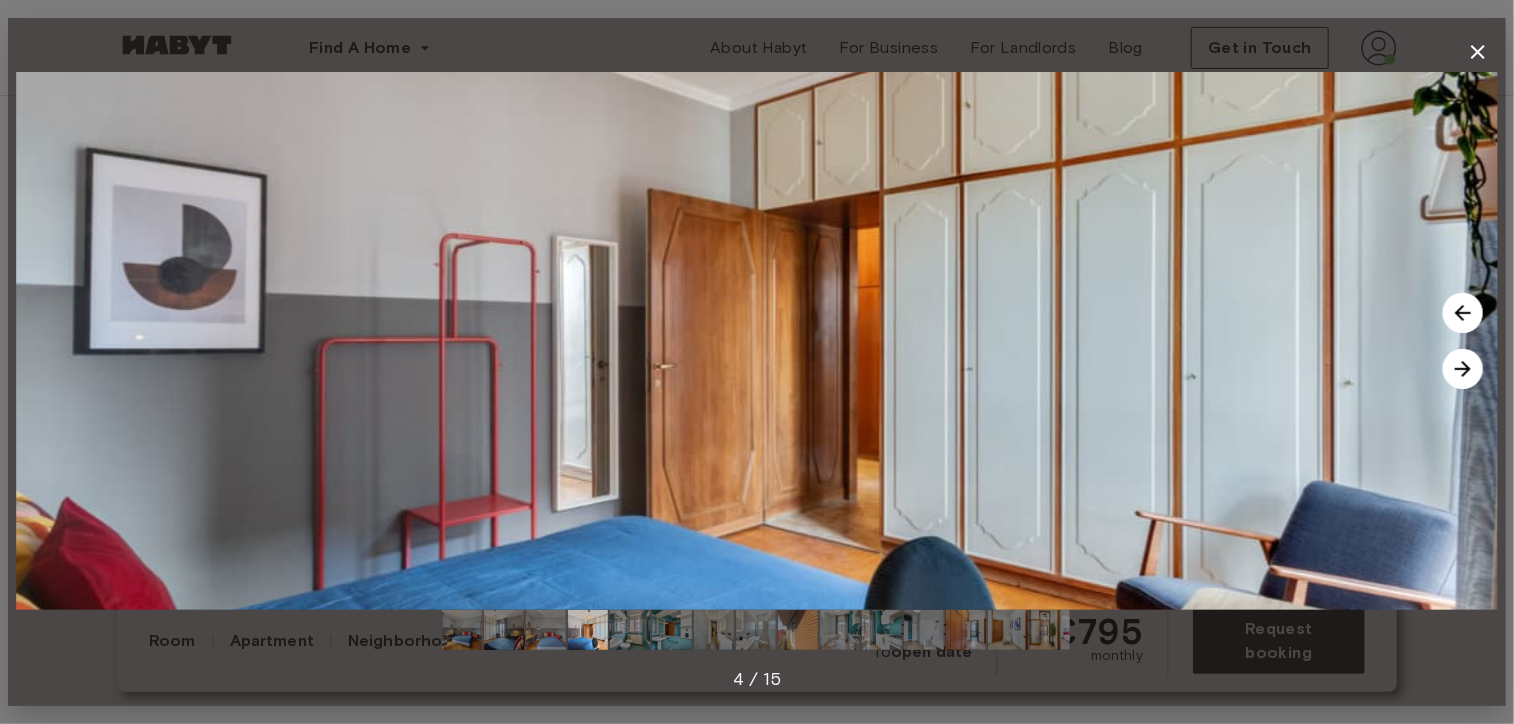 click at bounding box center [1463, 369] 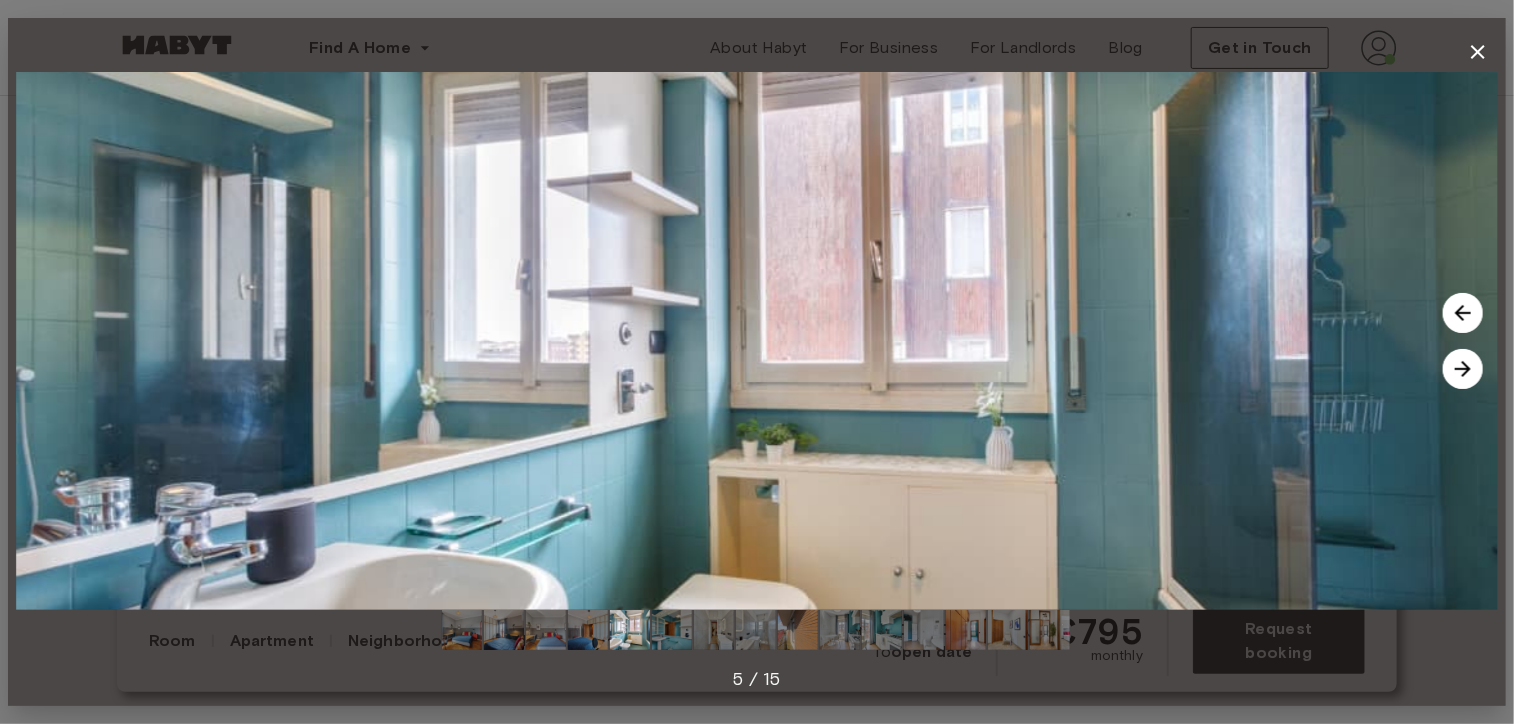click at bounding box center [1463, 369] 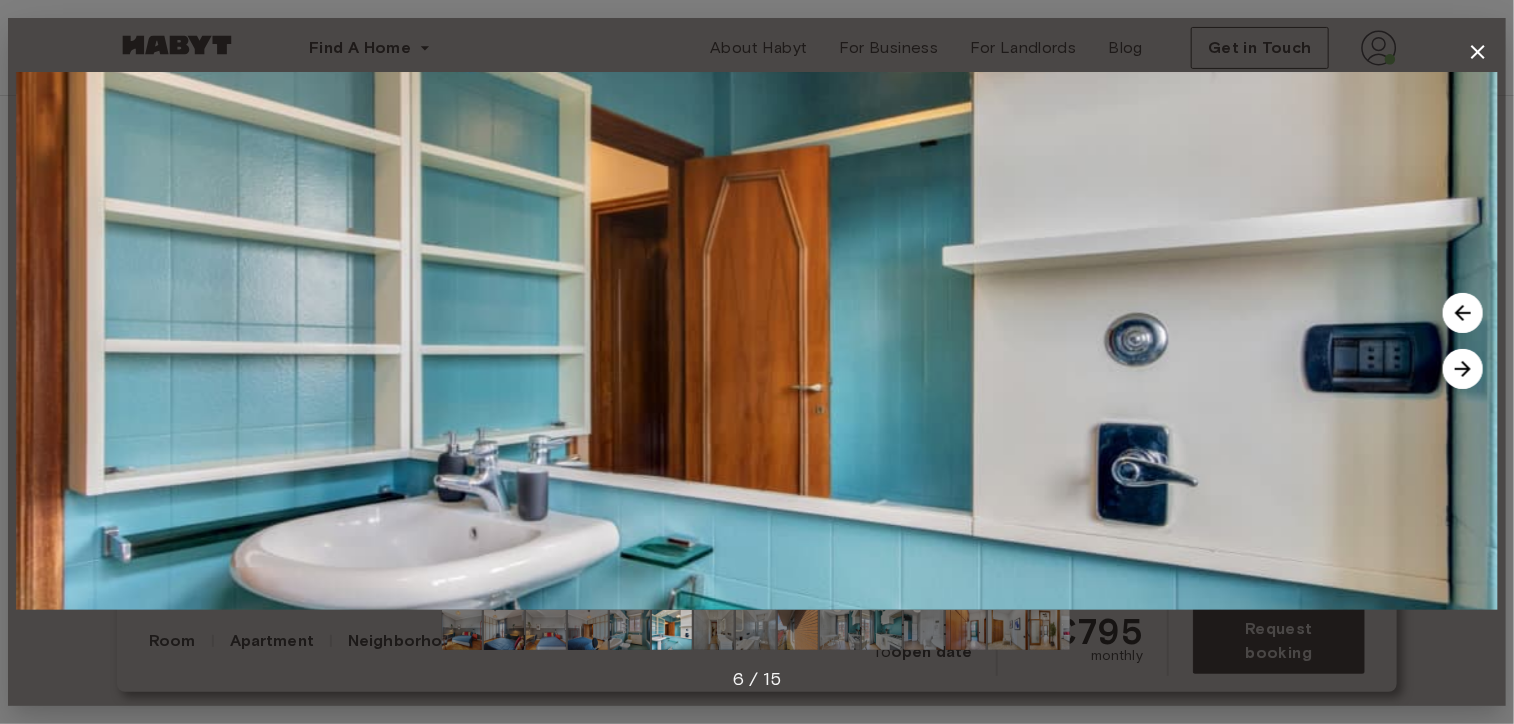 click at bounding box center (1463, 369) 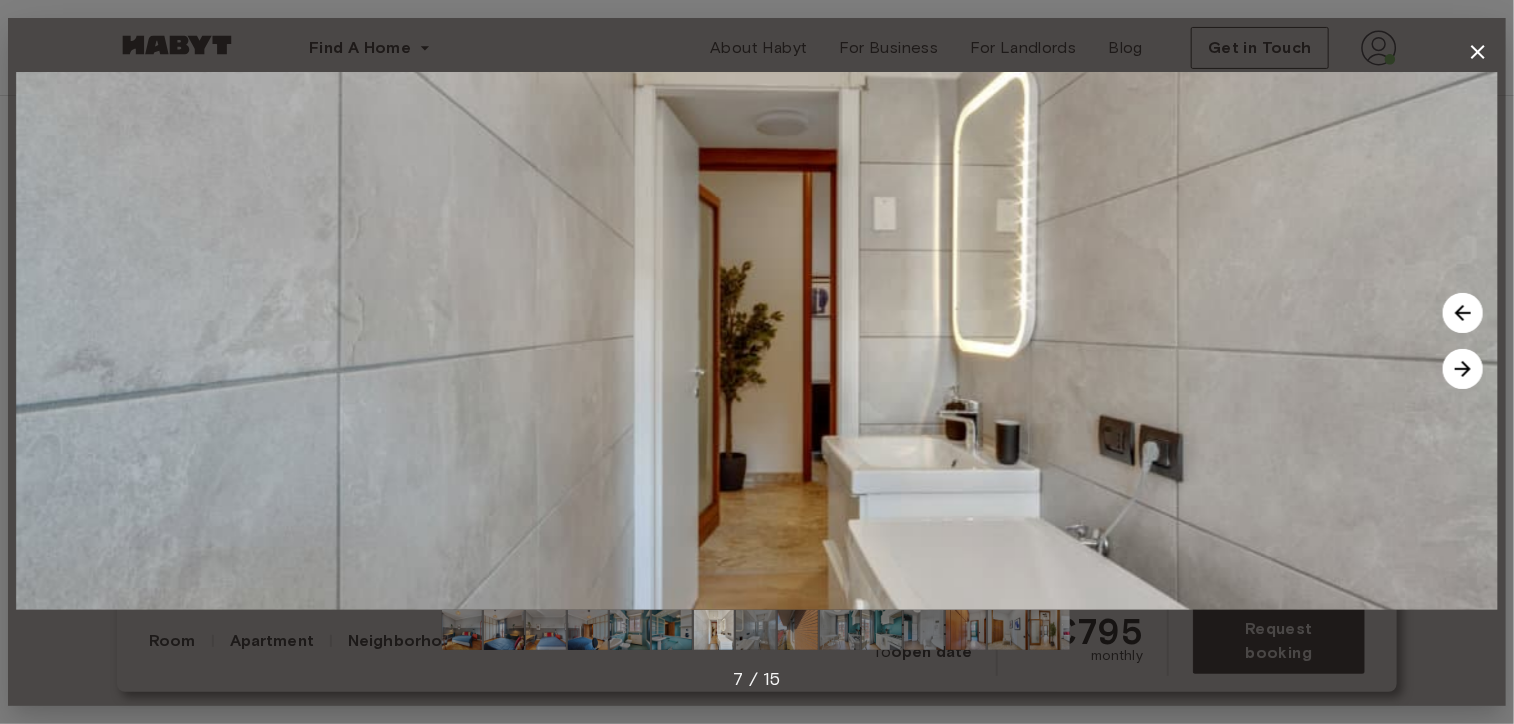 click at bounding box center (1463, 369) 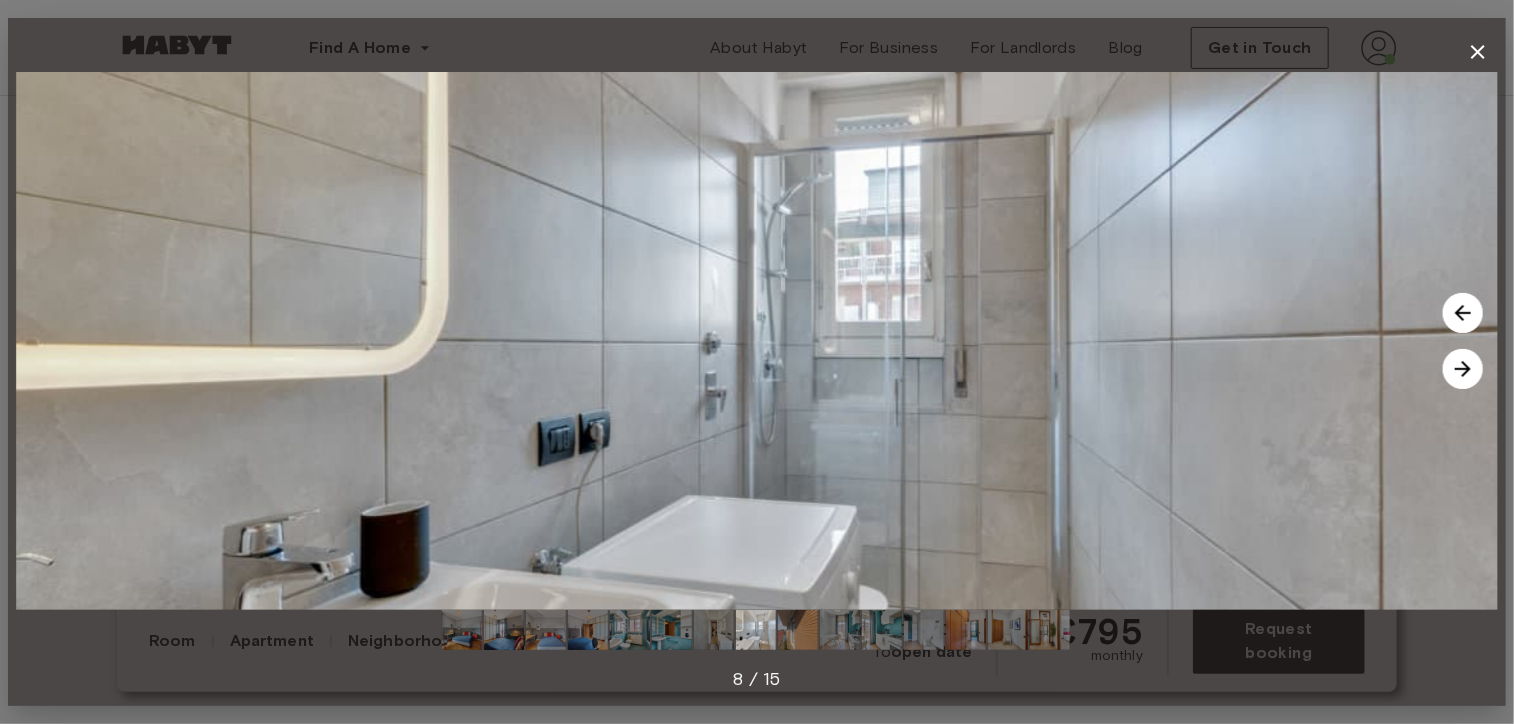 click at bounding box center (1463, 369) 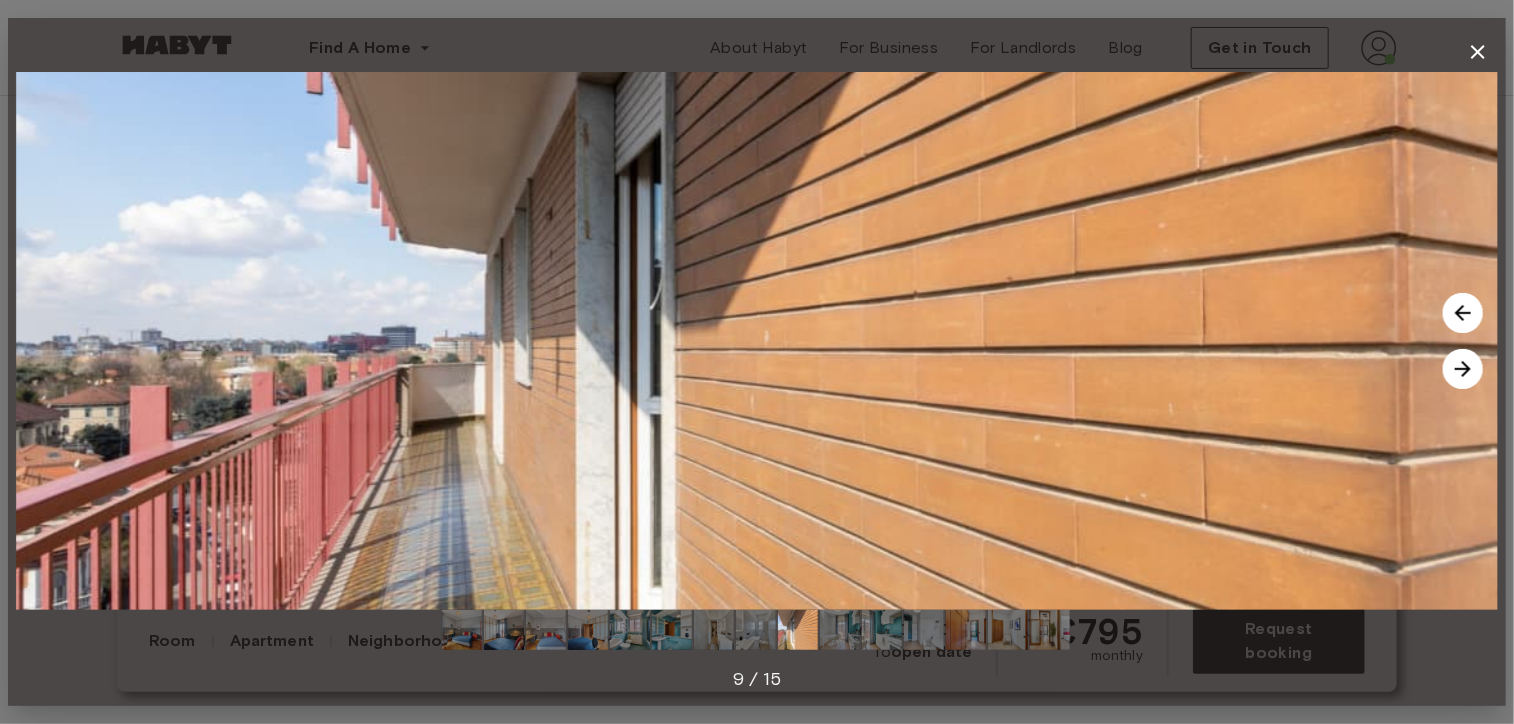 click at bounding box center [1463, 369] 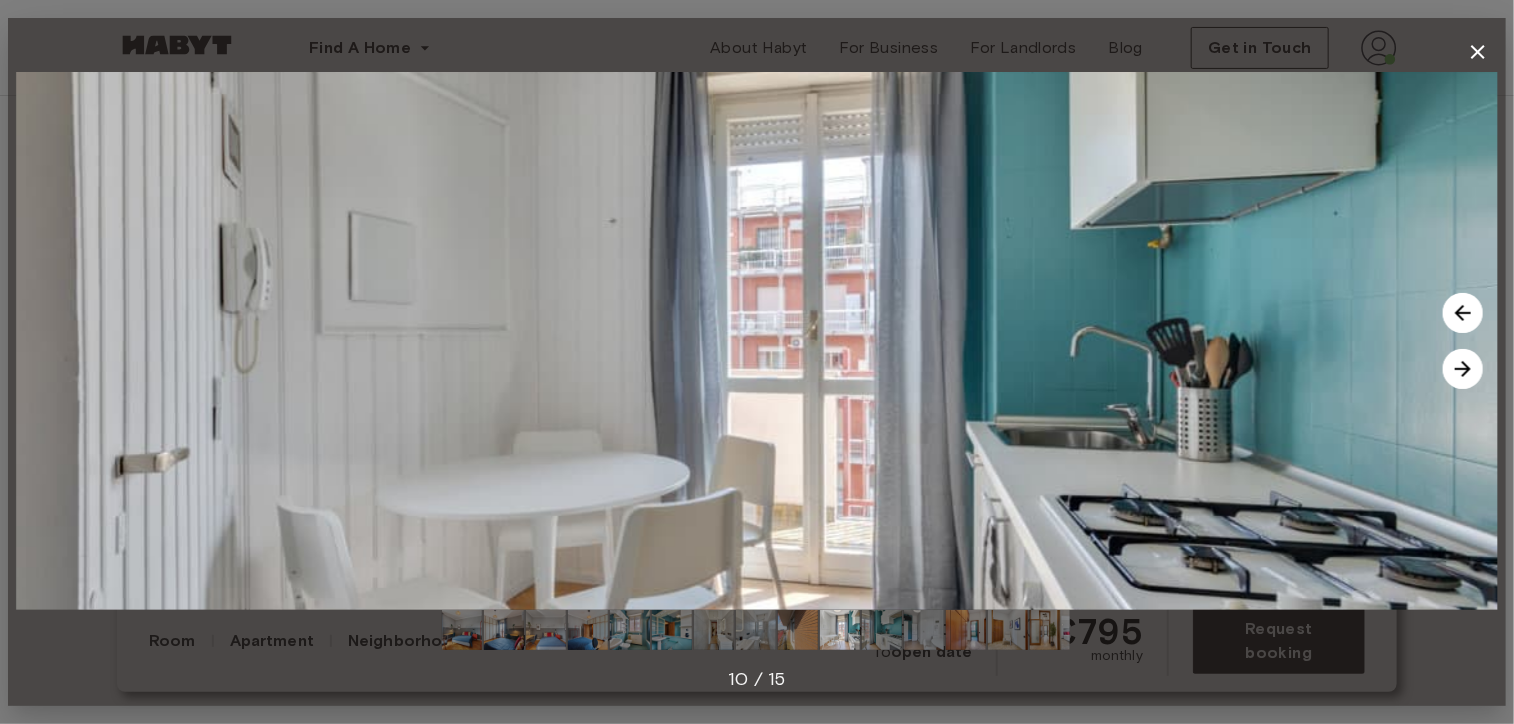 click at bounding box center [1463, 369] 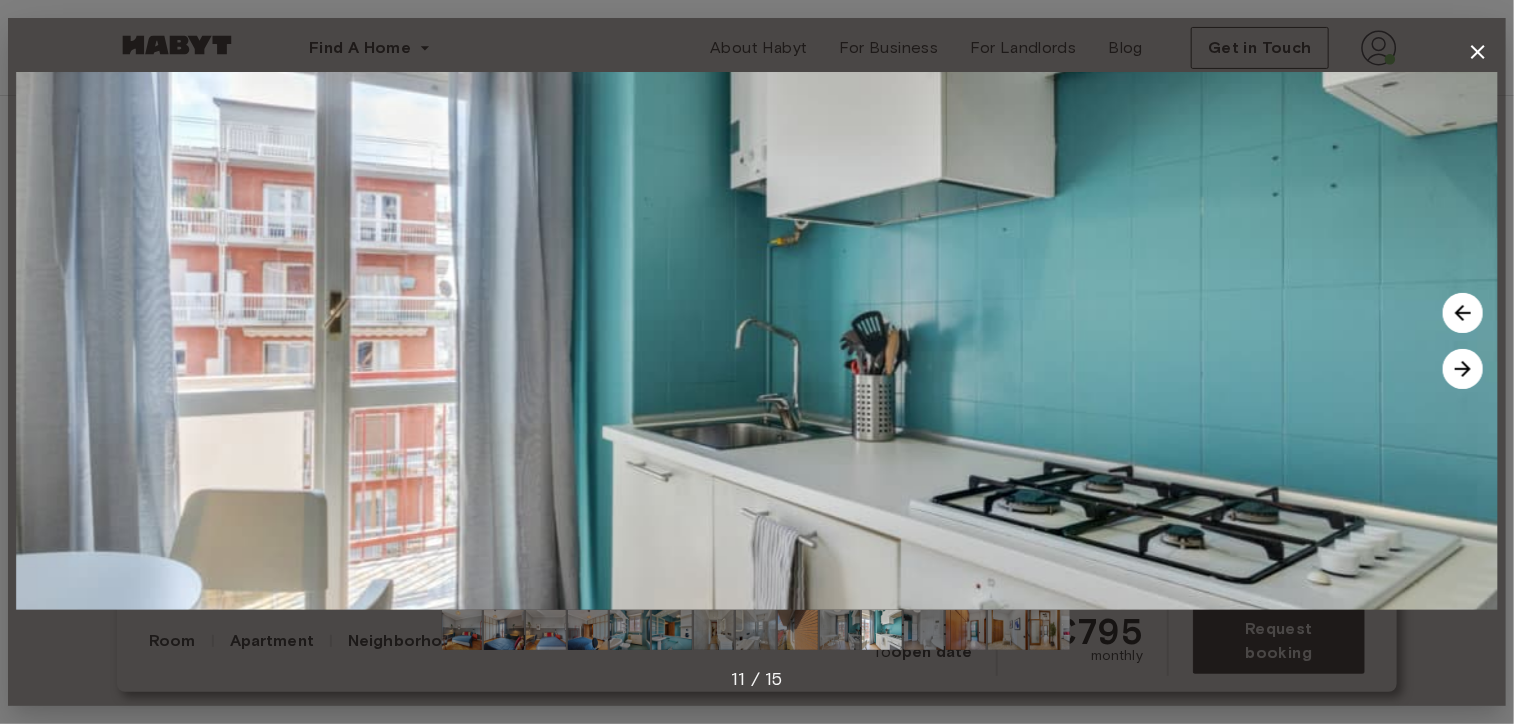 click at bounding box center (1463, 369) 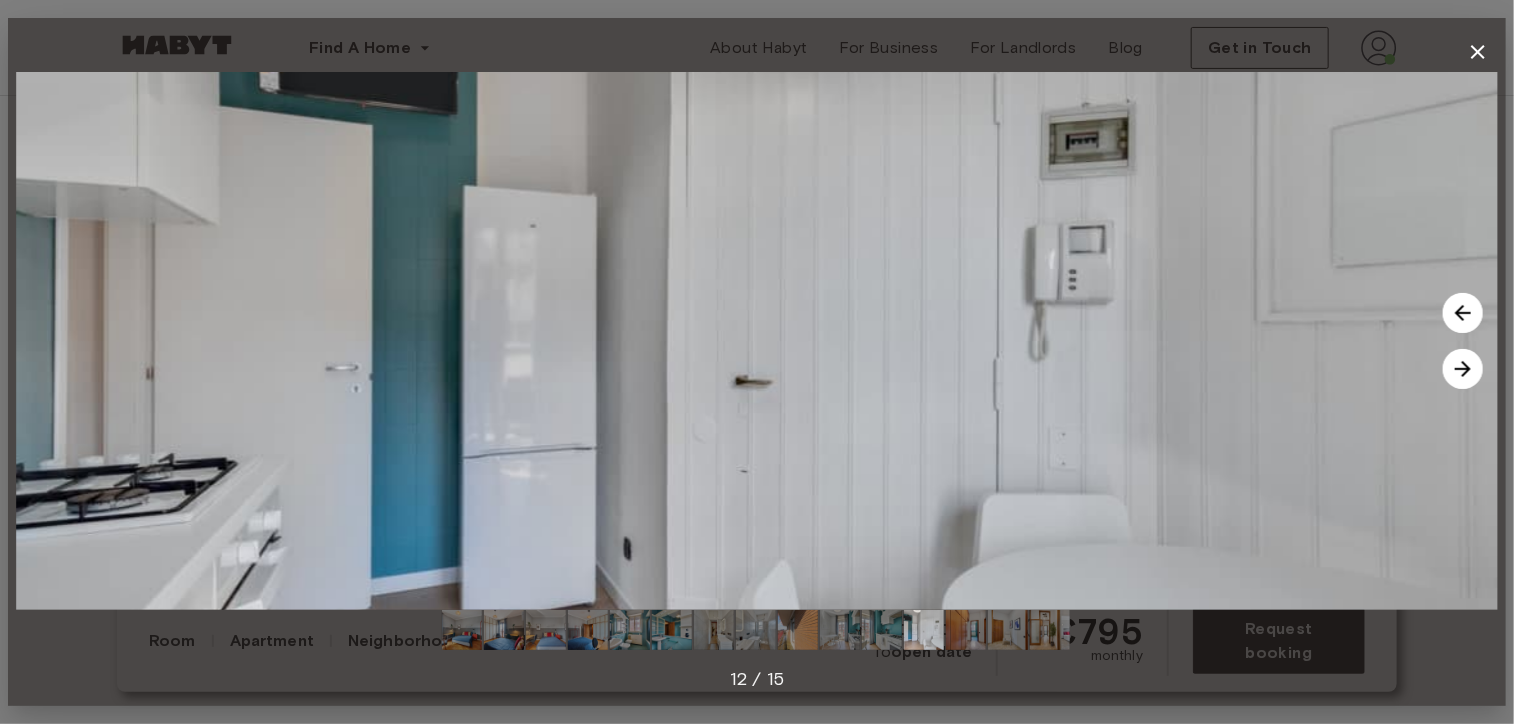 click at bounding box center [1463, 369] 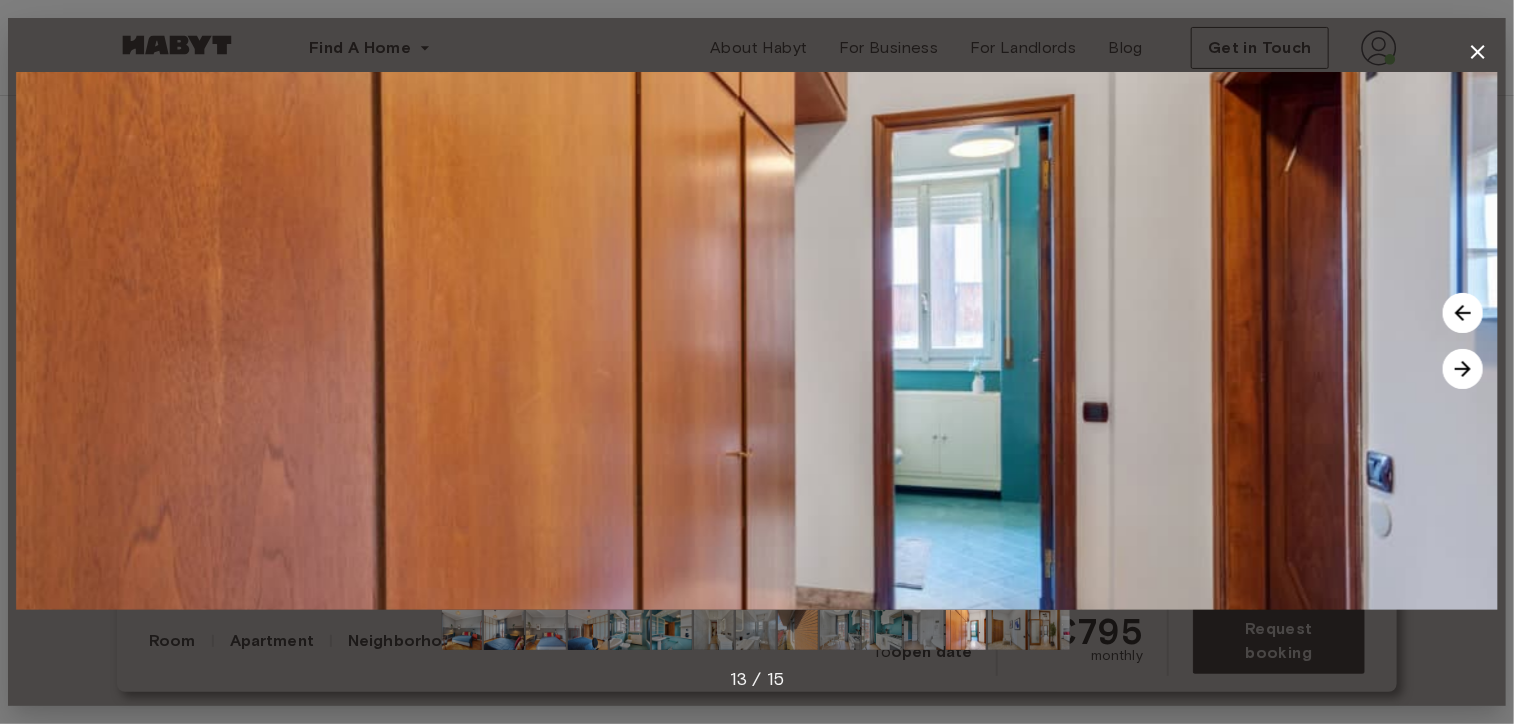 click at bounding box center (1463, 369) 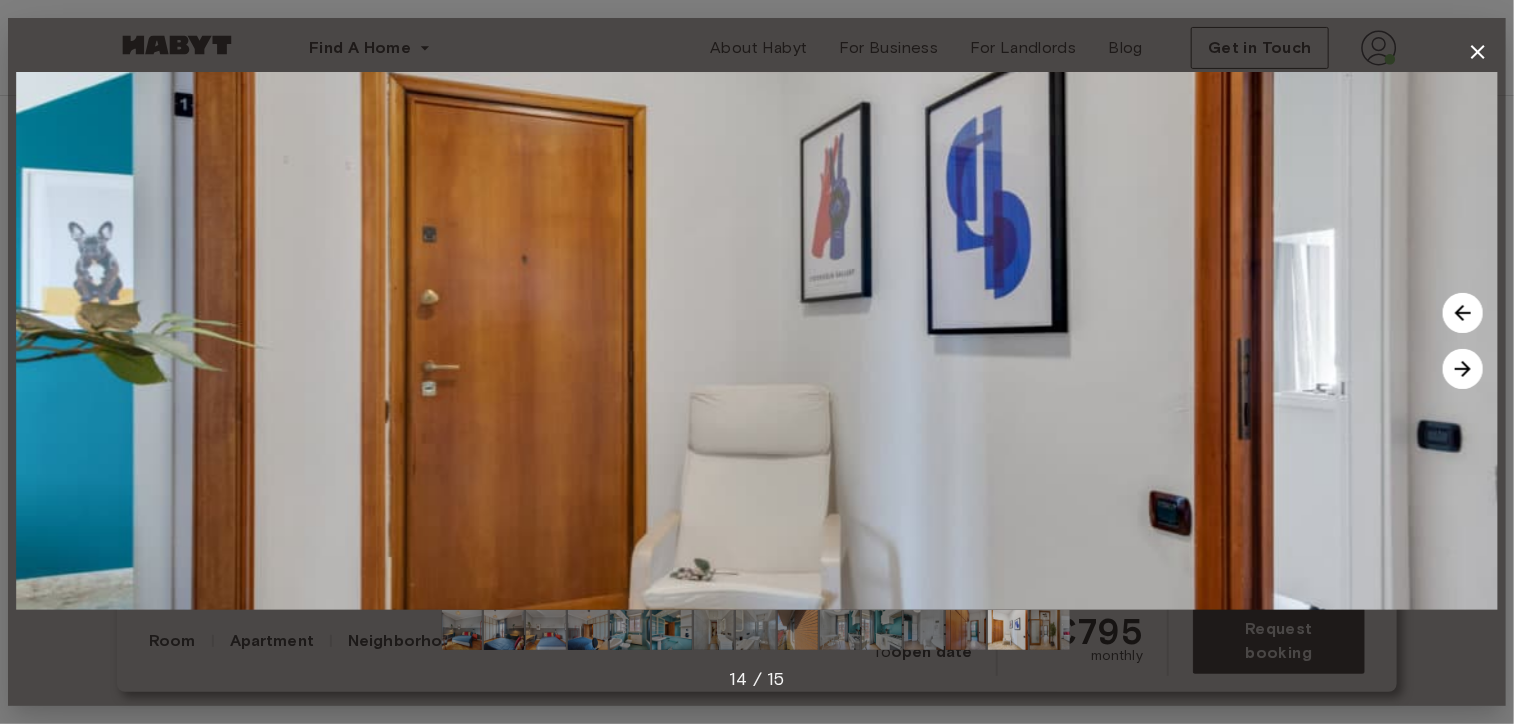 click at bounding box center (1463, 369) 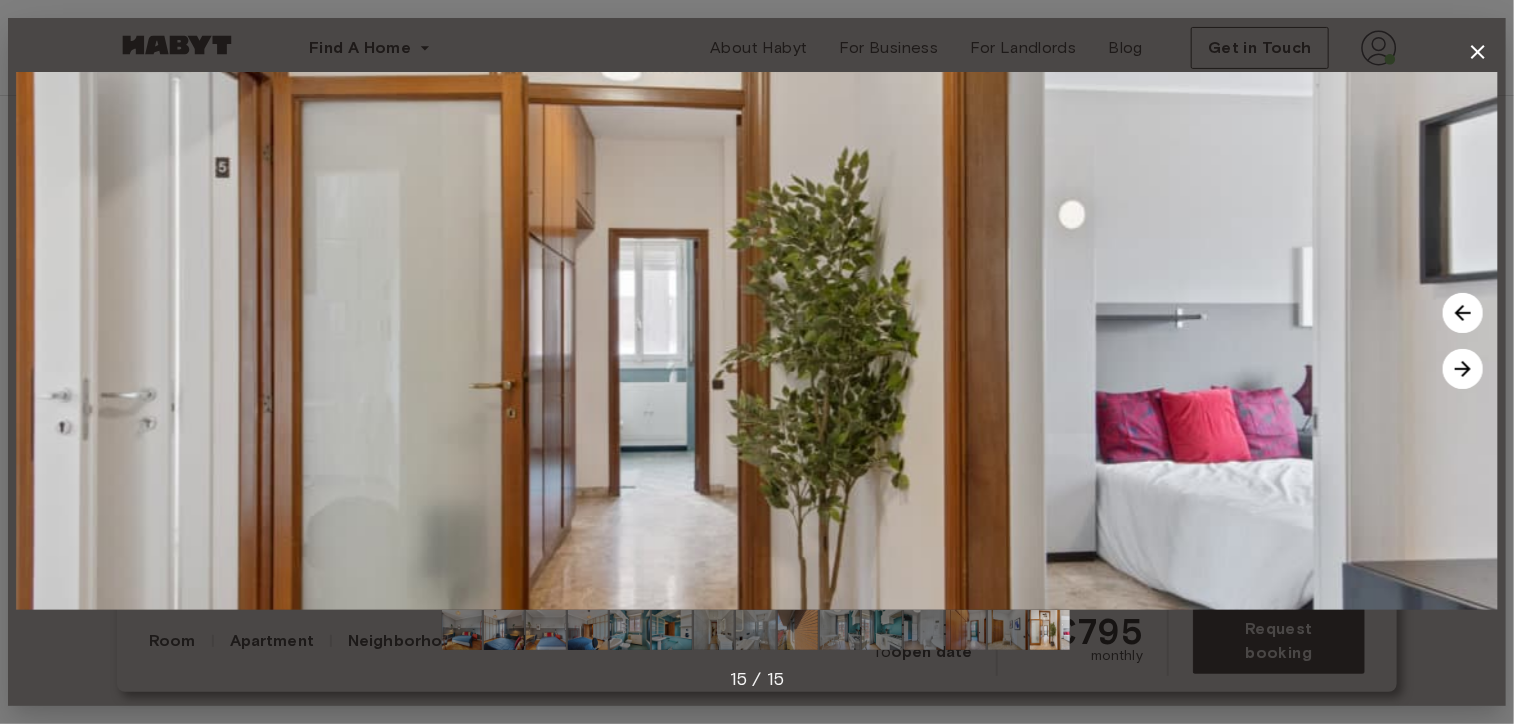 click at bounding box center (1463, 369) 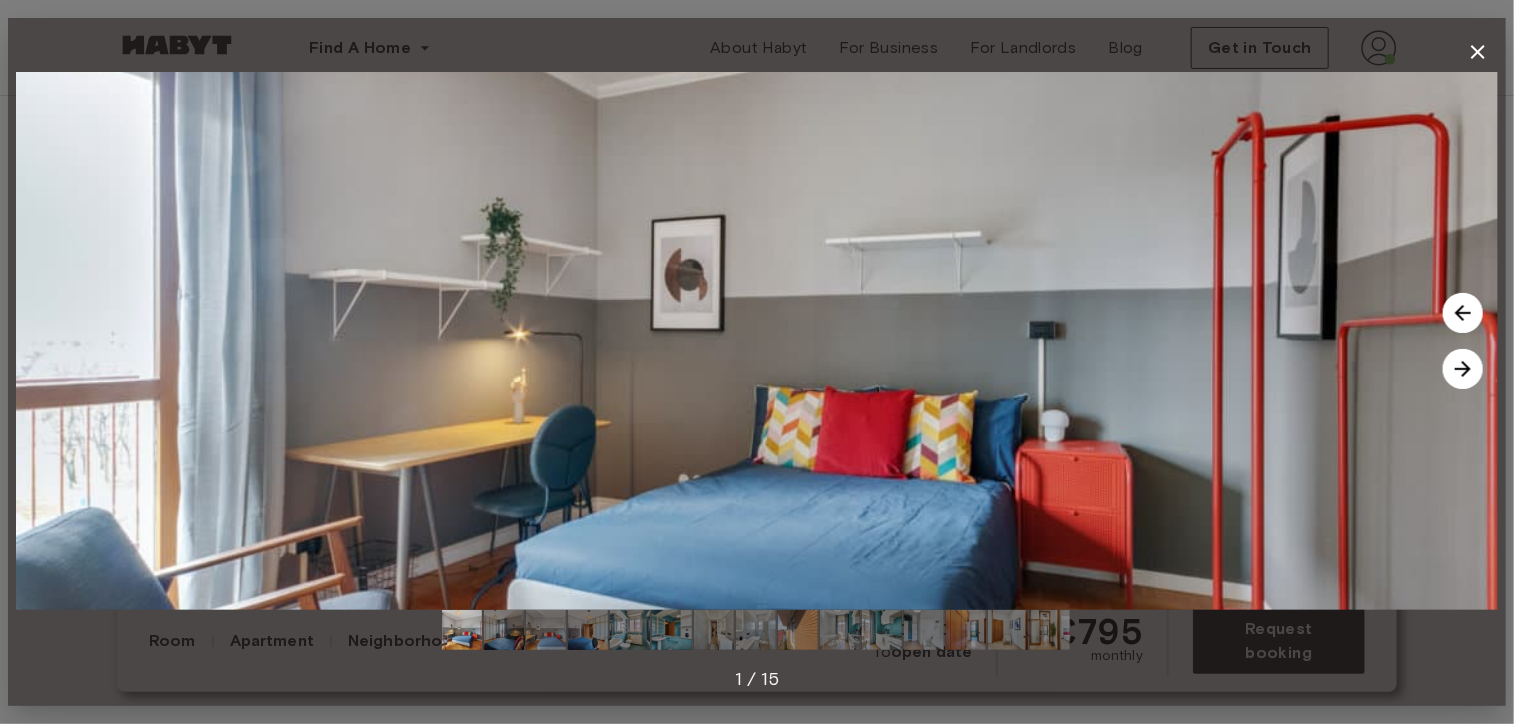click at bounding box center (1463, 369) 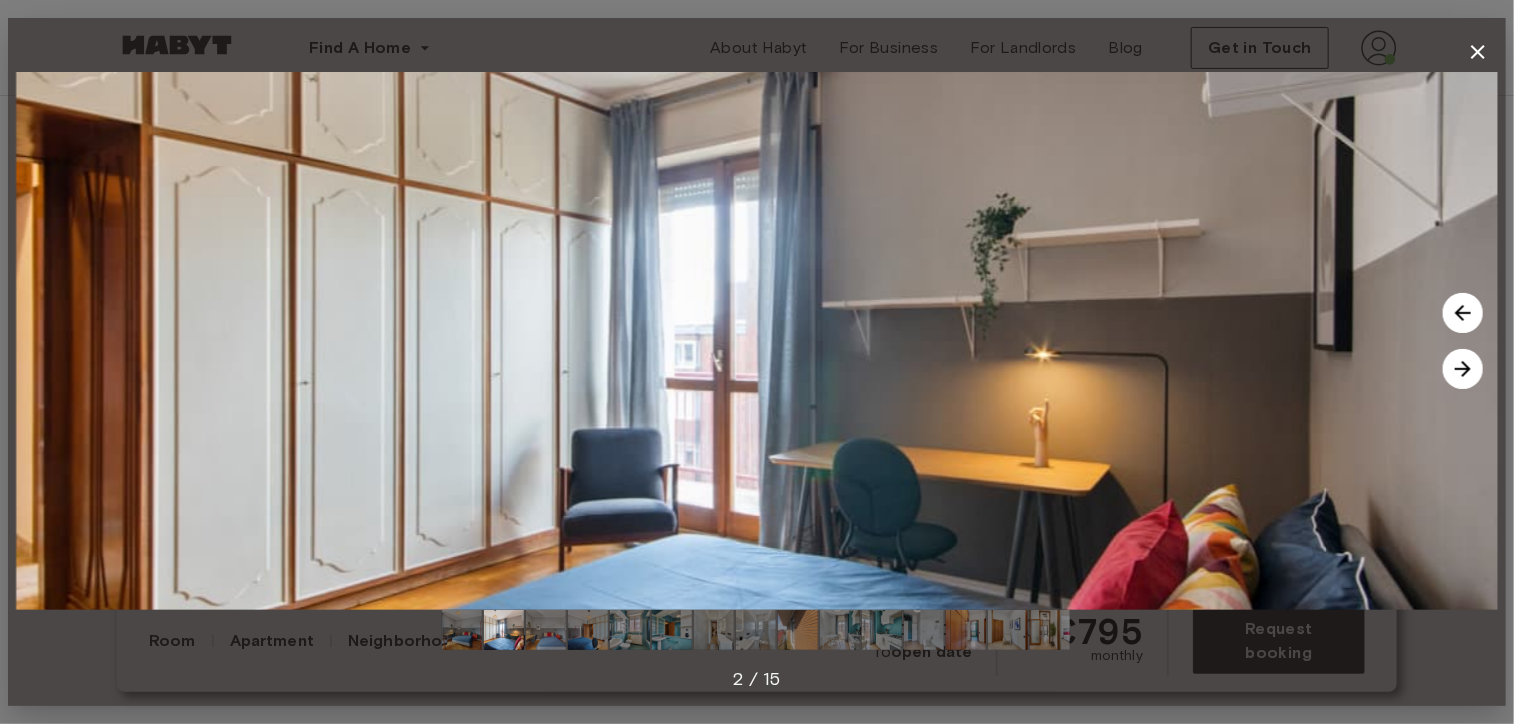 click at bounding box center [1463, 369] 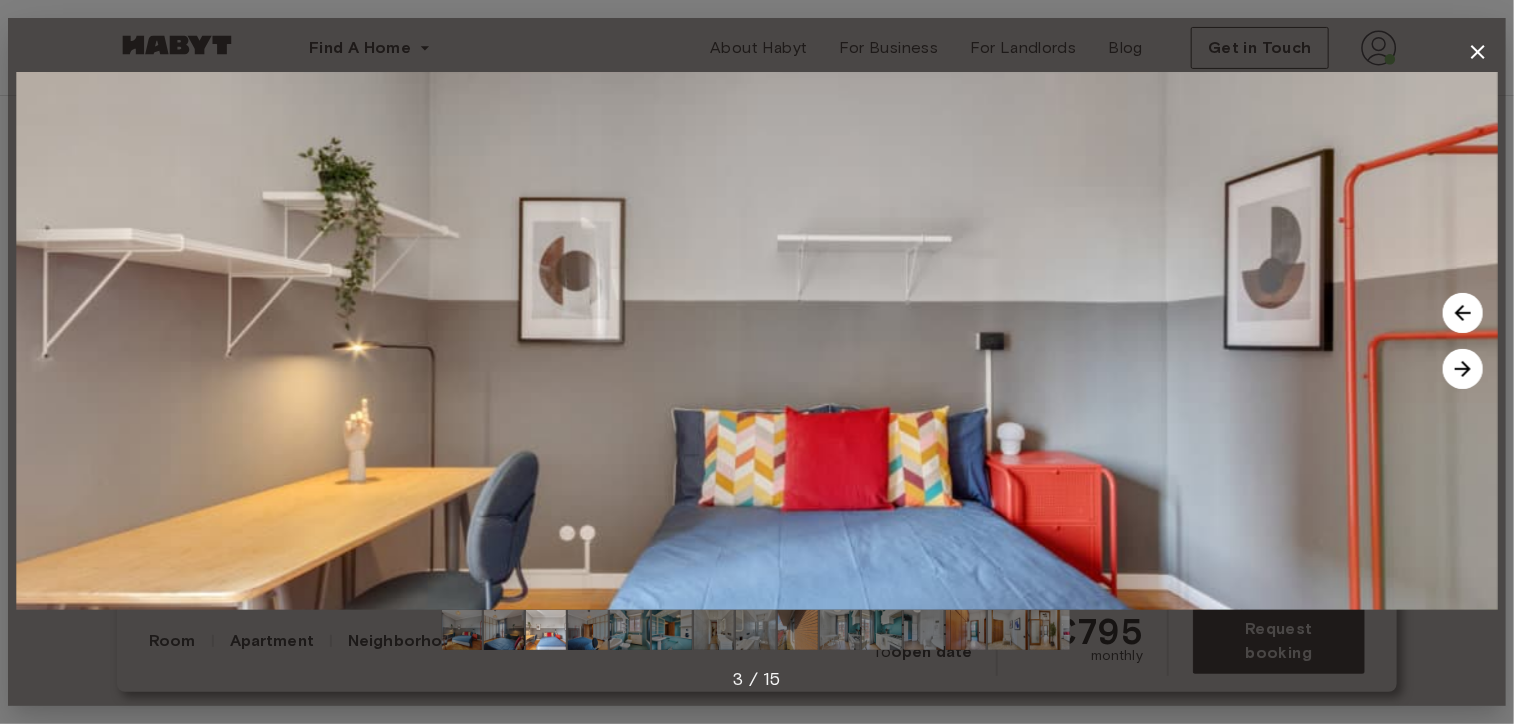 click at bounding box center (1463, 369) 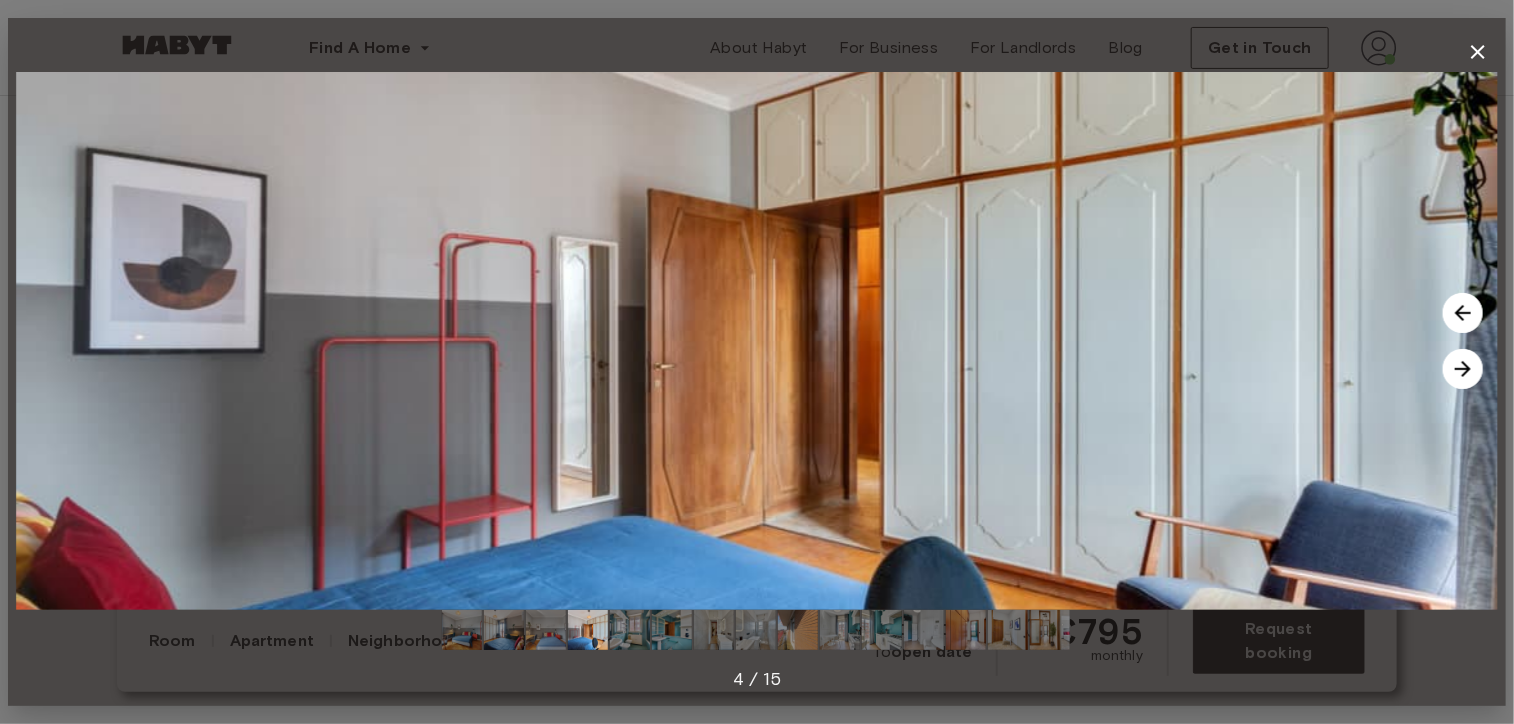 click at bounding box center [1463, 369] 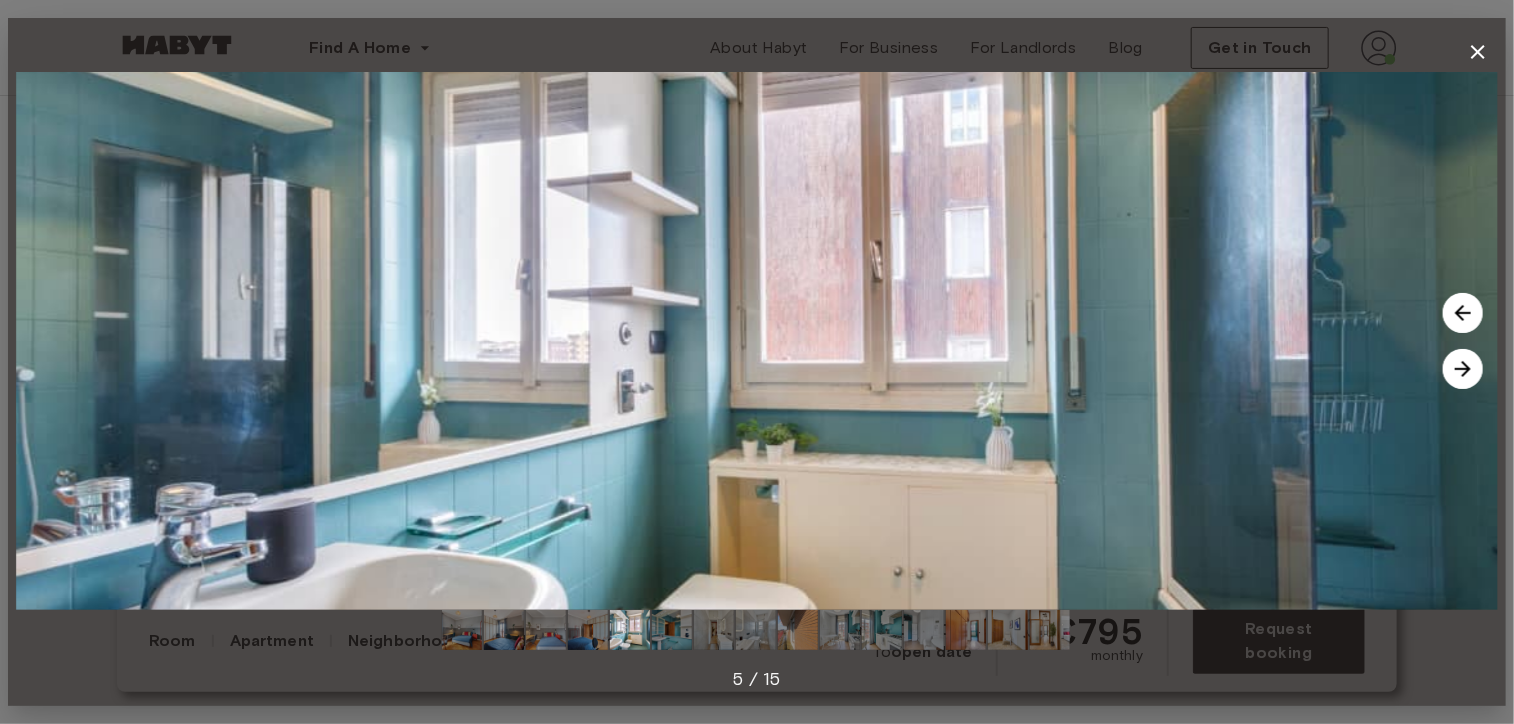 click at bounding box center (1463, 369) 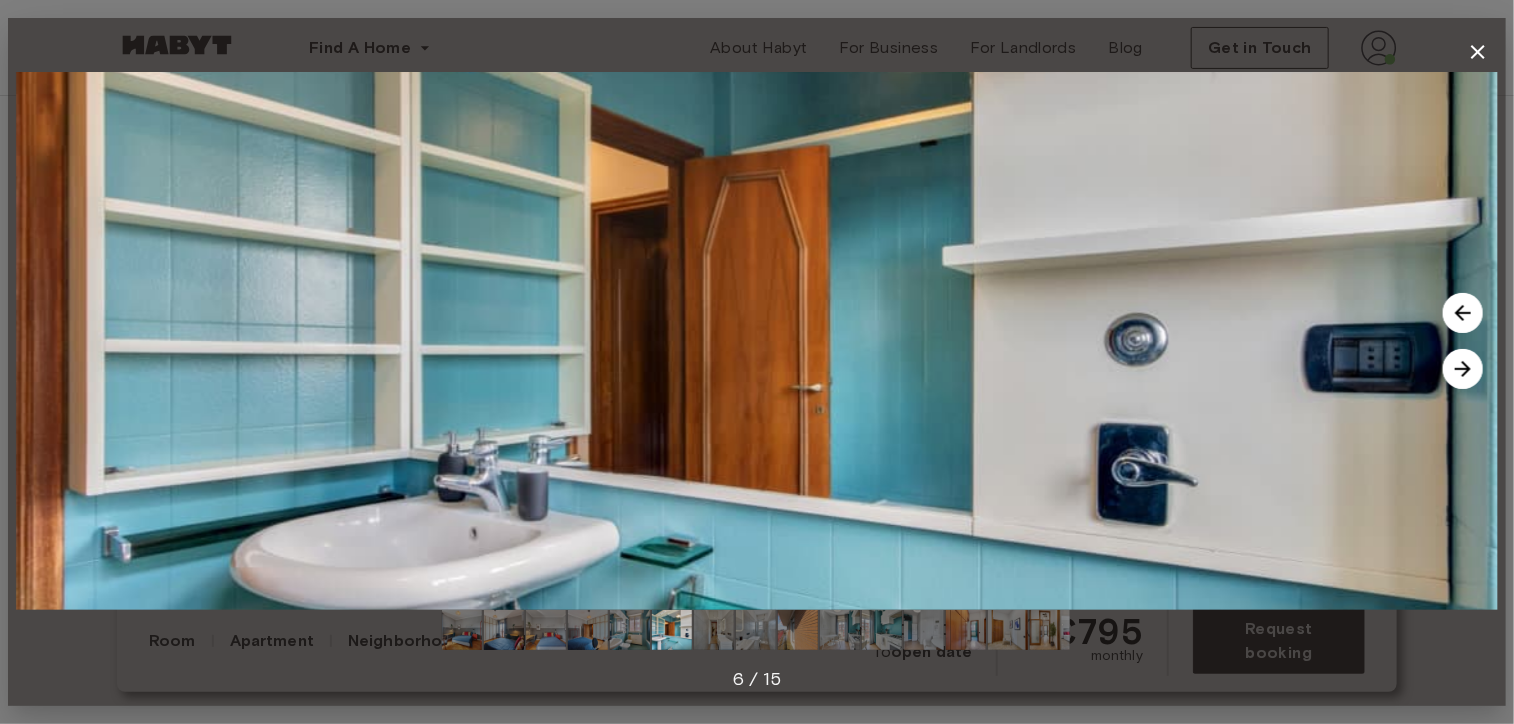 click at bounding box center (1463, 369) 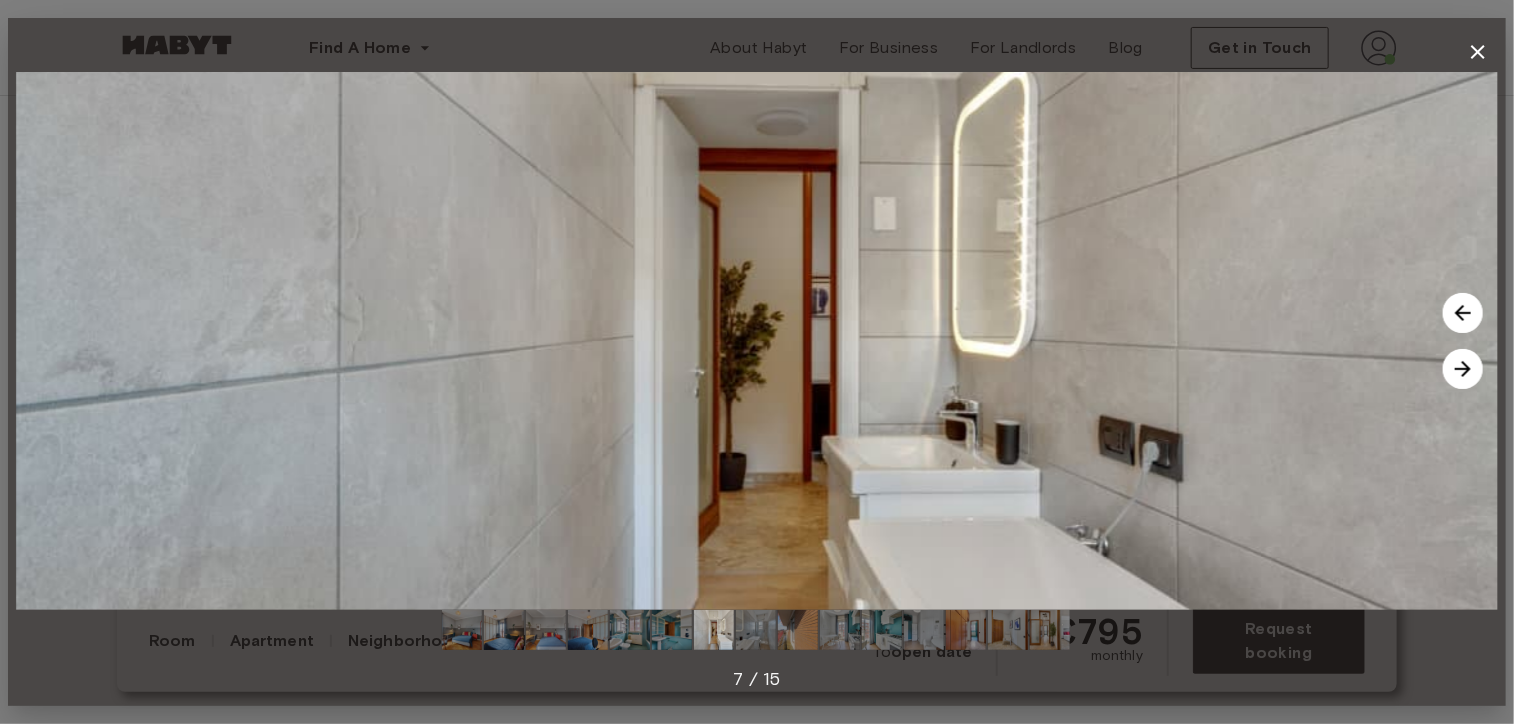 click at bounding box center (1463, 369) 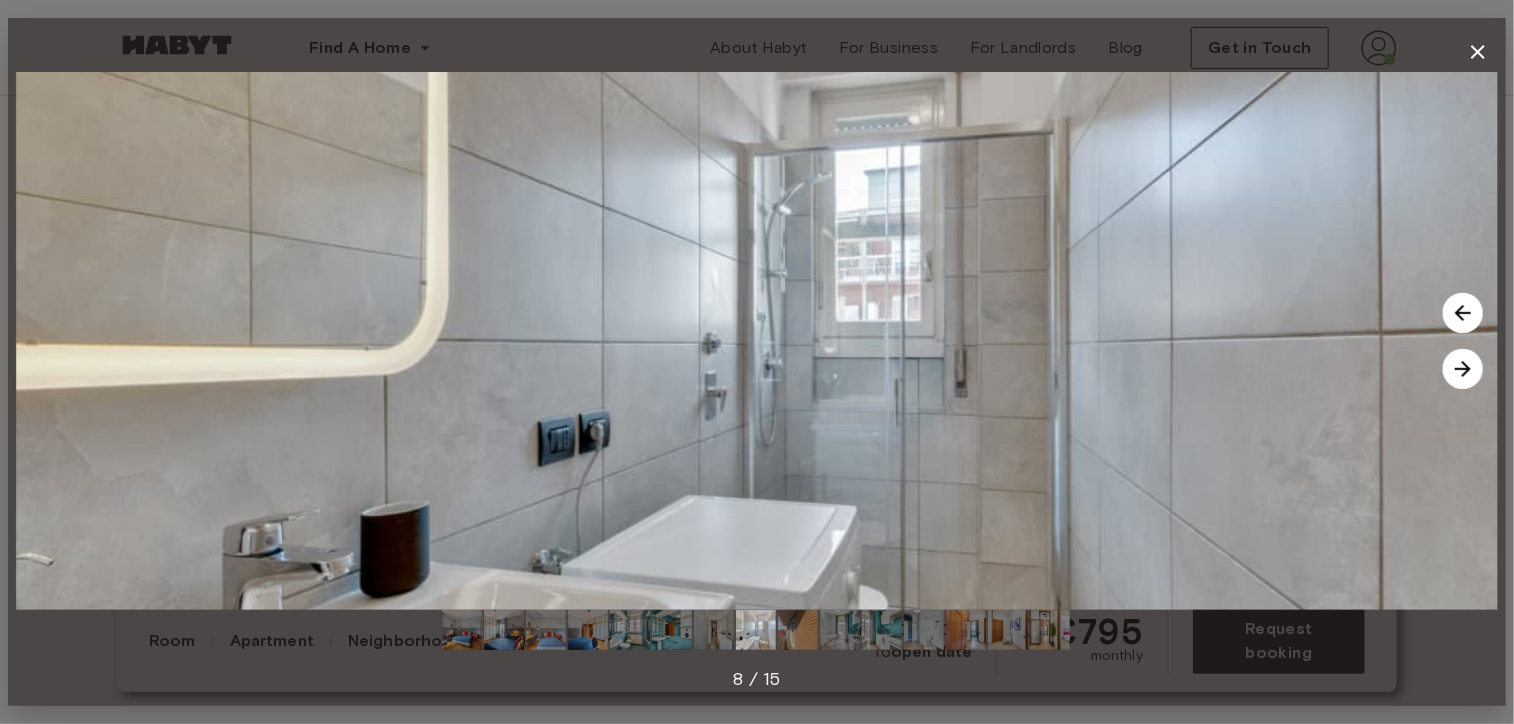 click at bounding box center (1463, 369) 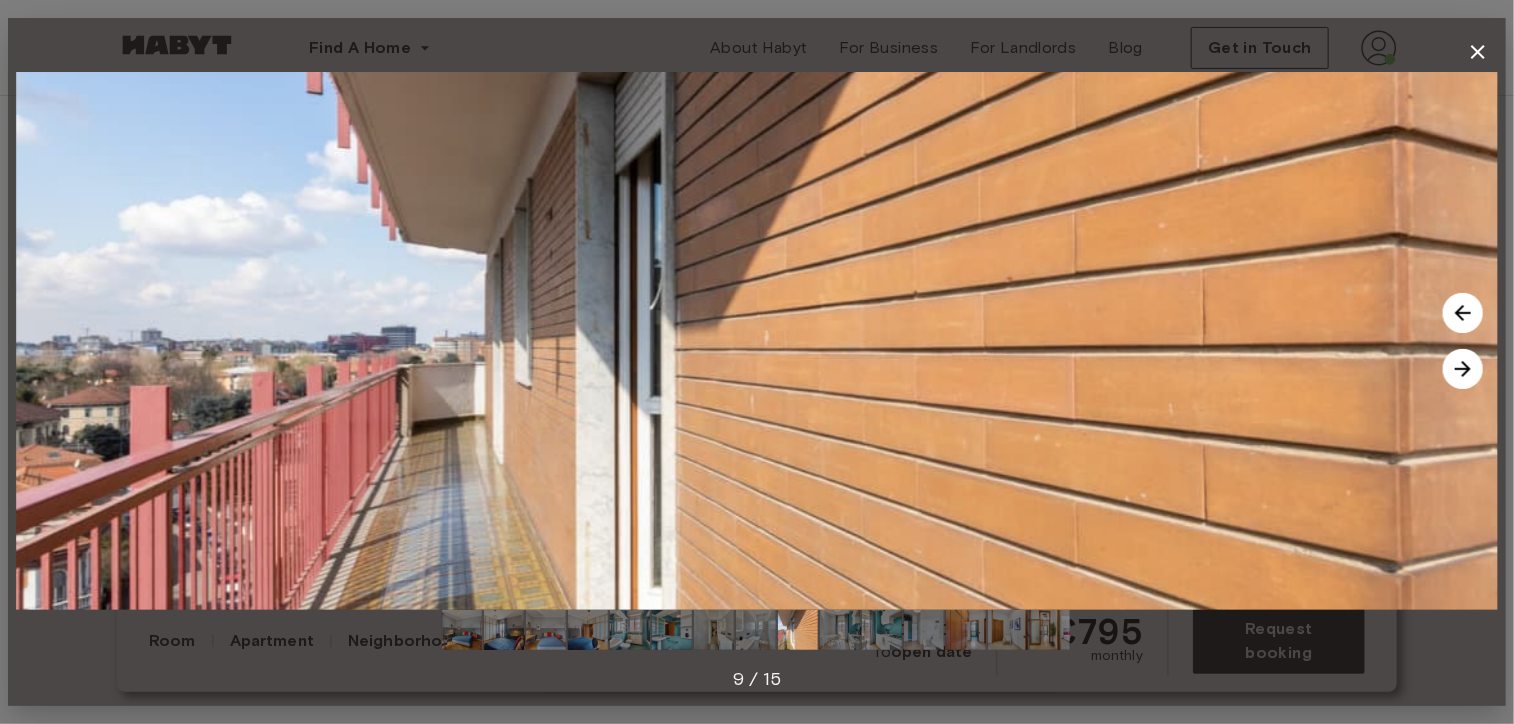 click at bounding box center (1463, 369) 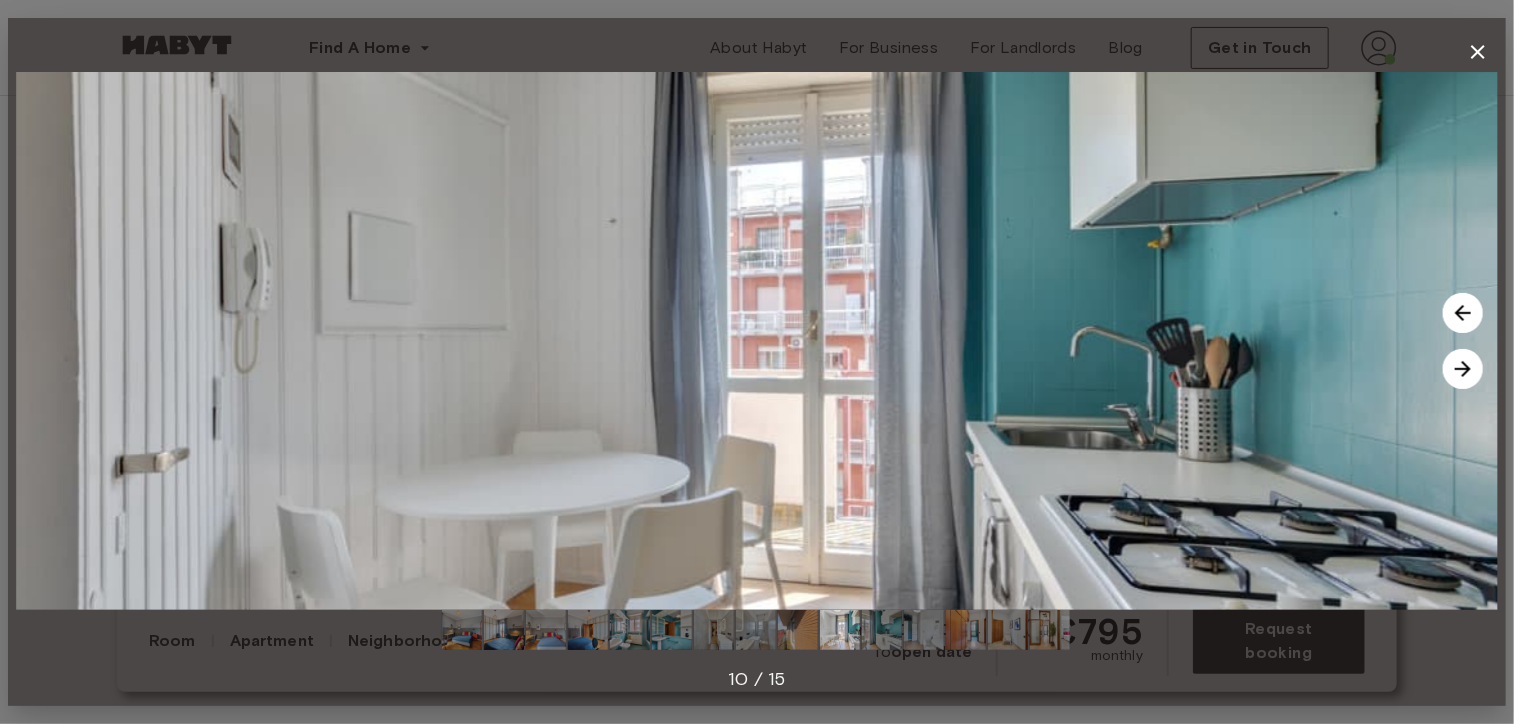 click 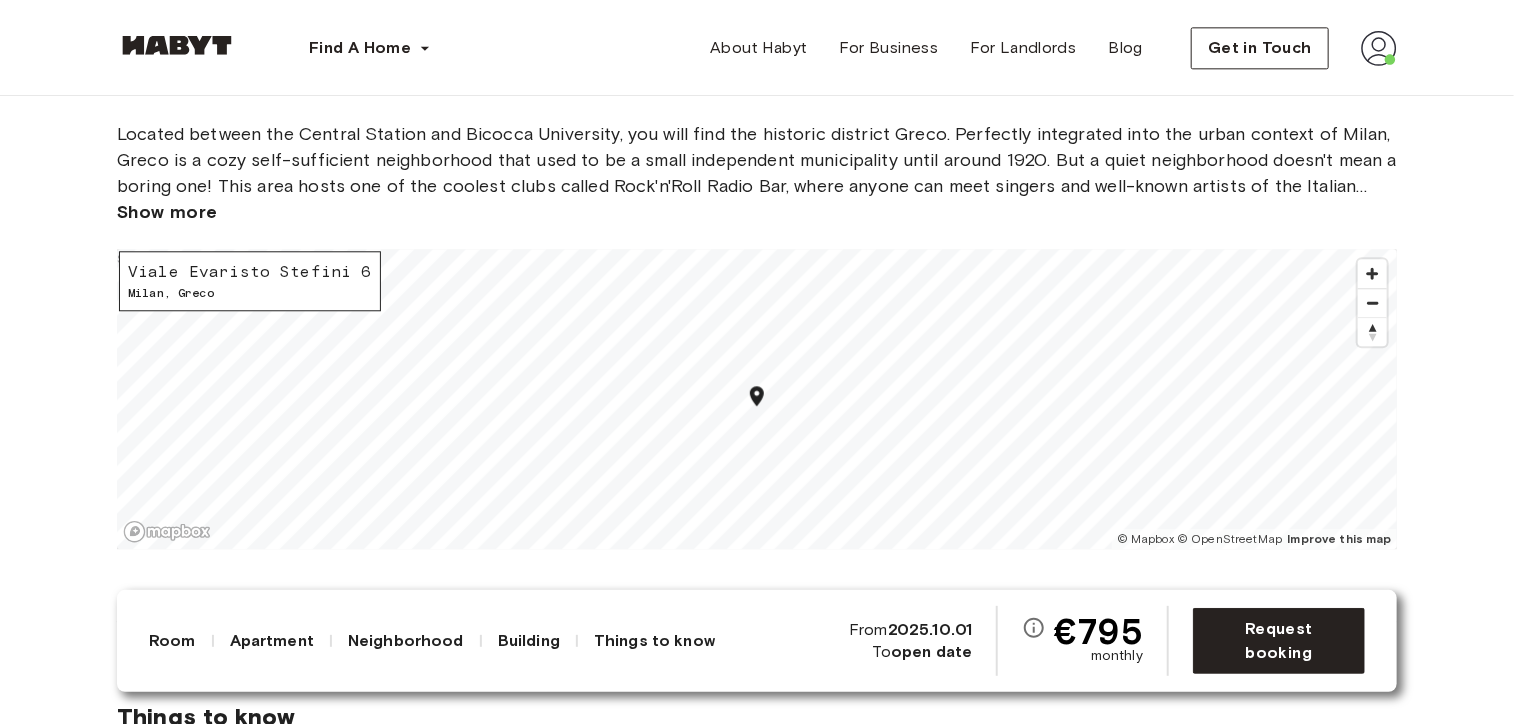 scroll, scrollTop: 2500, scrollLeft: 0, axis: vertical 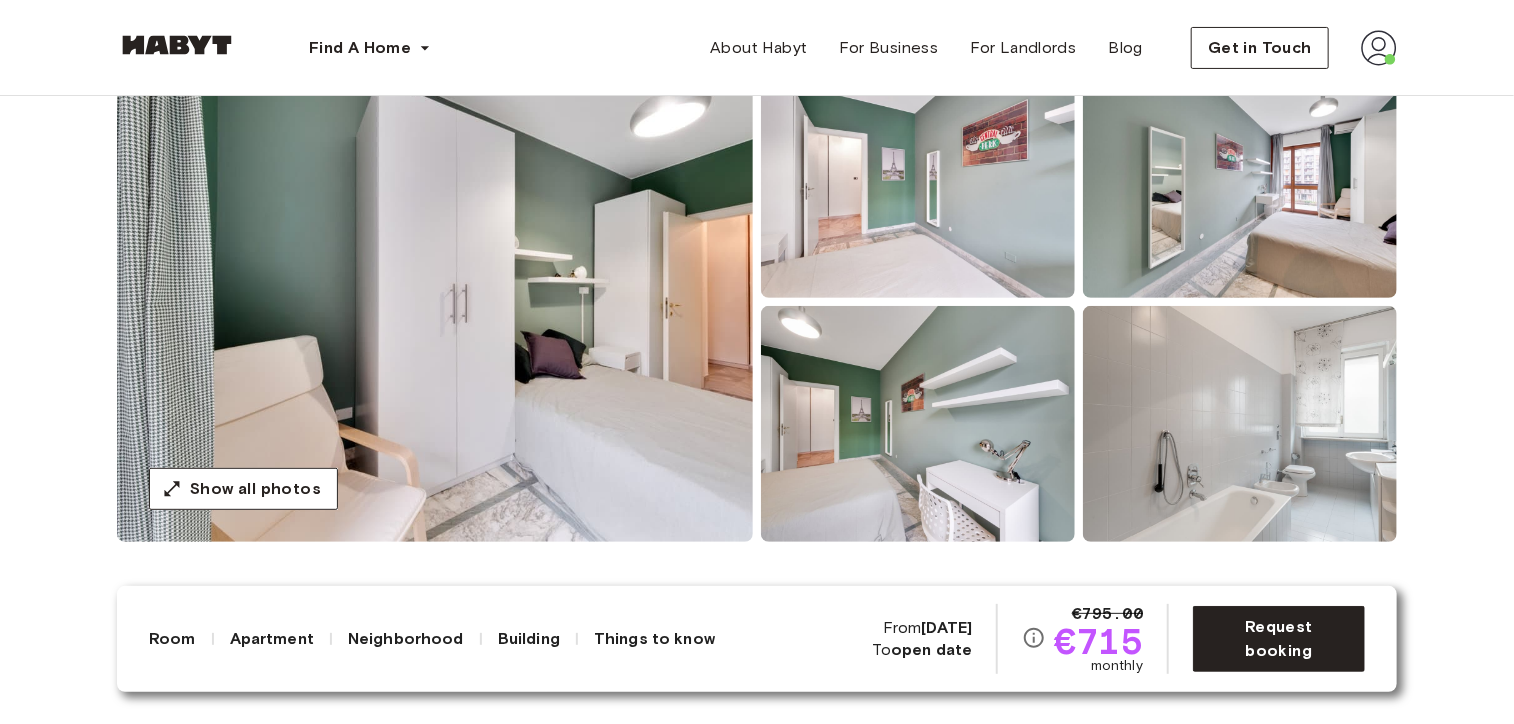 click at bounding box center [435, 302] 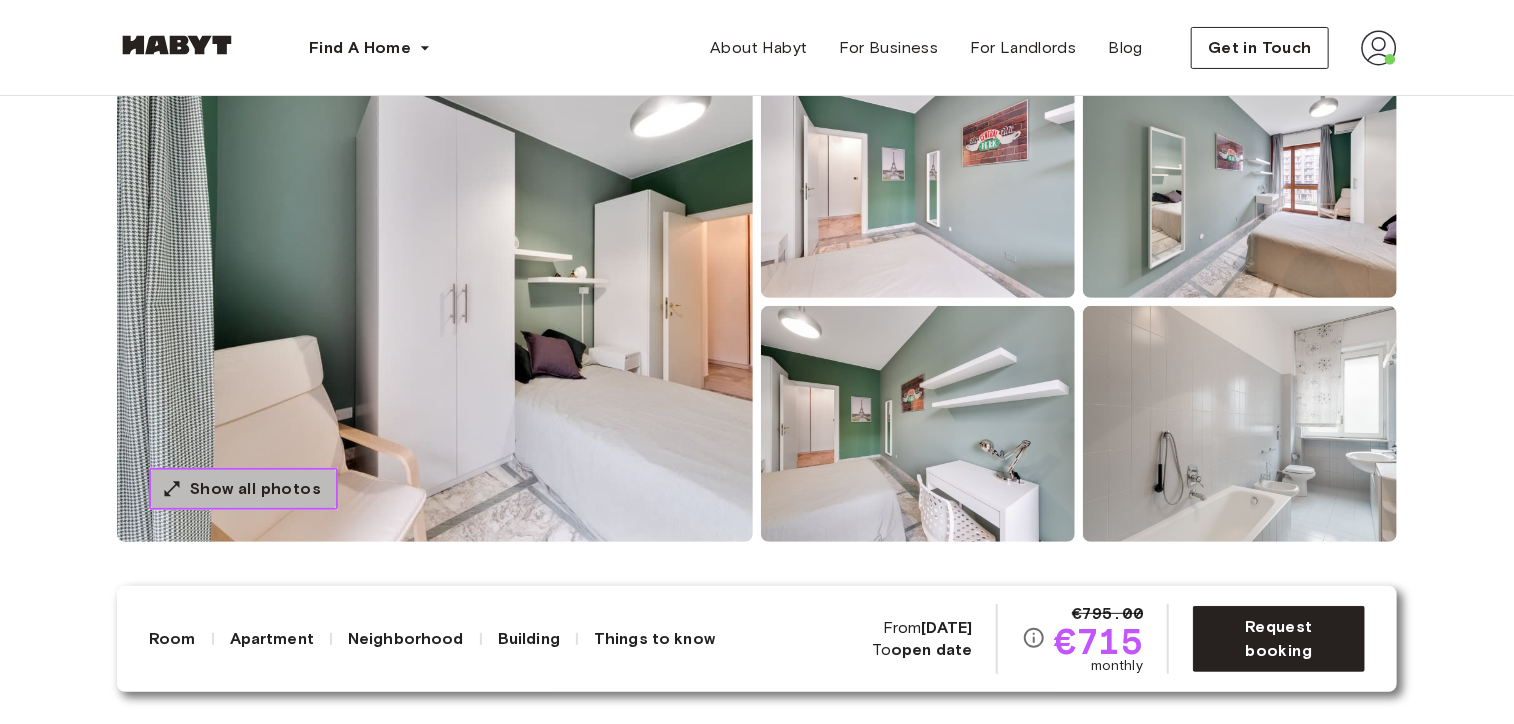 click on "Show all photos" at bounding box center (255, 489) 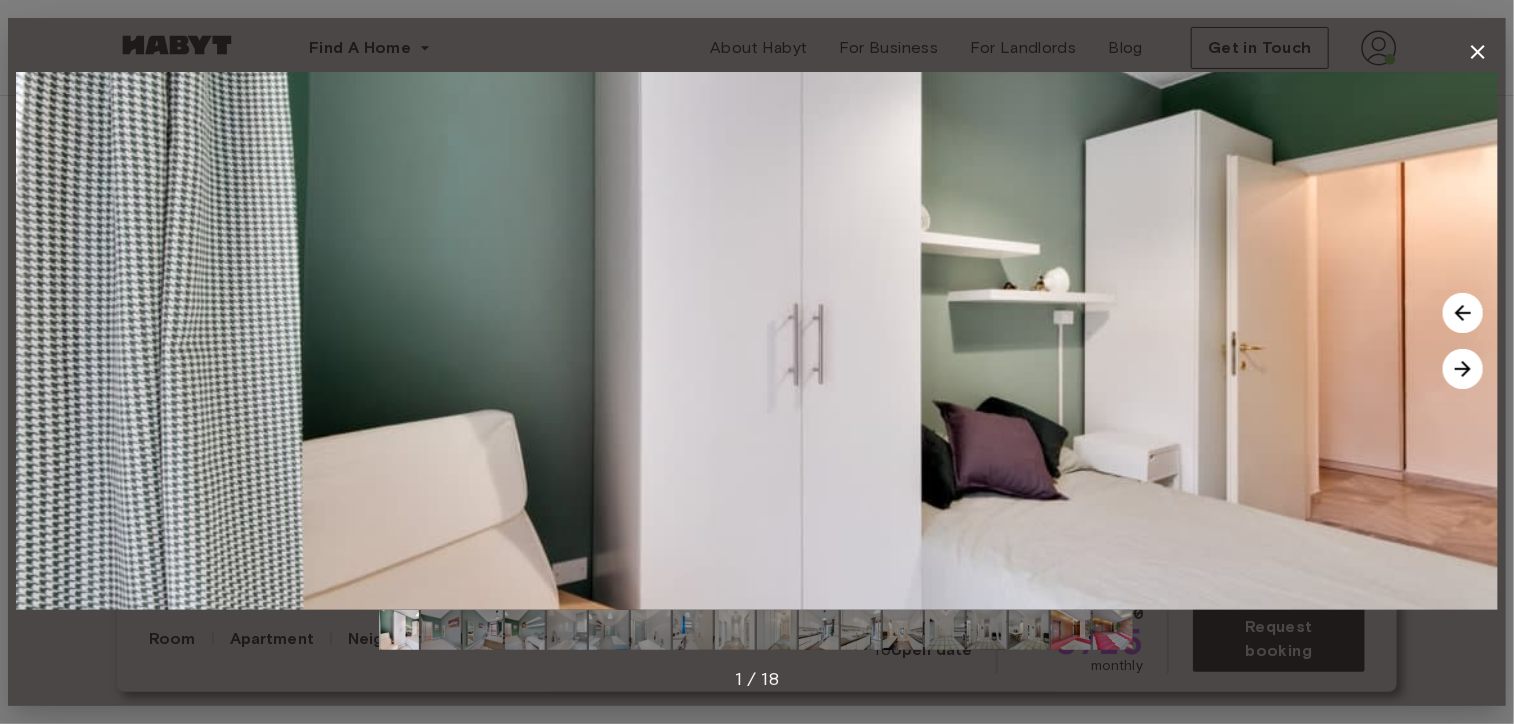 click at bounding box center (1463, 369) 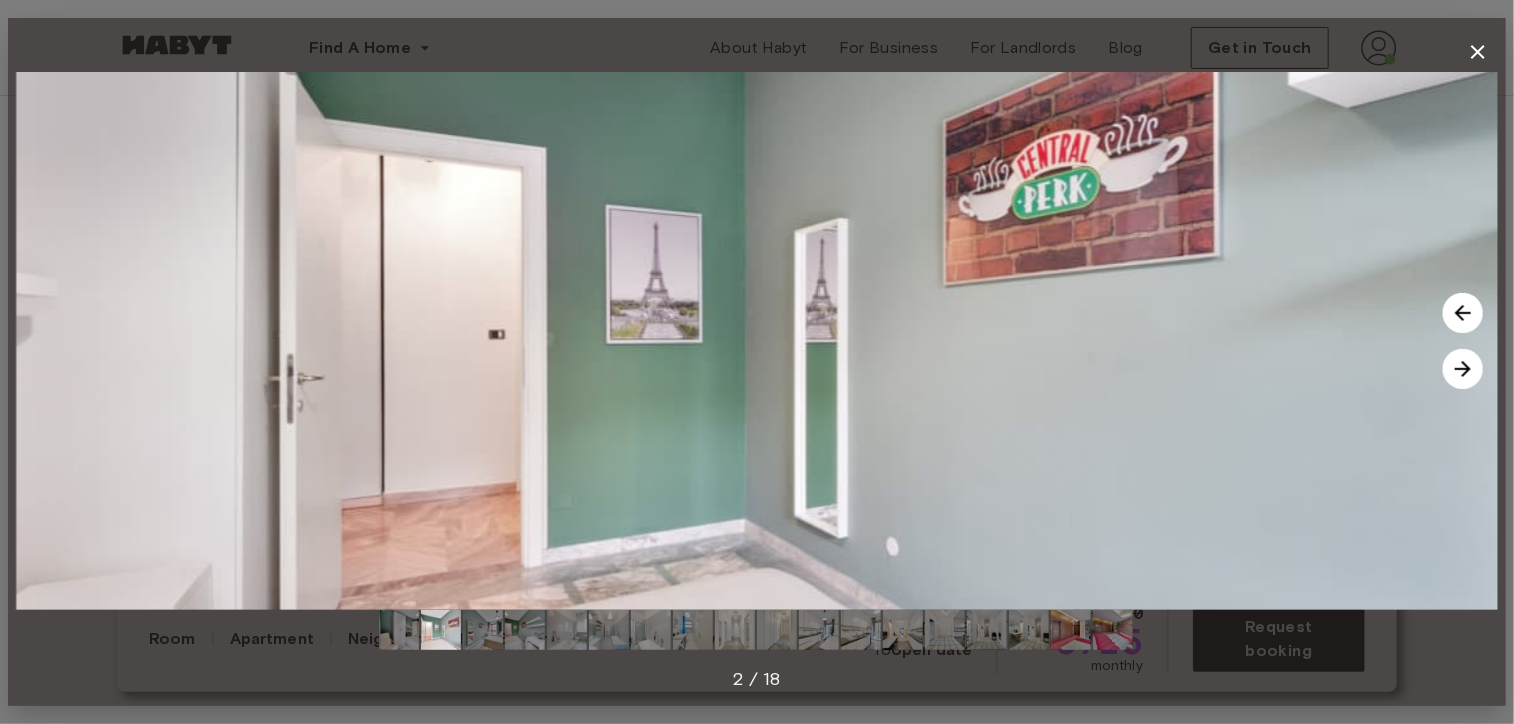 click at bounding box center (1463, 369) 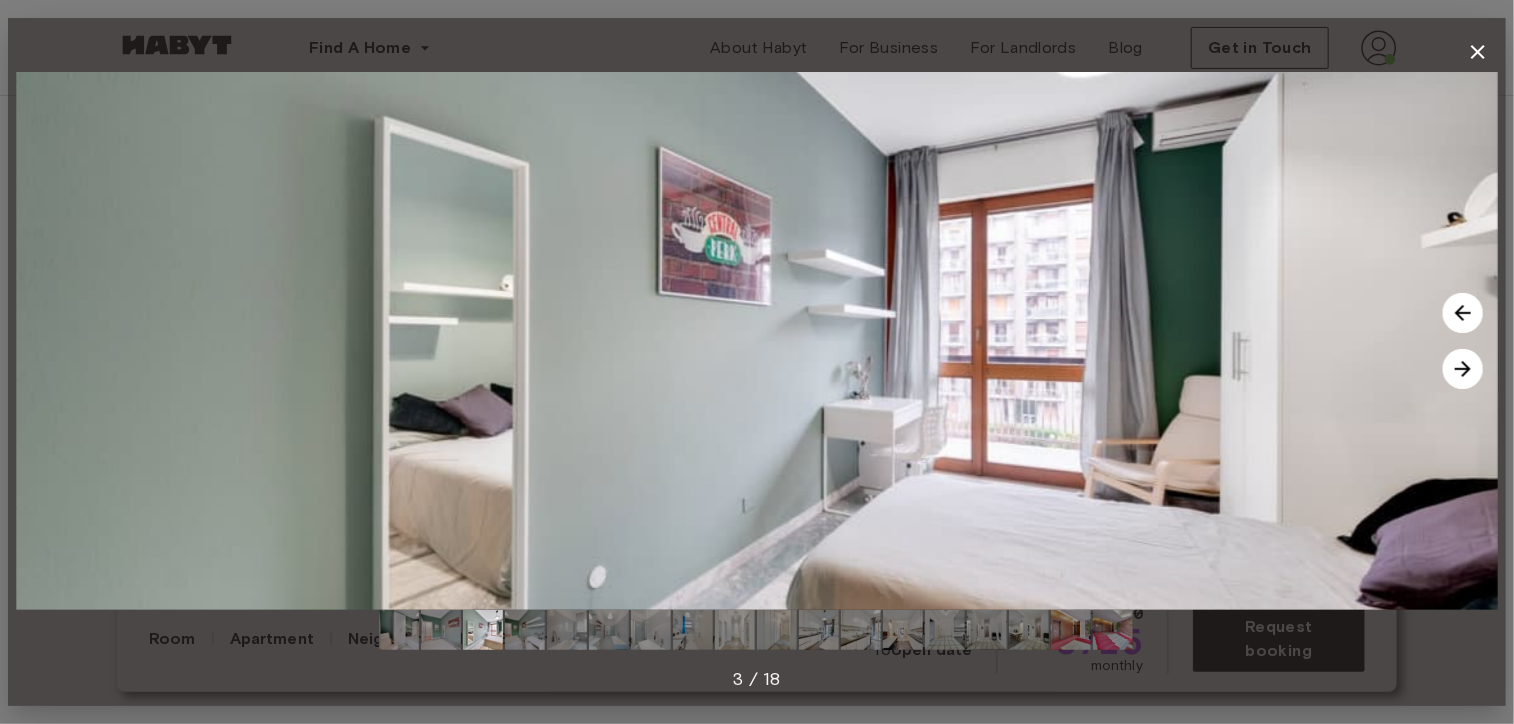 click at bounding box center [1463, 369] 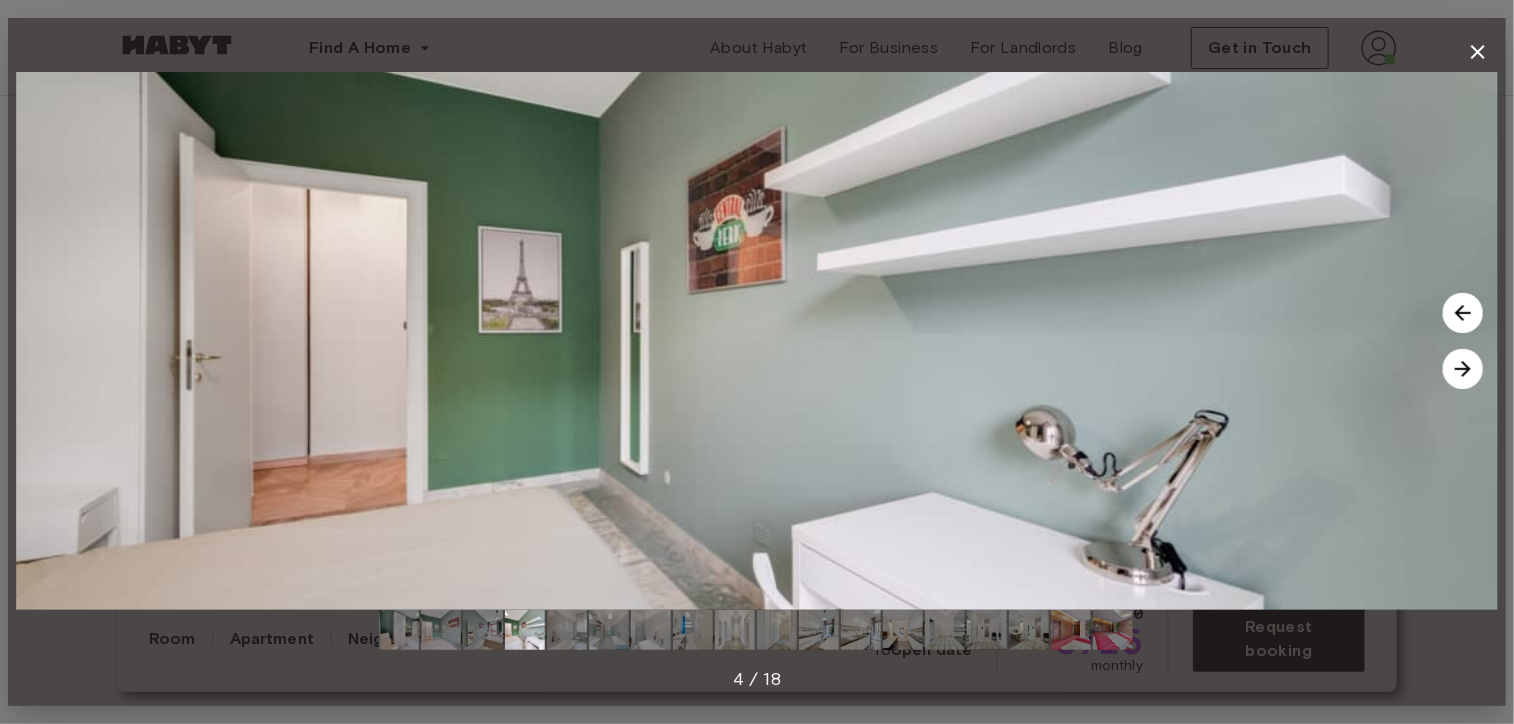 click at bounding box center (1463, 369) 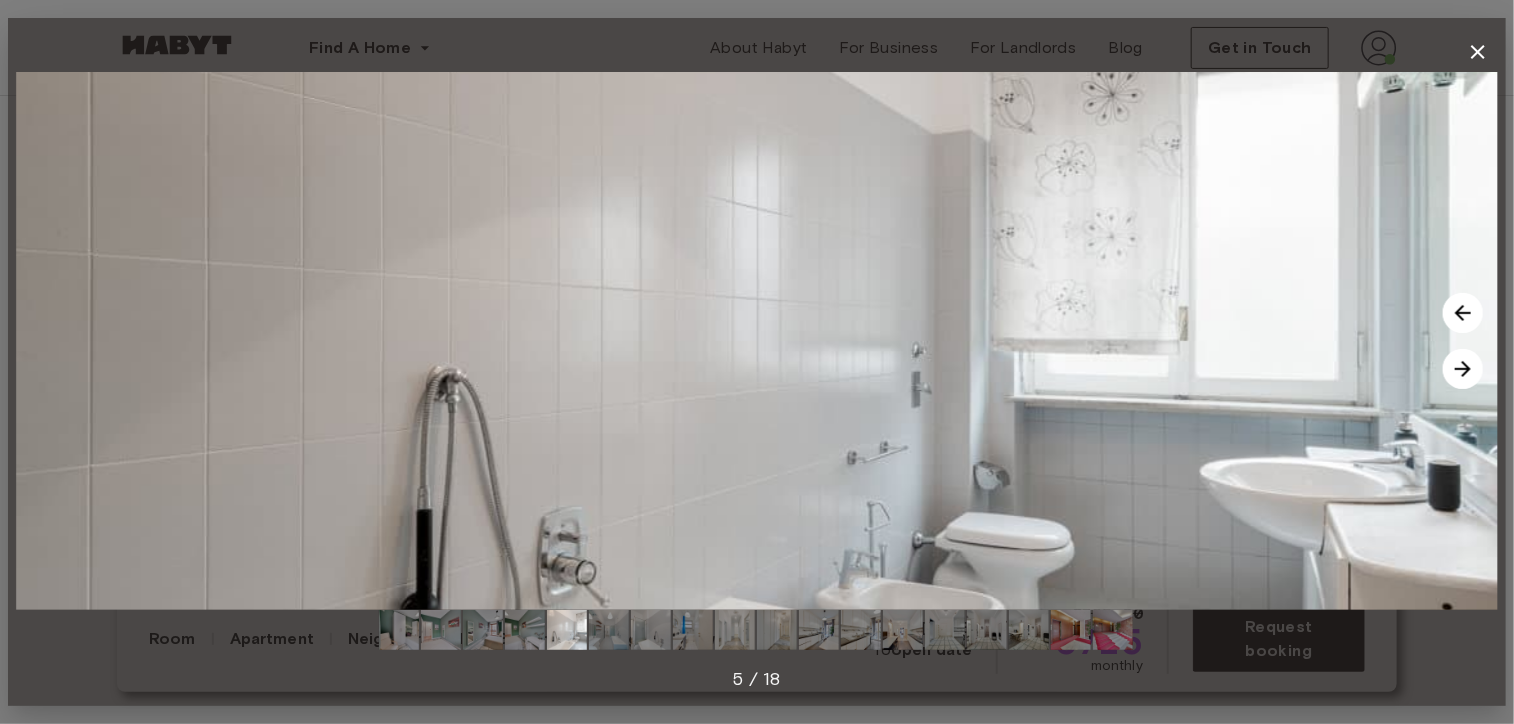 click at bounding box center [1463, 369] 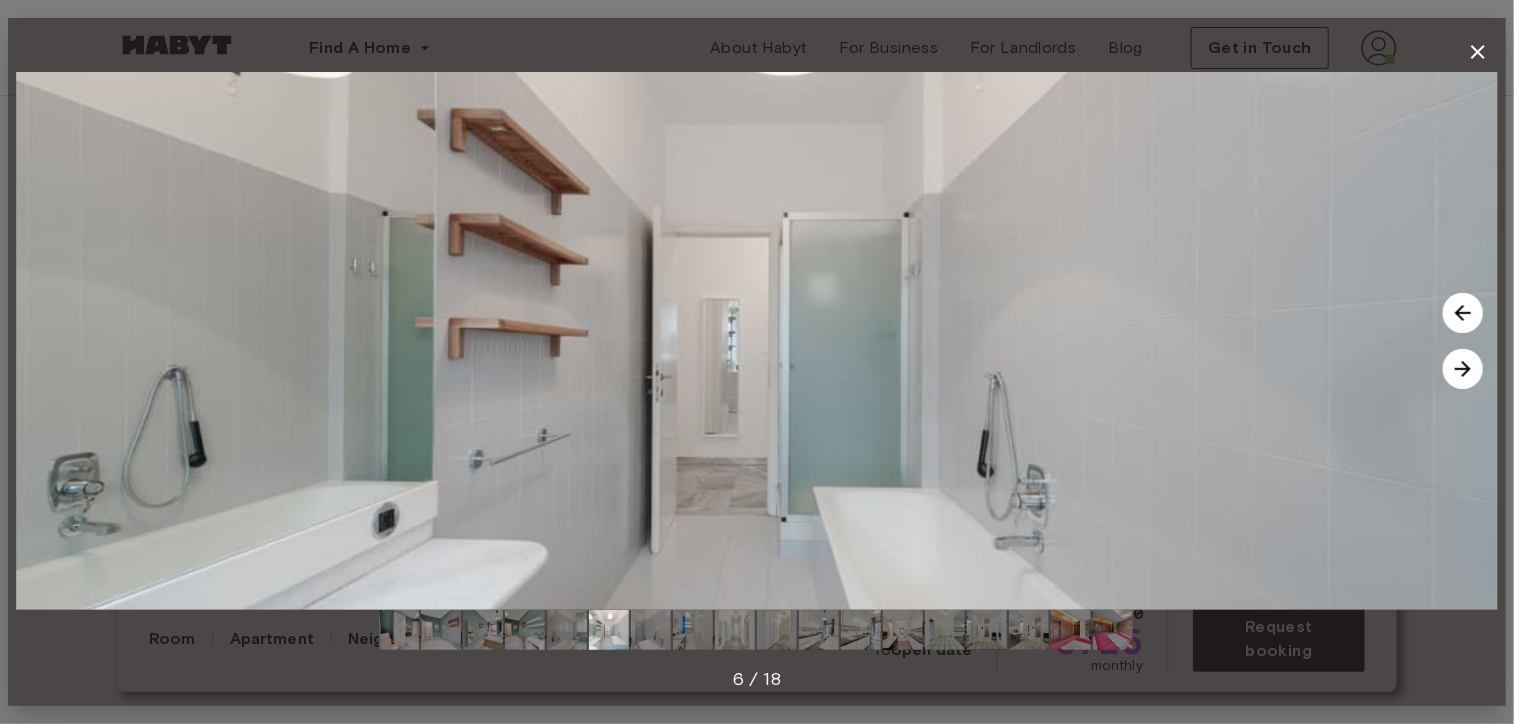 click at bounding box center (1463, 369) 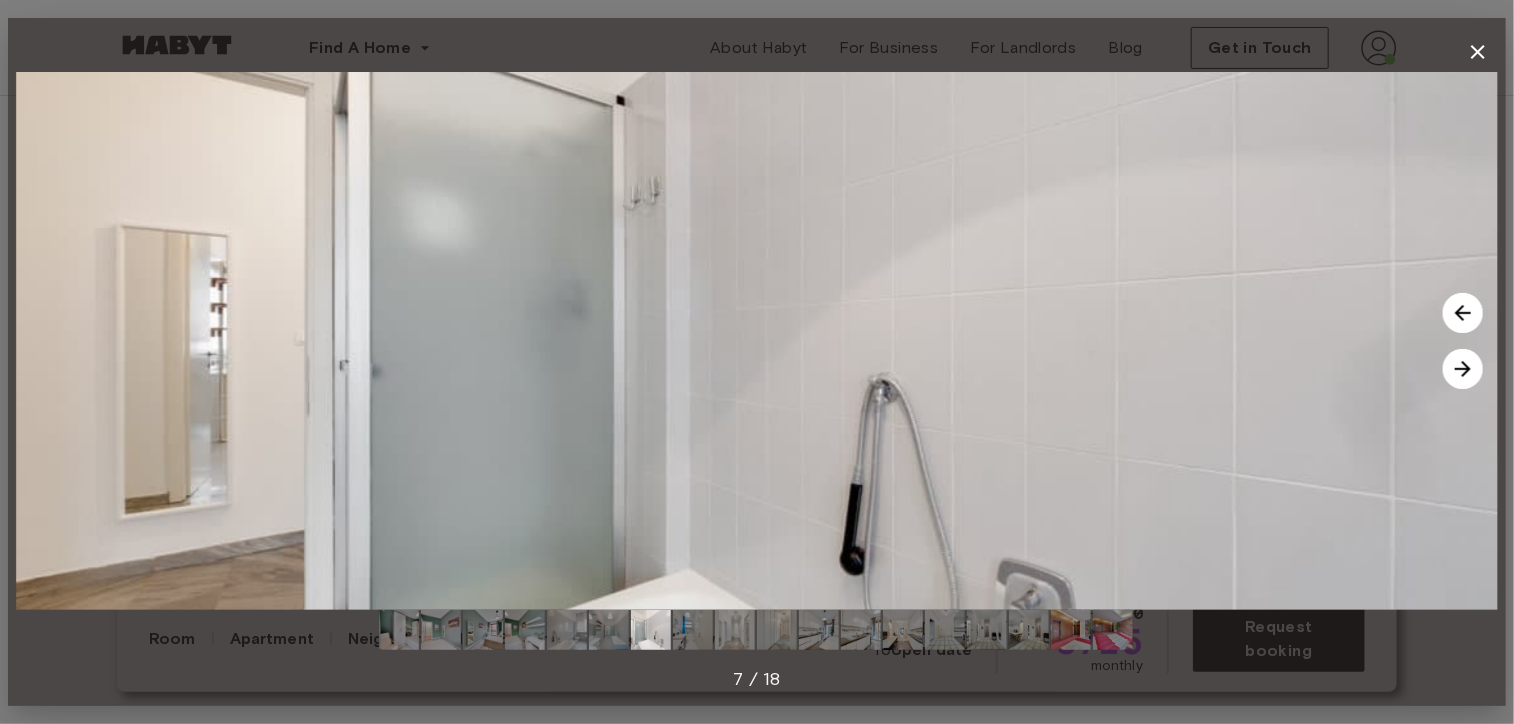 click at bounding box center (1463, 369) 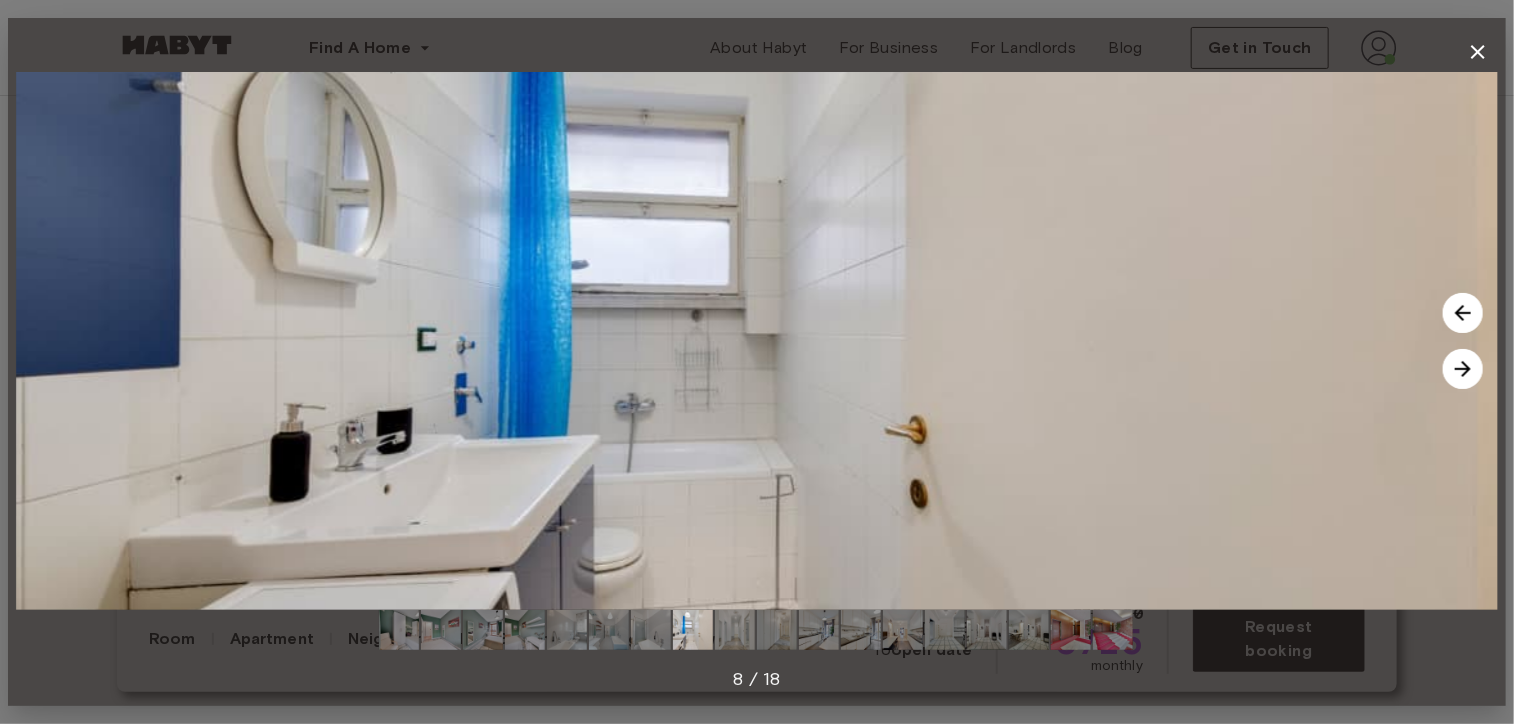 click at bounding box center (1463, 369) 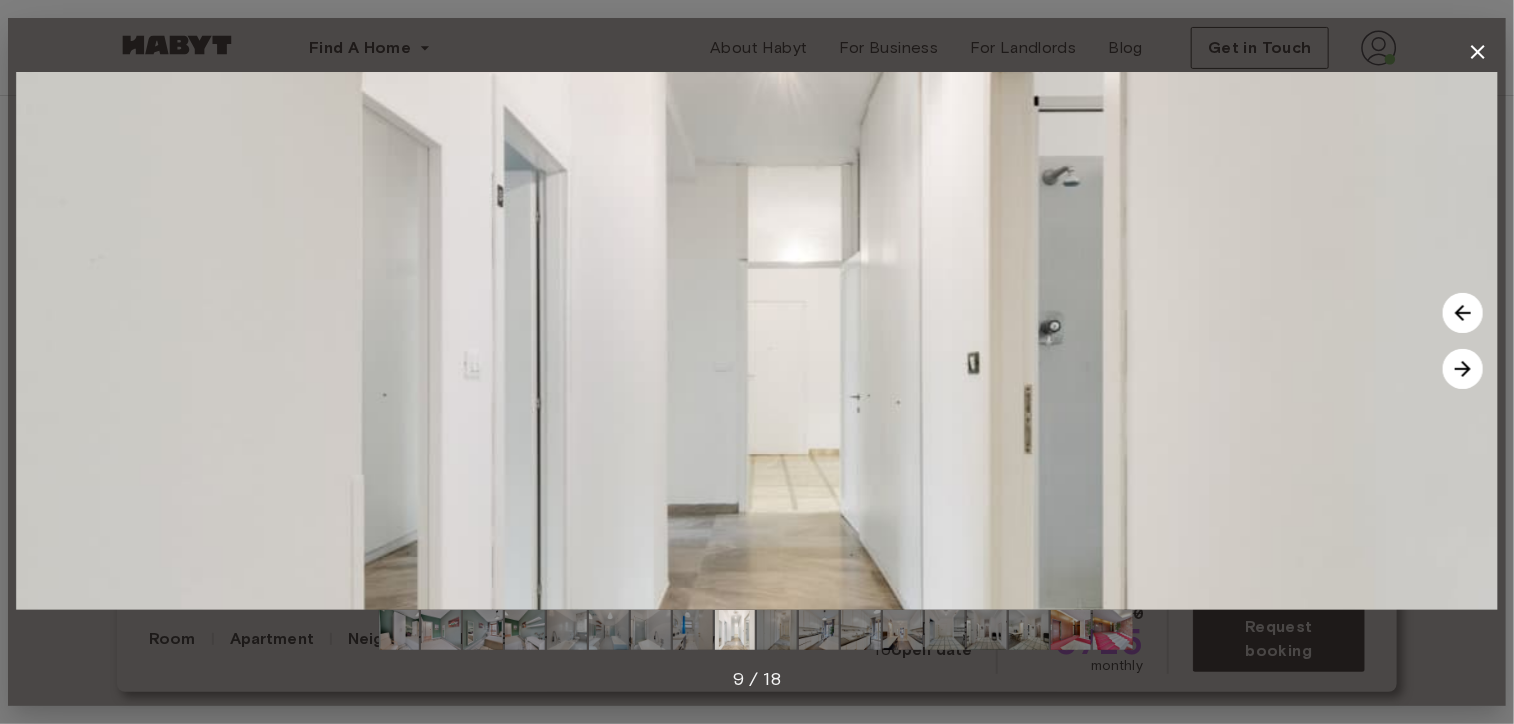 click at bounding box center [1463, 369] 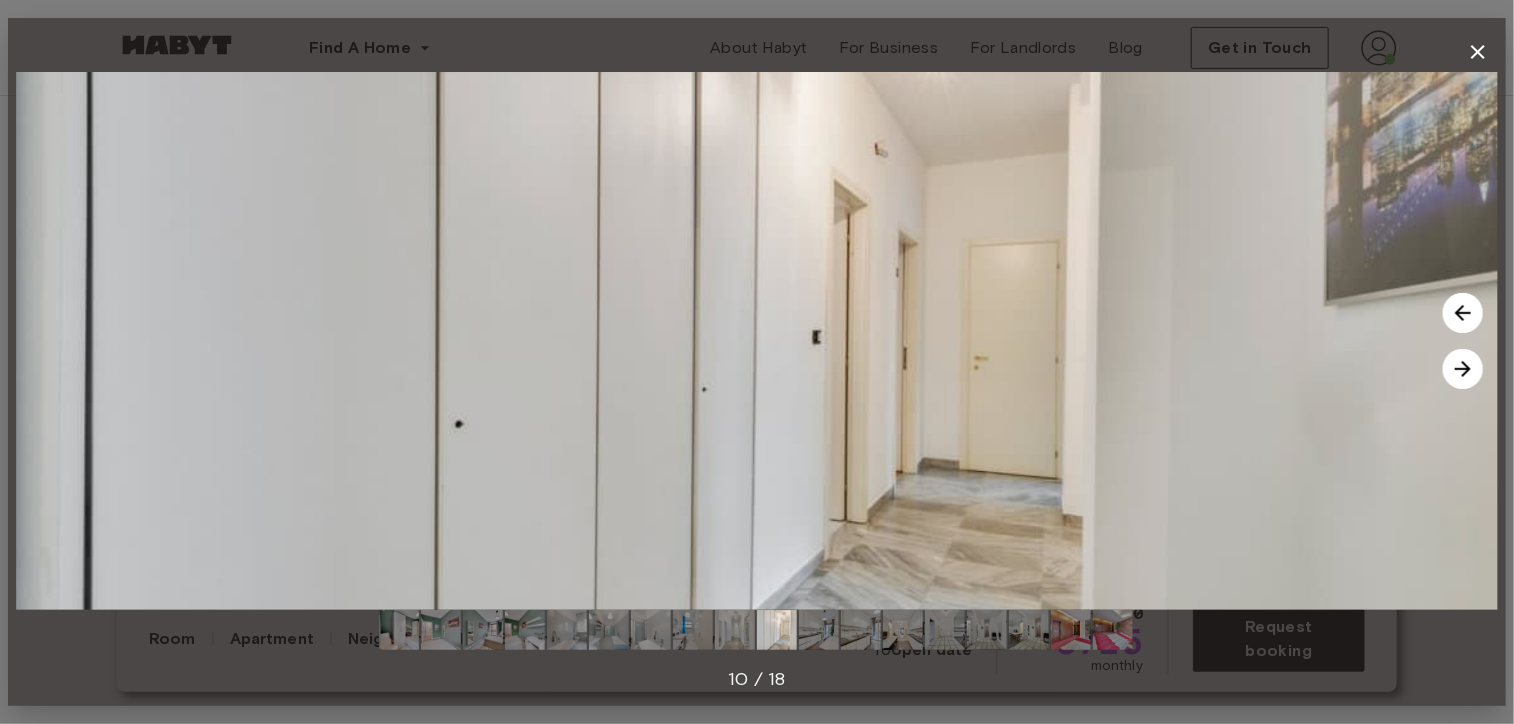 click at bounding box center (1463, 369) 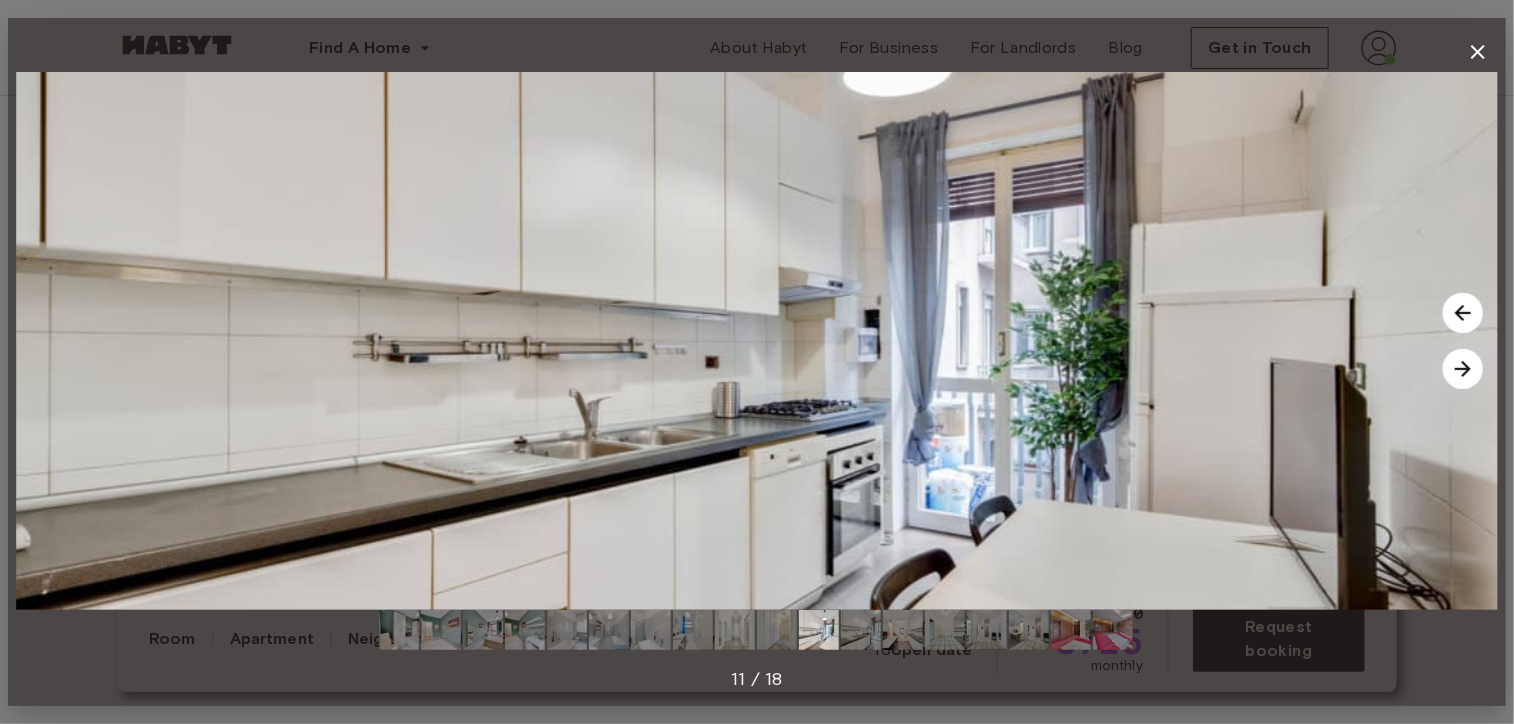 click at bounding box center (1463, 369) 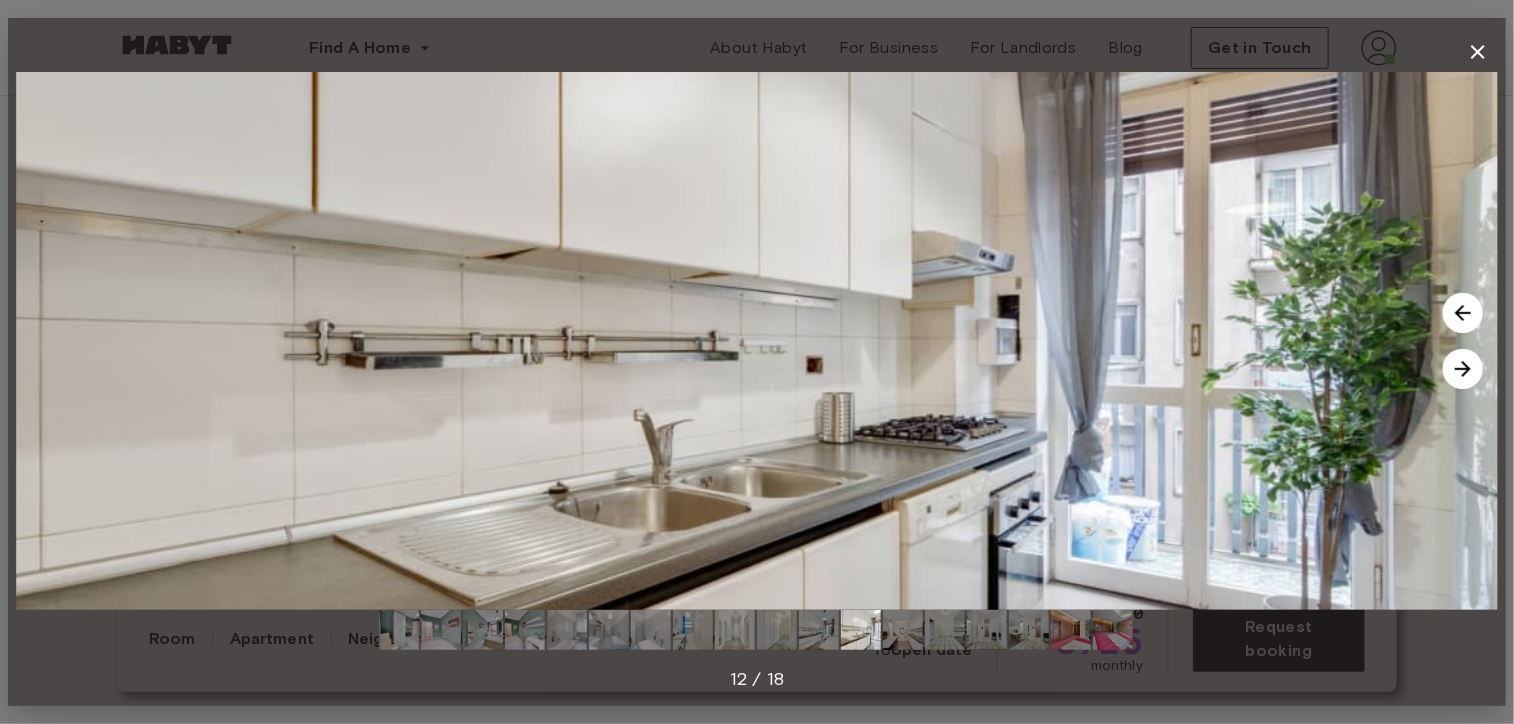 click at bounding box center [1463, 369] 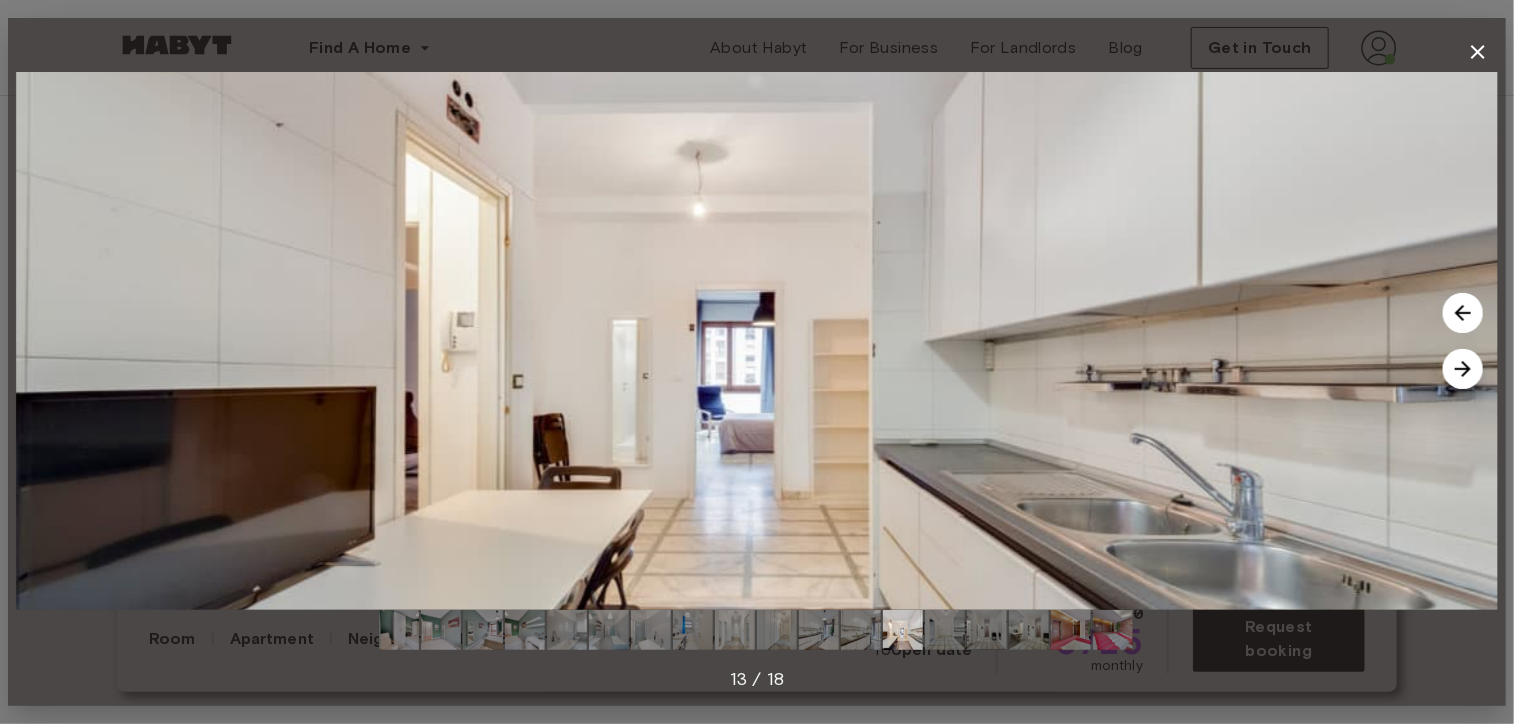 click at bounding box center (1463, 369) 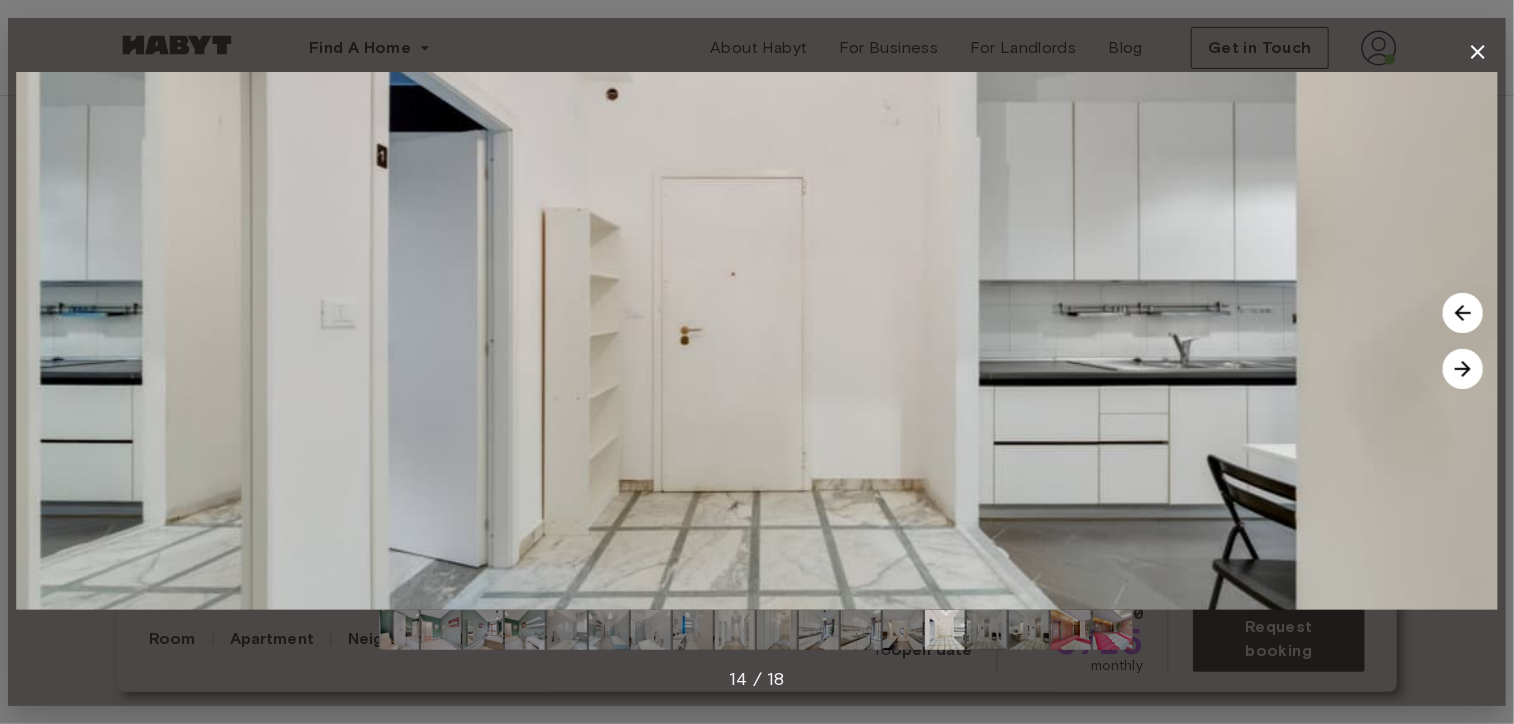click at bounding box center (1463, 369) 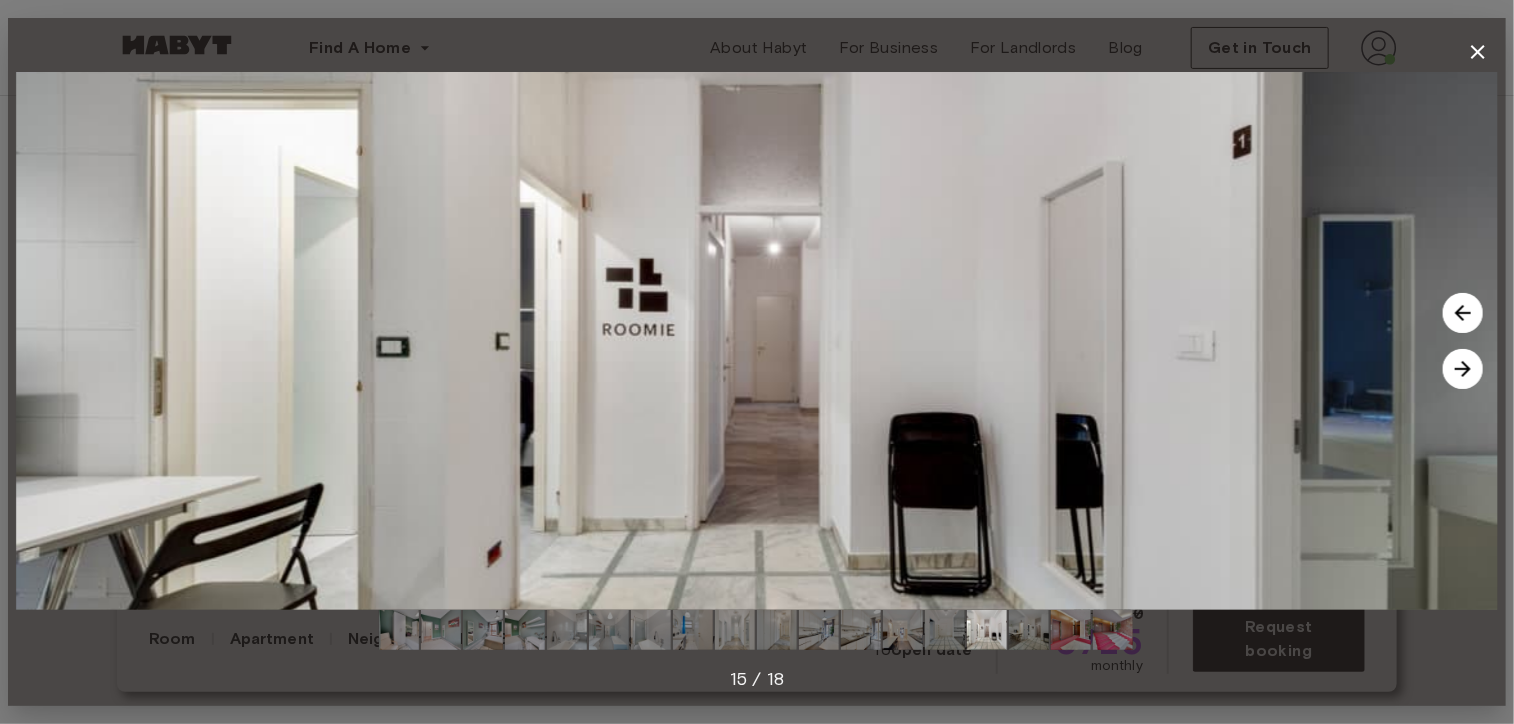 click 